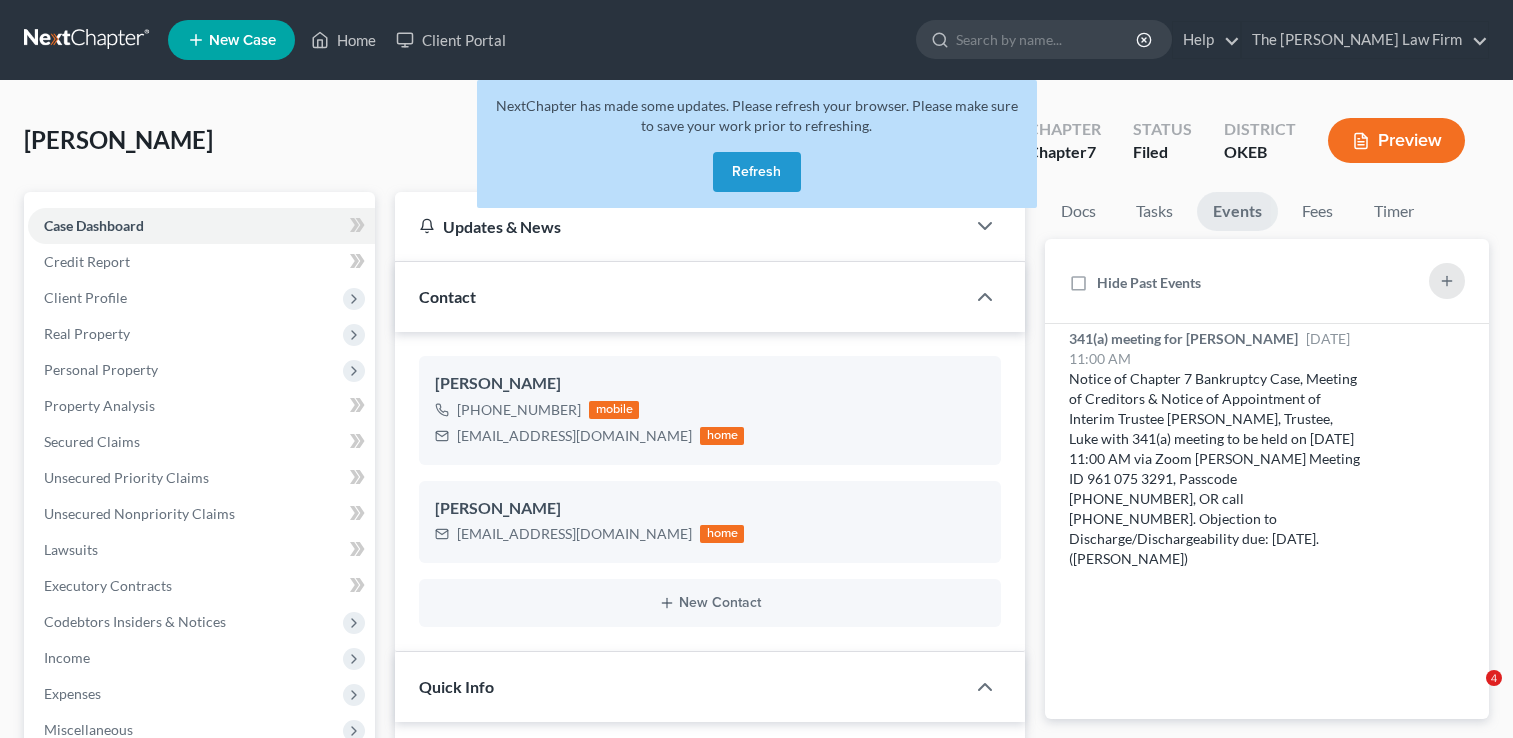 select on "2" 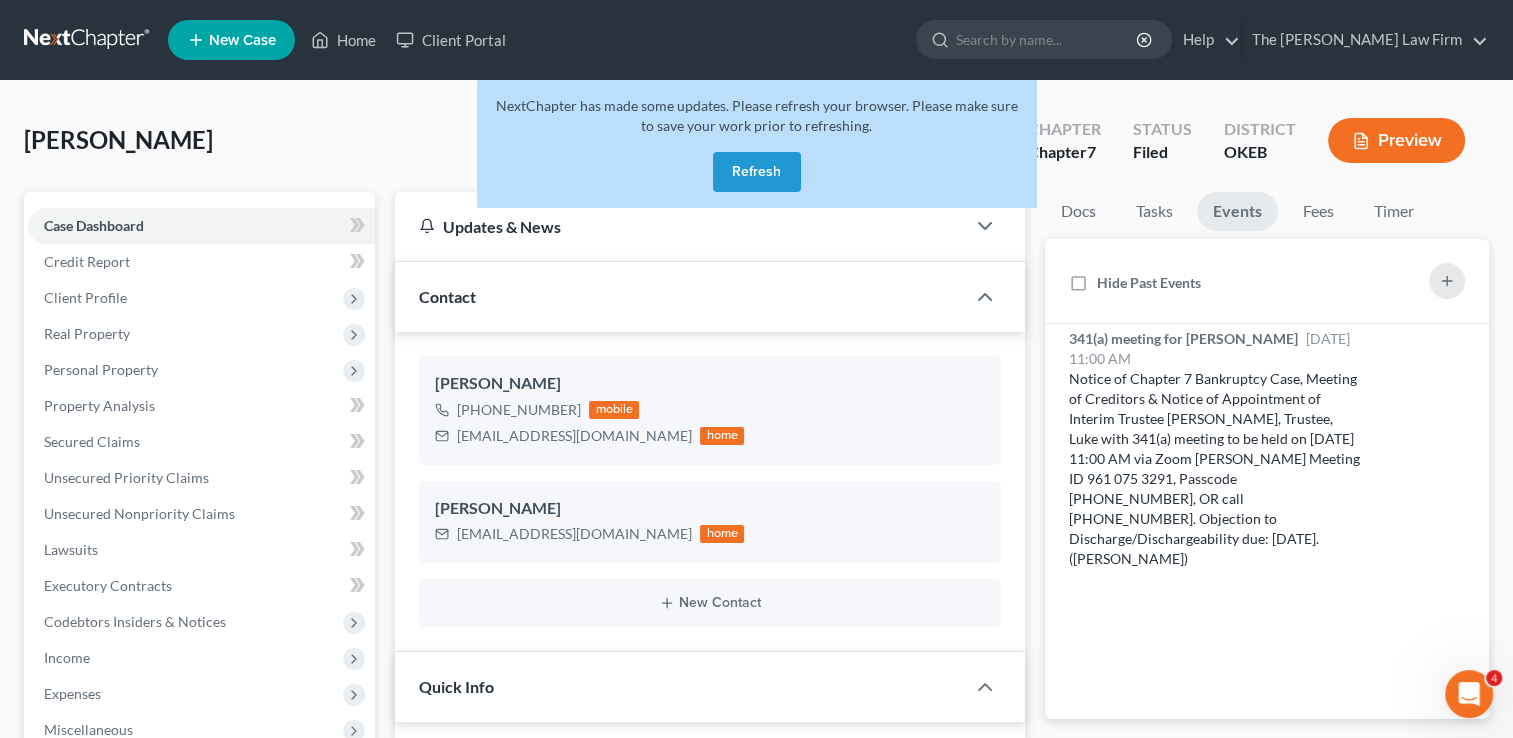 scroll, scrollTop: 0, scrollLeft: 0, axis: both 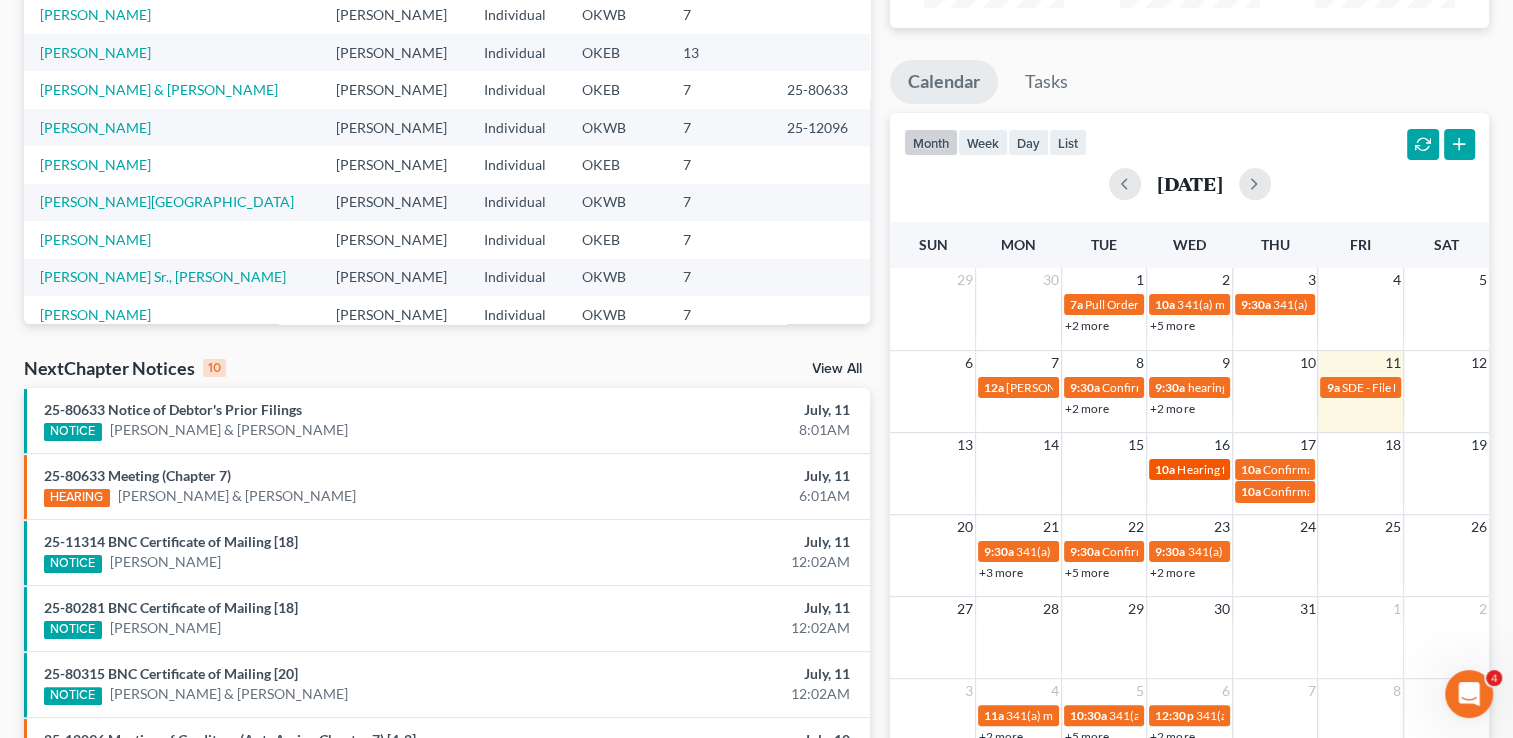 click on "Hearing for [PERSON_NAME] & [PERSON_NAME]" at bounding box center [1308, 469] 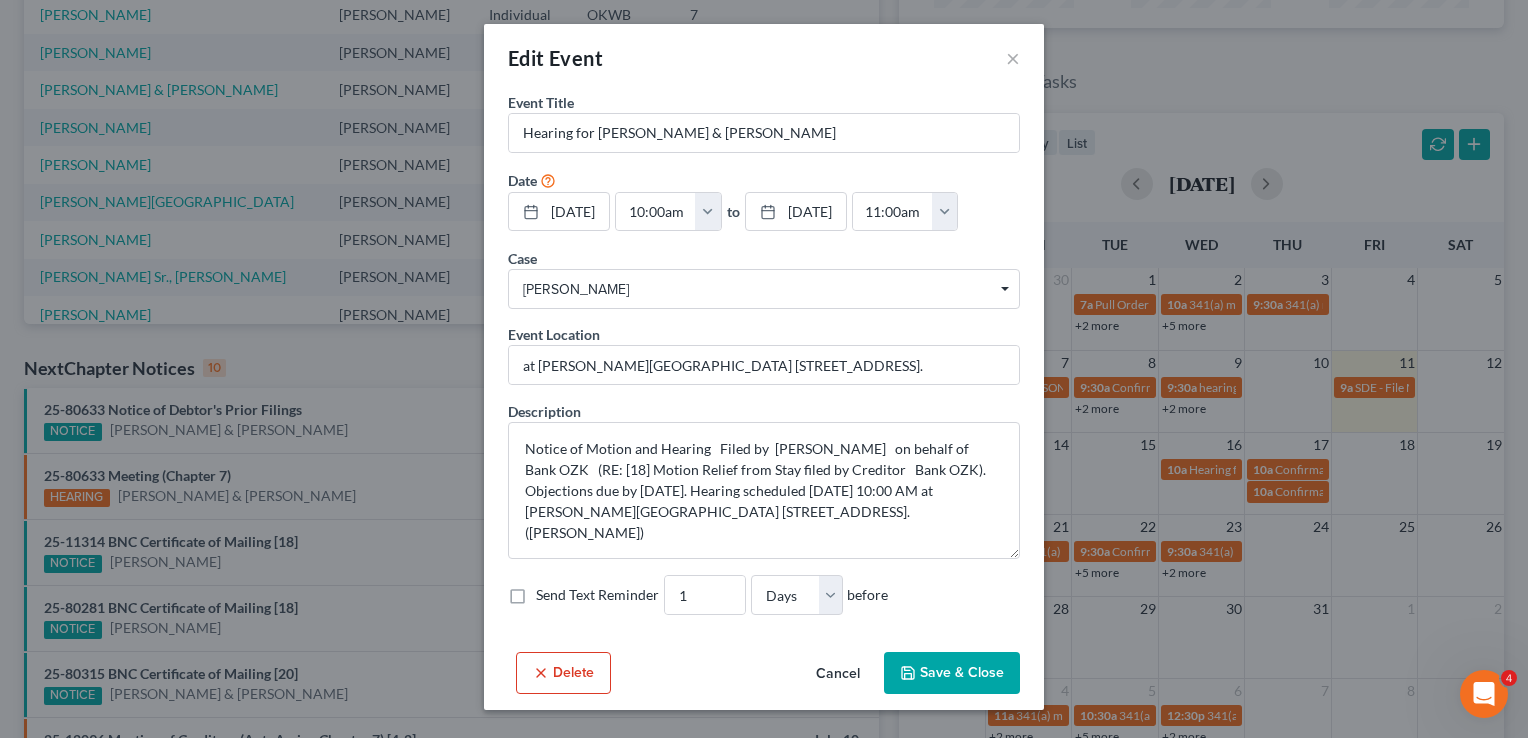 click on "Edit Event ×
Event Title
*
Hearing for Tex Richardson Jr & Gina Richardson Date
7/16/2025
close
Date
7/16/2025
Time
12:00 AM
chevron_left
July 2025
chevron_right
Su M Tu W Th F Sa
29 30 1 2 3 4 5
6 7 8 9 10 11 12
13 14 15 16 17 18 19
20 21 22 23 24 25 26
27 28 29 30 31 1 2
Clear
10:00am
12:00am
12:30am
1:00am
1:30am
2:00am
2:30am
3:00am
3:30am
4:00am
4:30am
5:00am
5:30am
6:00am
6:30am
7:00am
7:30am
to" at bounding box center (764, 369) 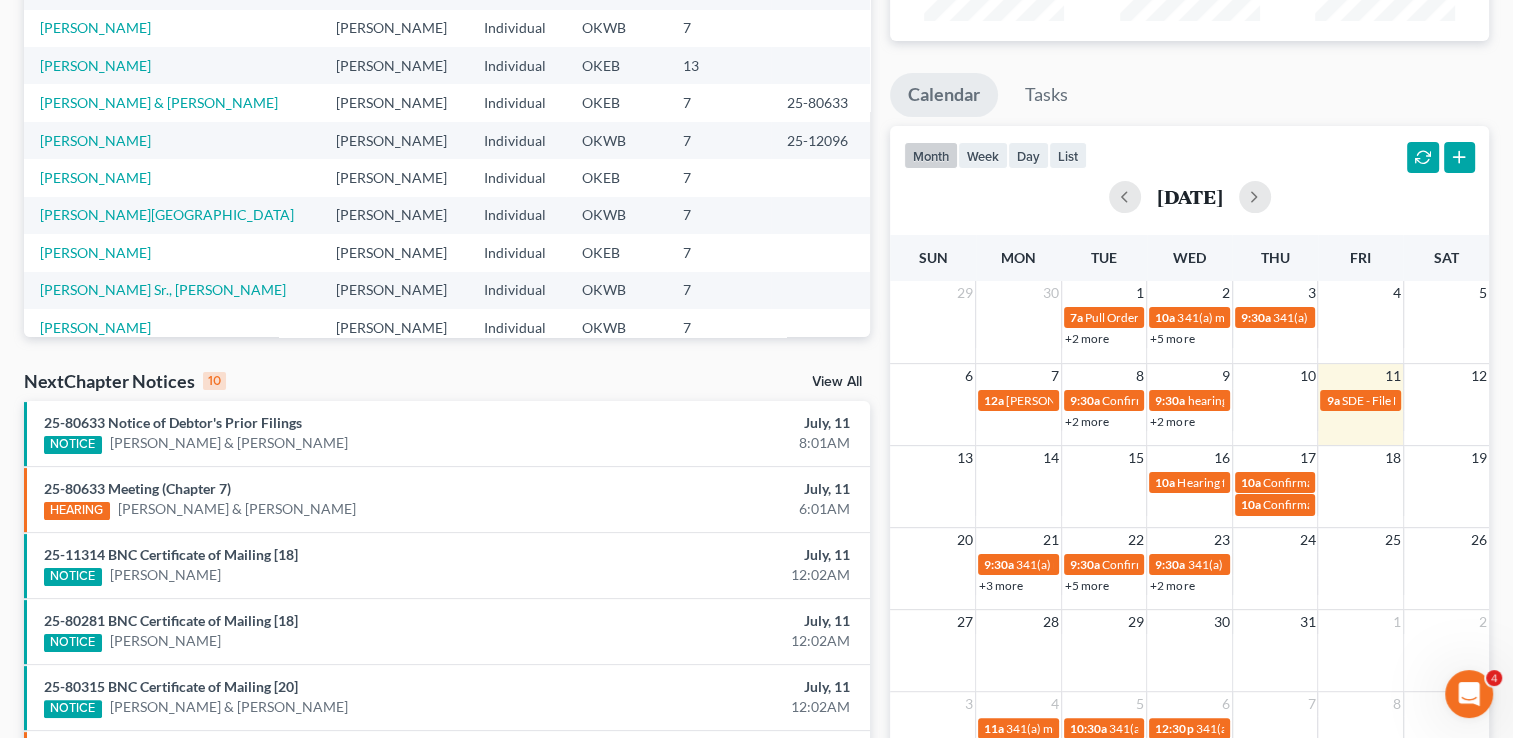 scroll, scrollTop: 0, scrollLeft: 0, axis: both 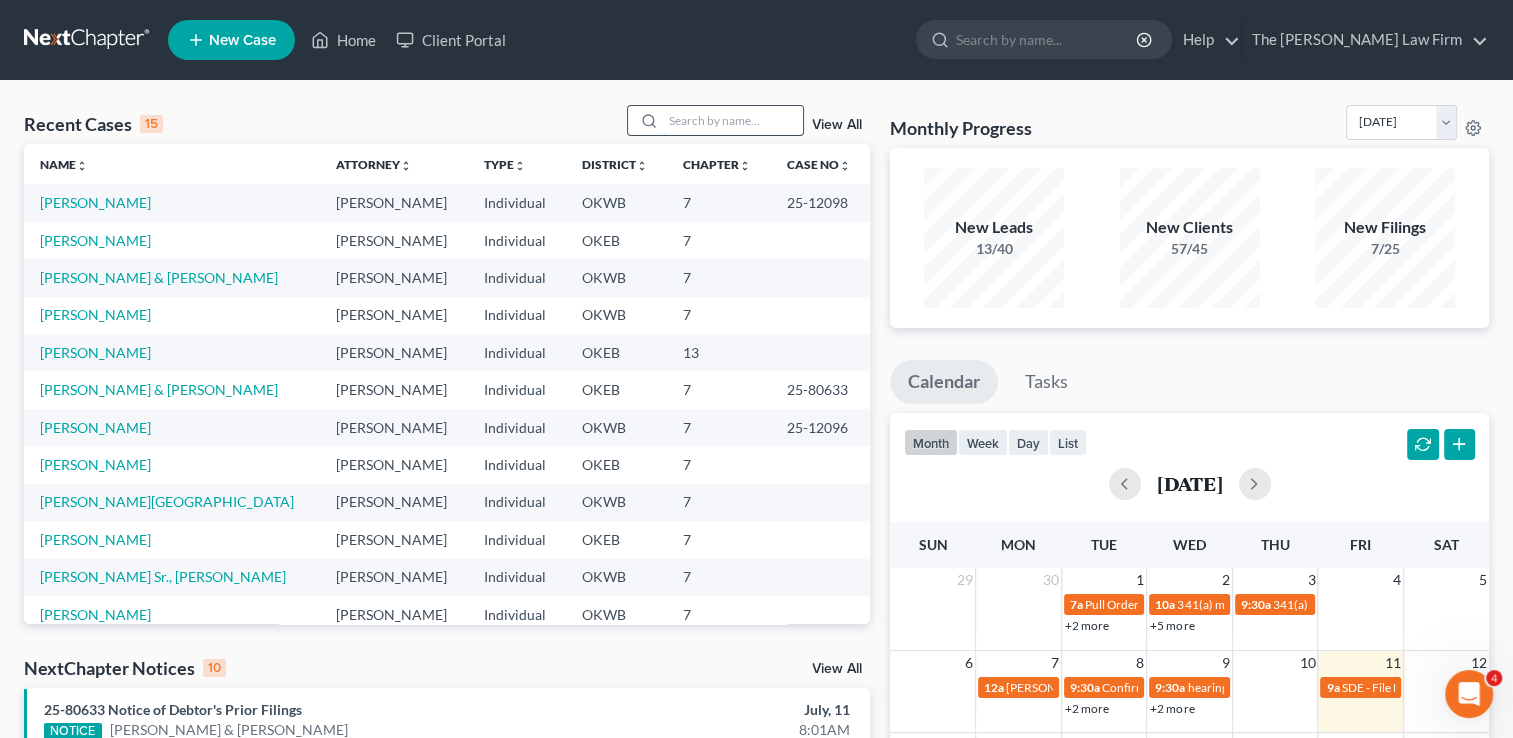 click at bounding box center [733, 120] 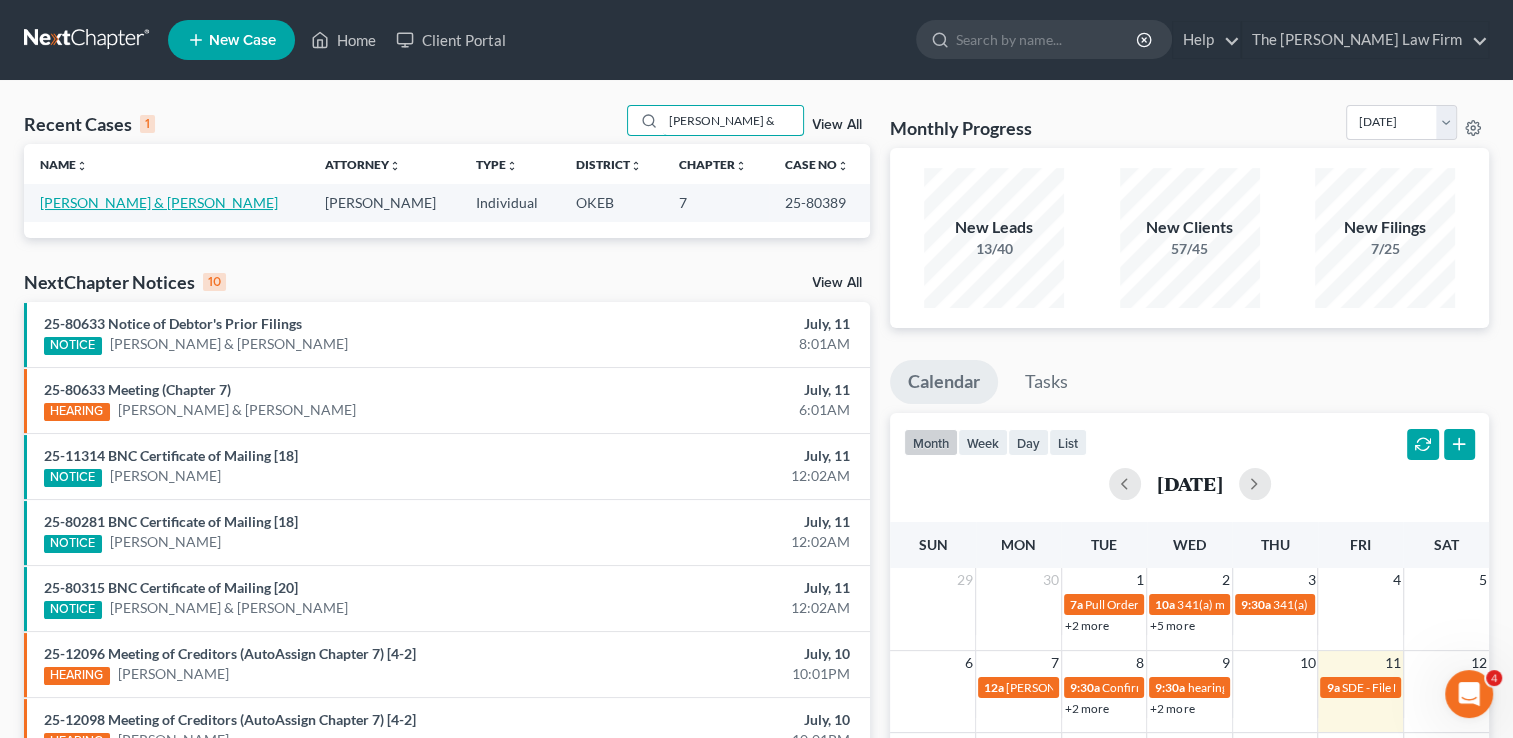 type on "Richardson, Tex &" 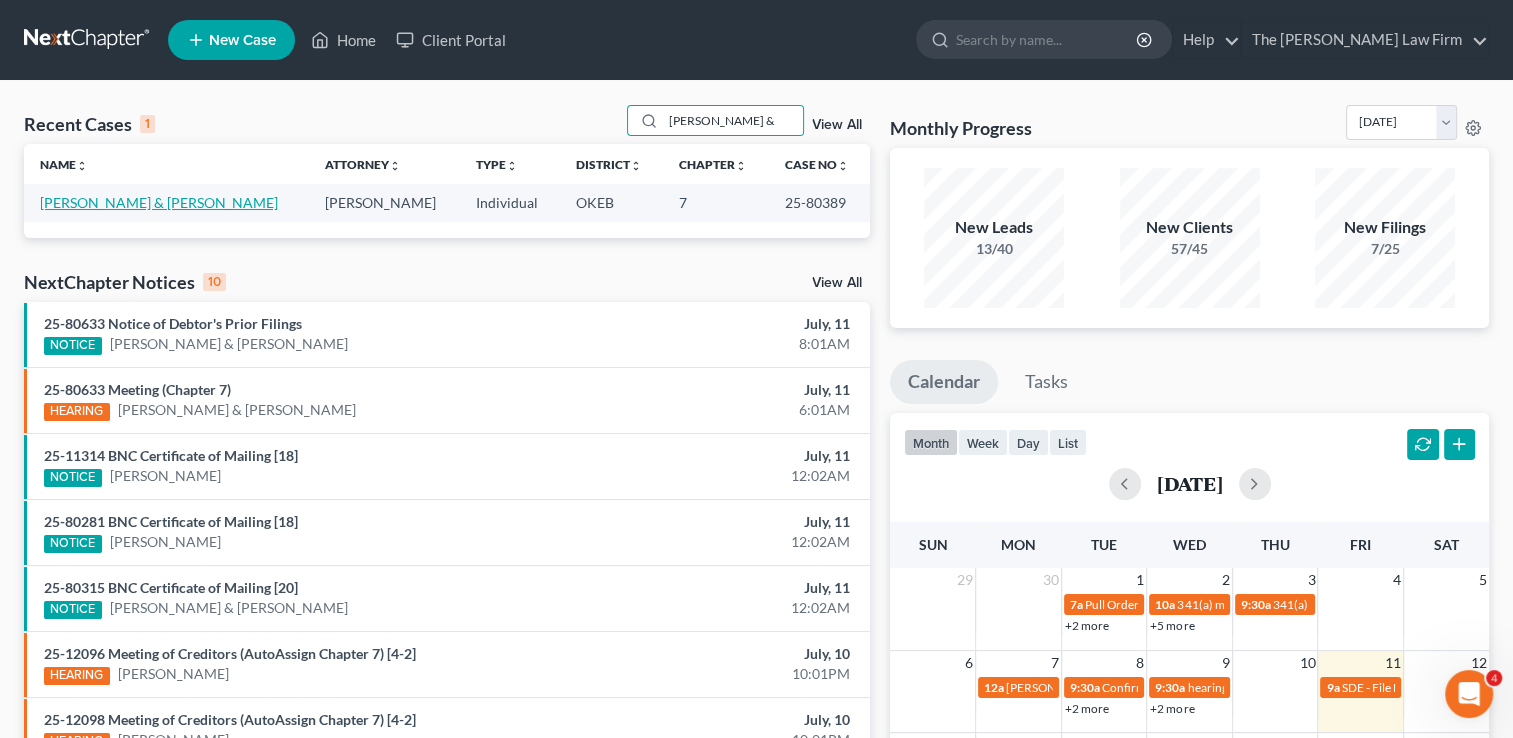 click on "[PERSON_NAME] & [PERSON_NAME]" at bounding box center (159, 202) 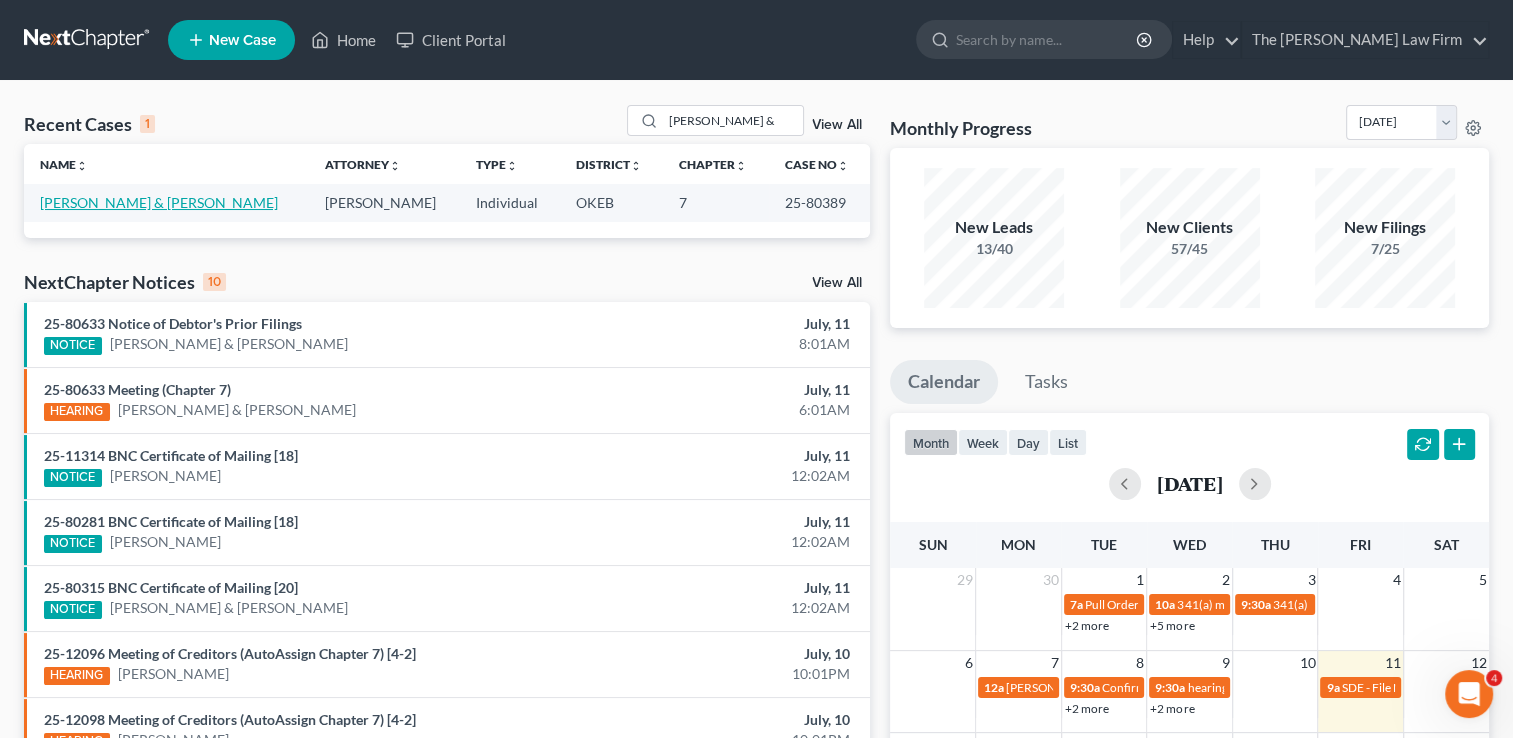 select on "3" 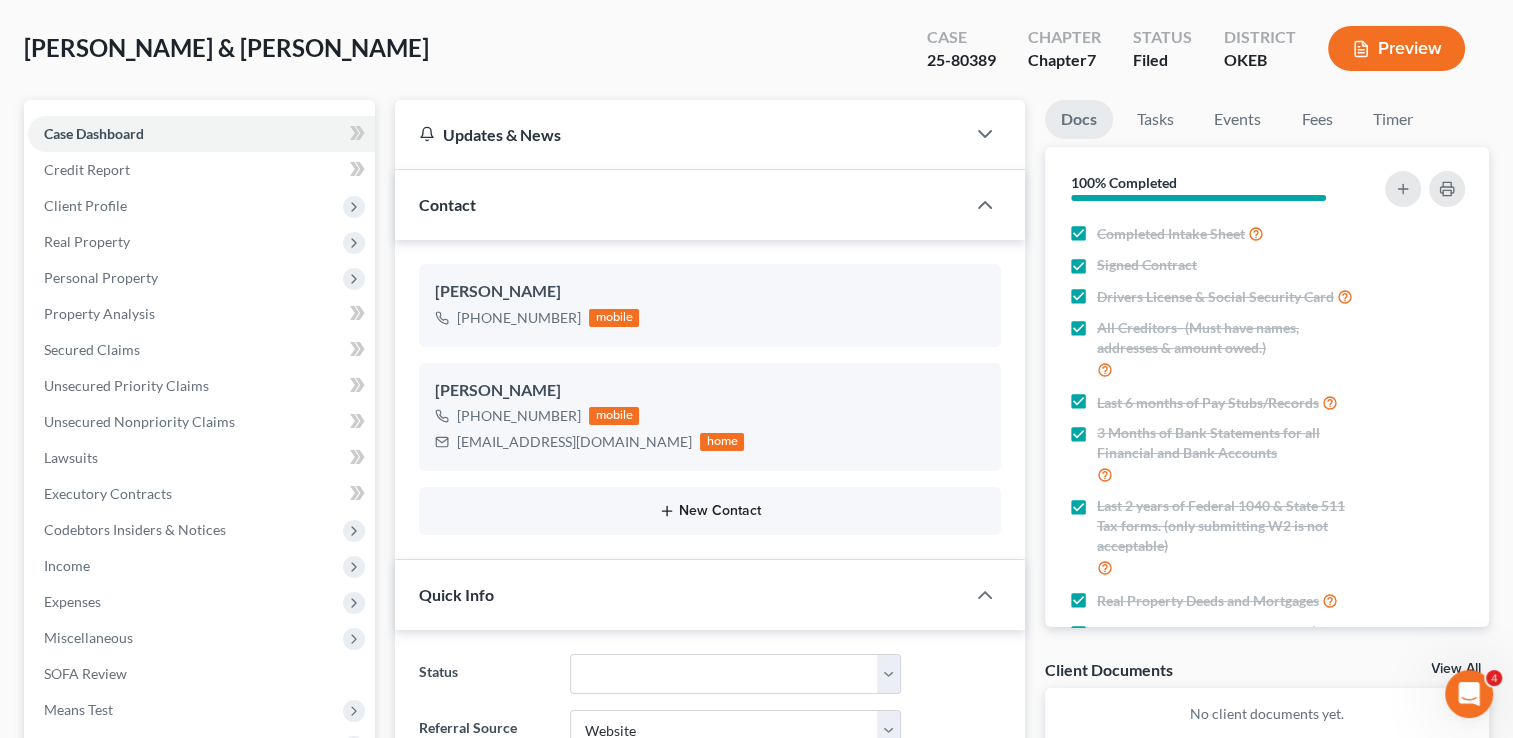 scroll, scrollTop: 362, scrollLeft: 0, axis: vertical 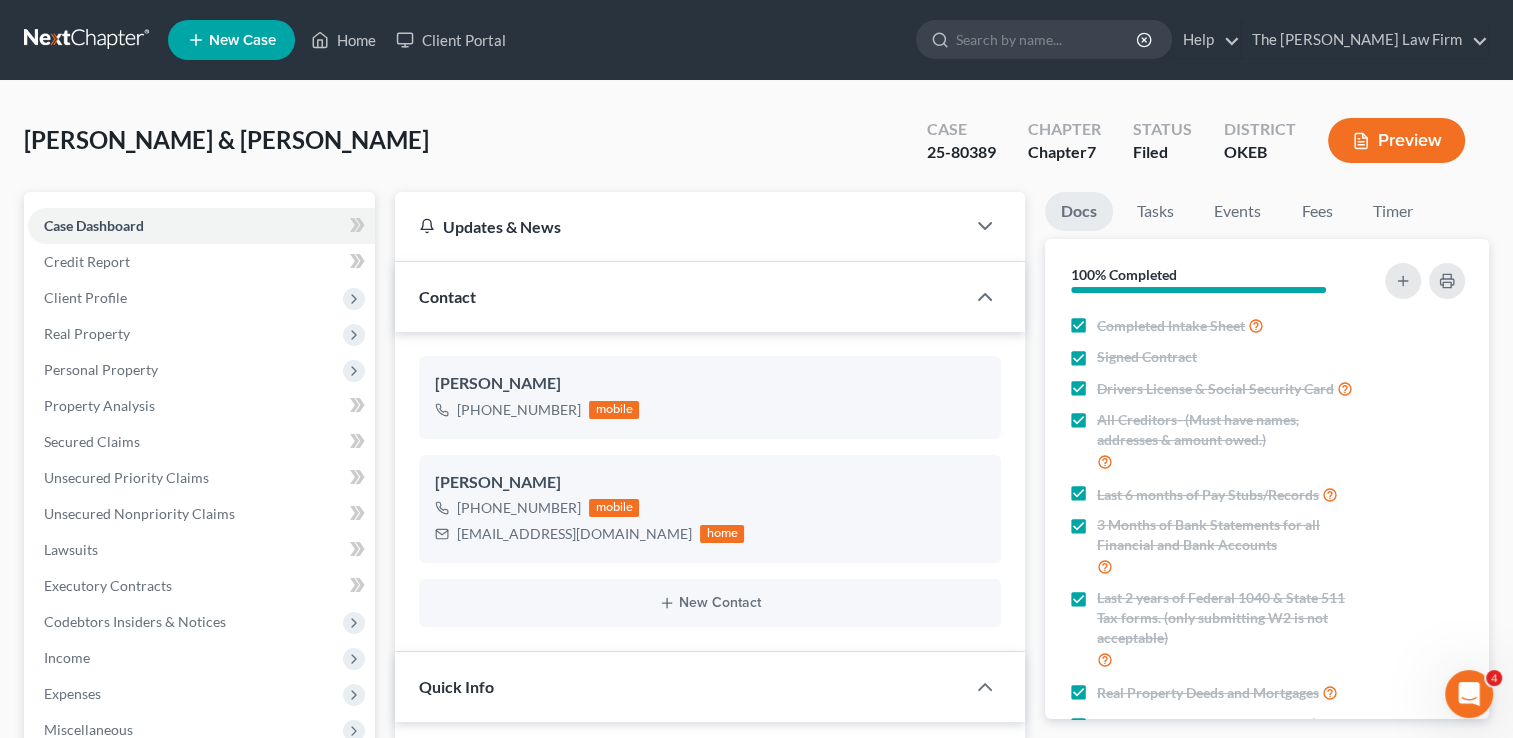 click at bounding box center (88, 40) 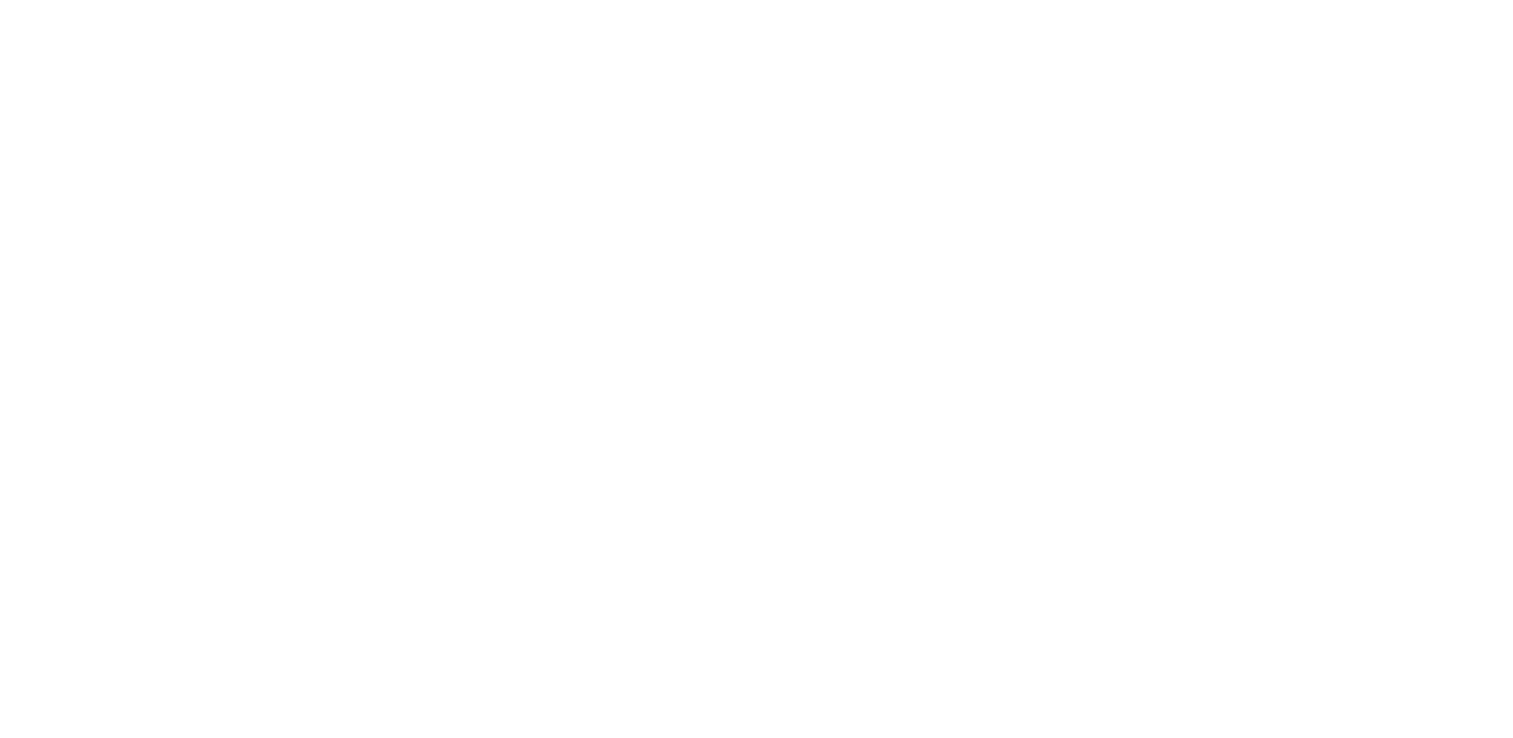 scroll, scrollTop: 0, scrollLeft: 0, axis: both 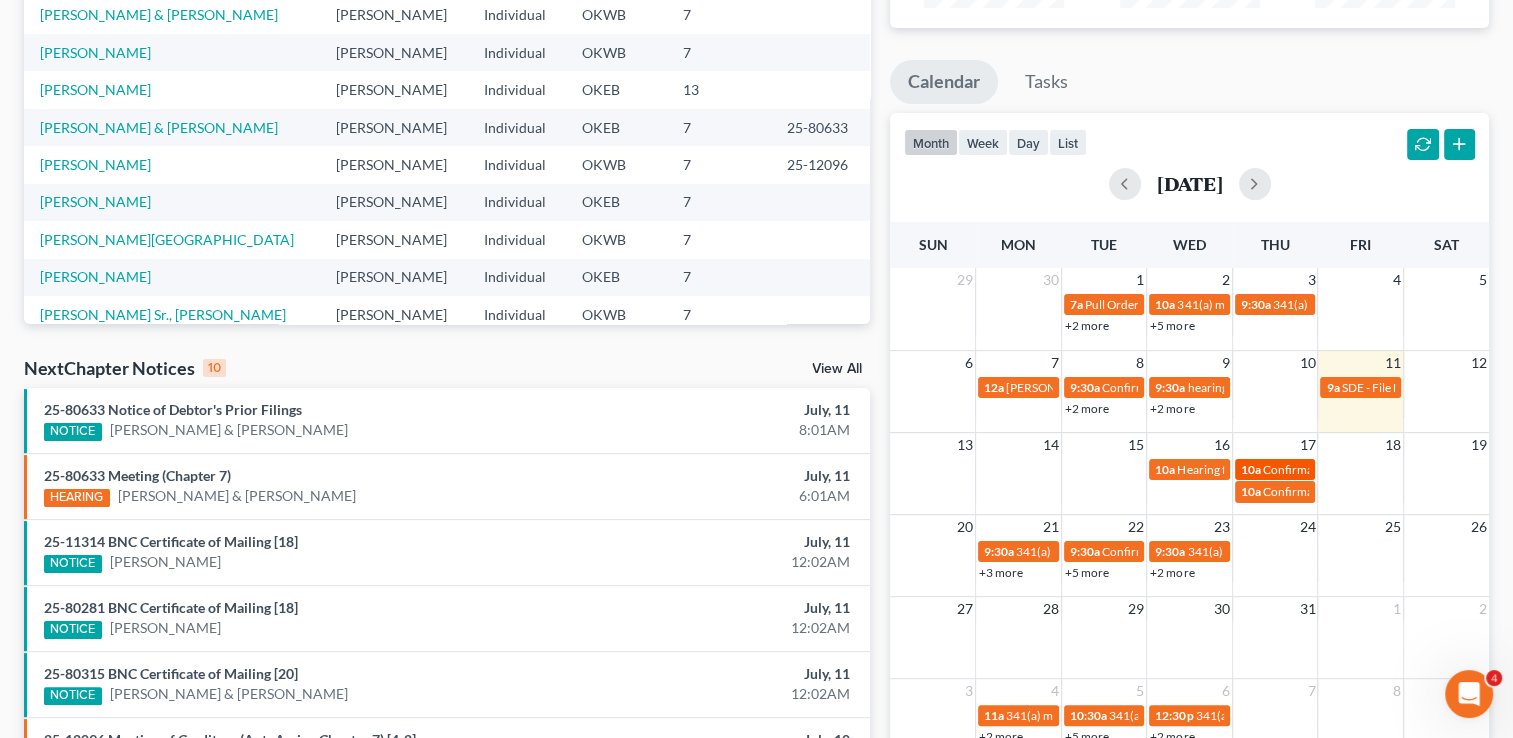 click on "Confirmation hearing for [PERSON_NAME] & [PERSON_NAME]" at bounding box center [1429, 469] 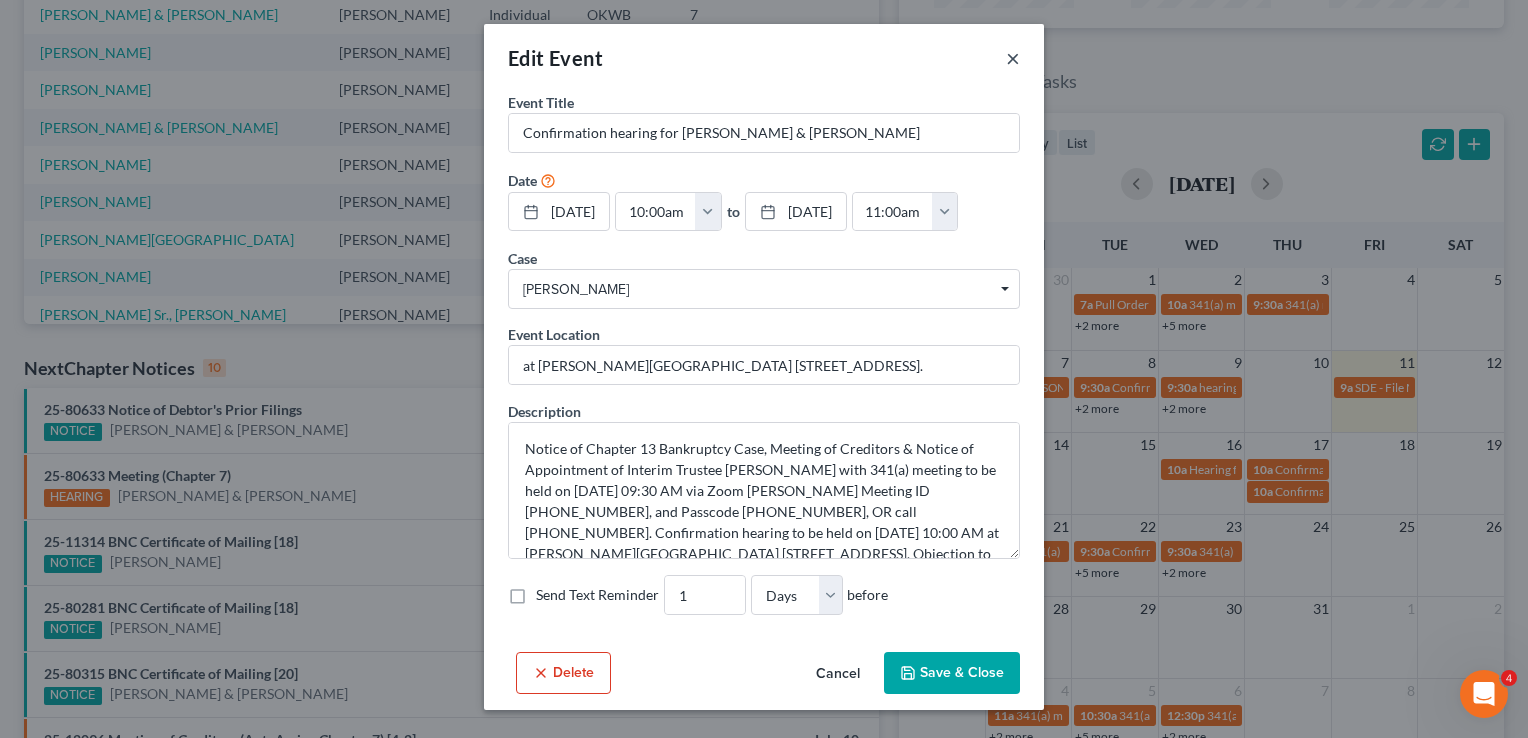 click on "×" at bounding box center (1013, 58) 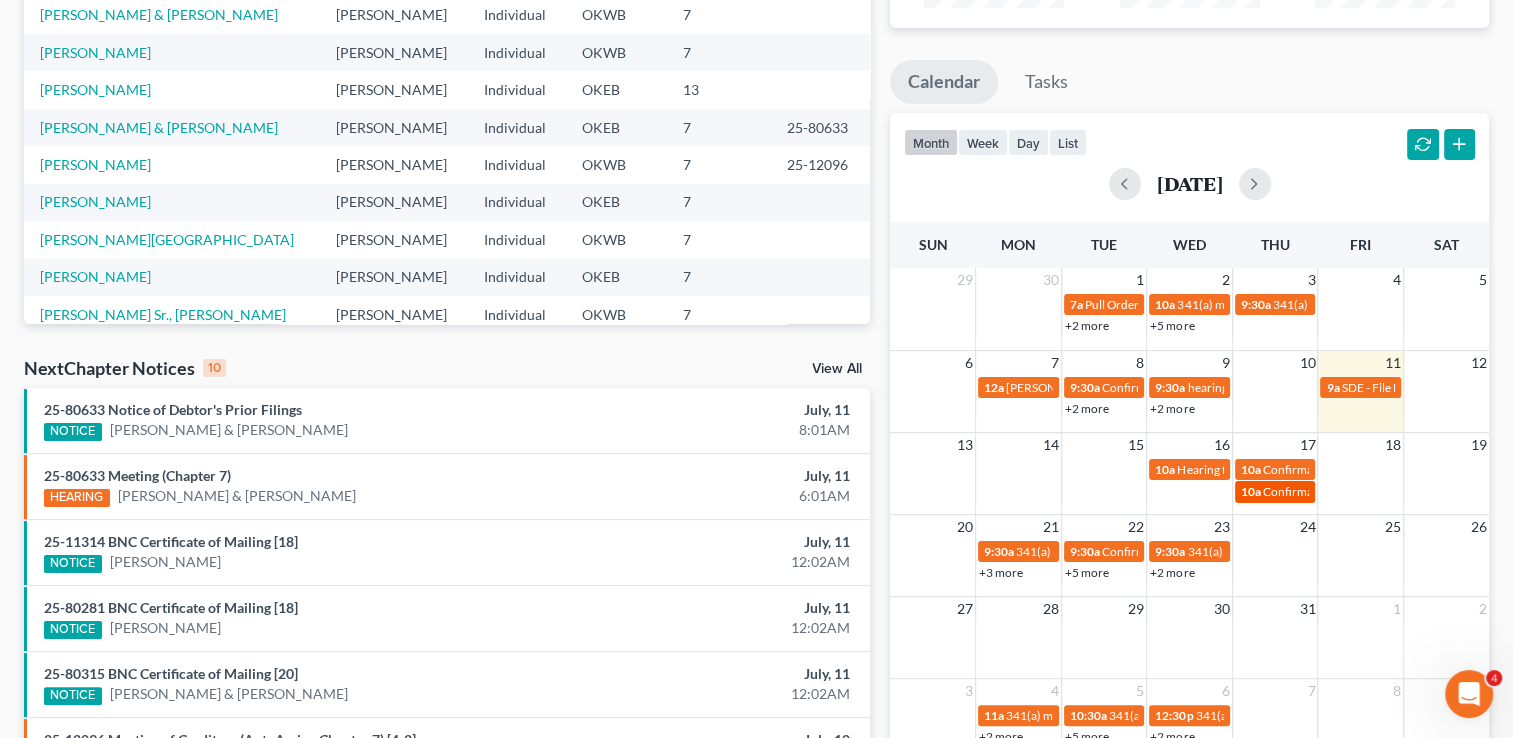click on "10a   Confirmation hearing for [PERSON_NAME]" at bounding box center (1275, 491) 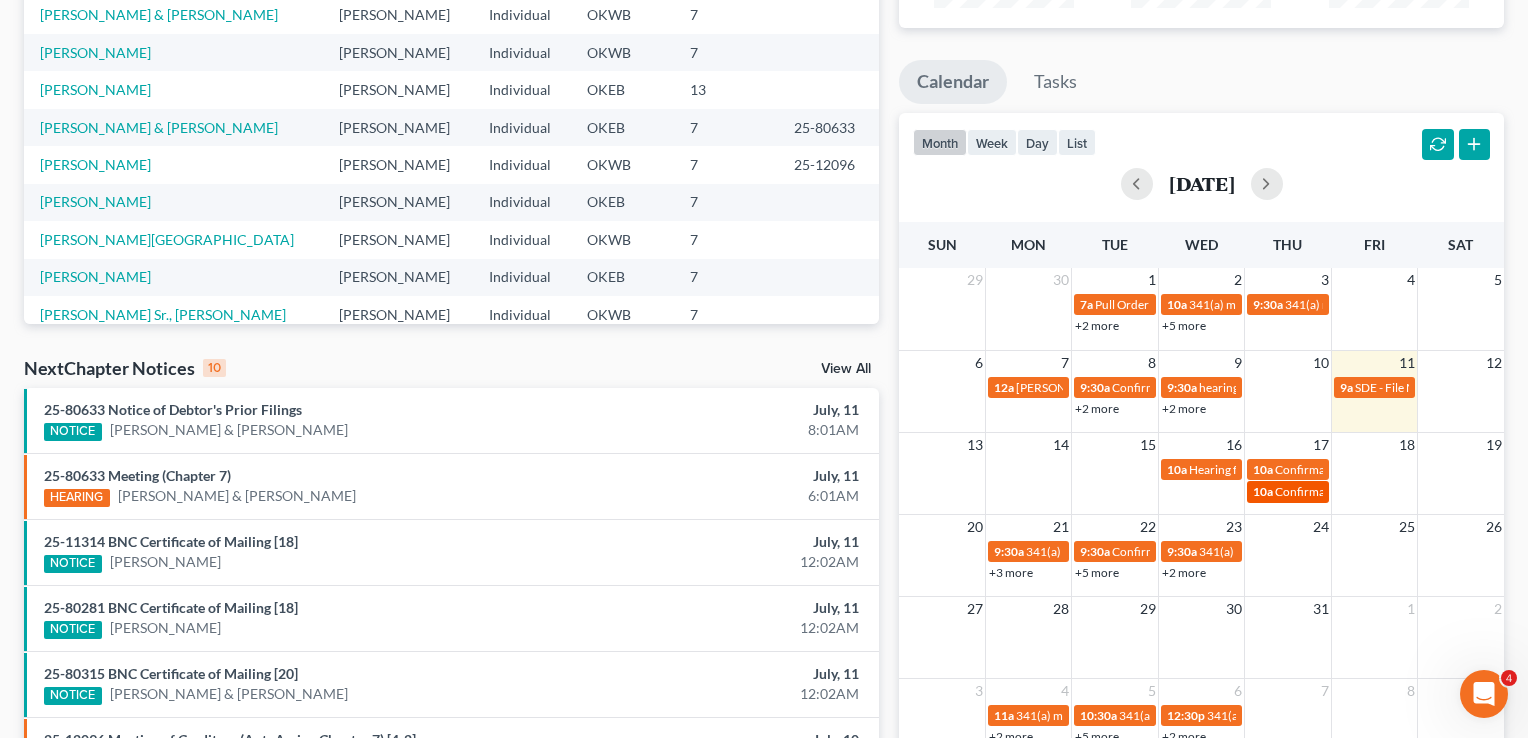 select on "Days" 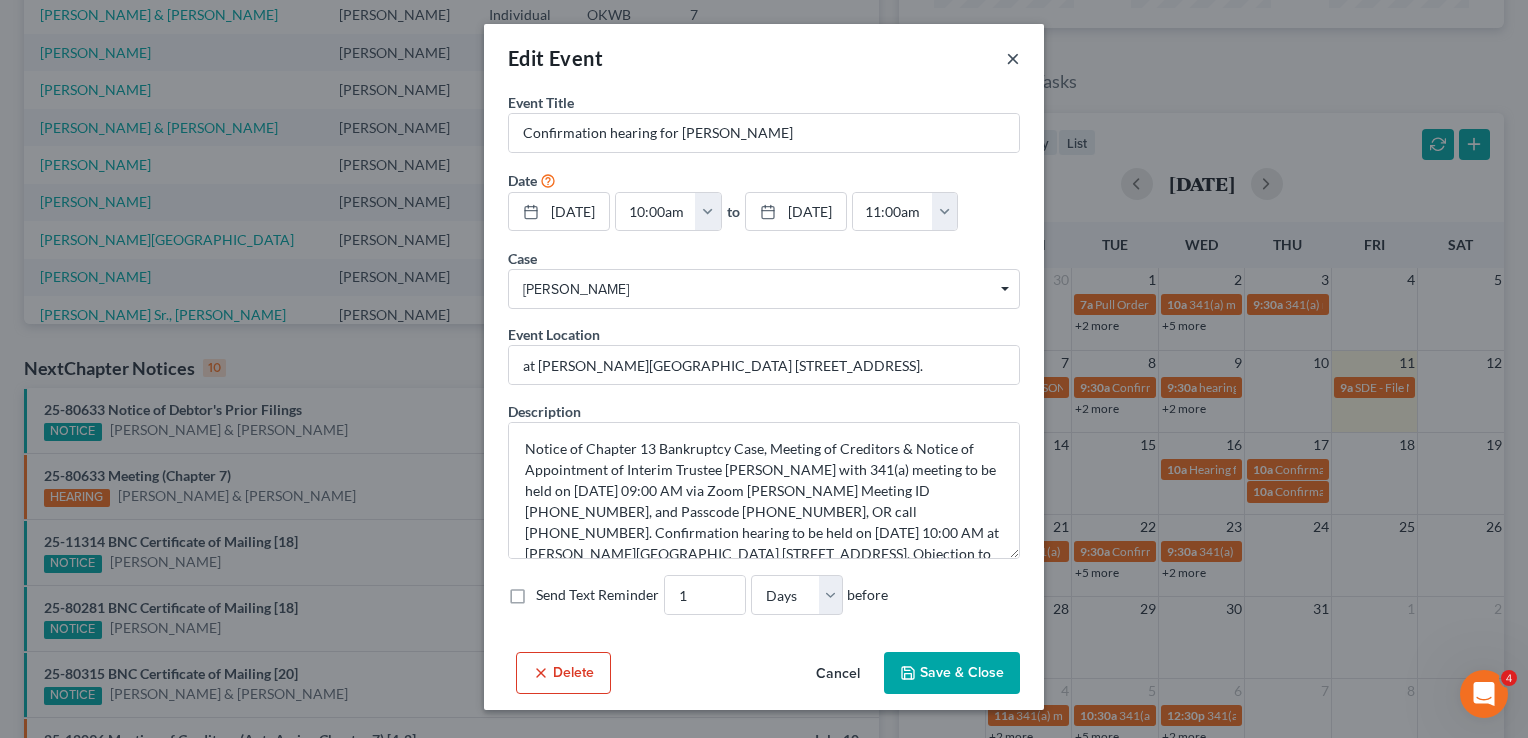 click on "×" at bounding box center [1013, 58] 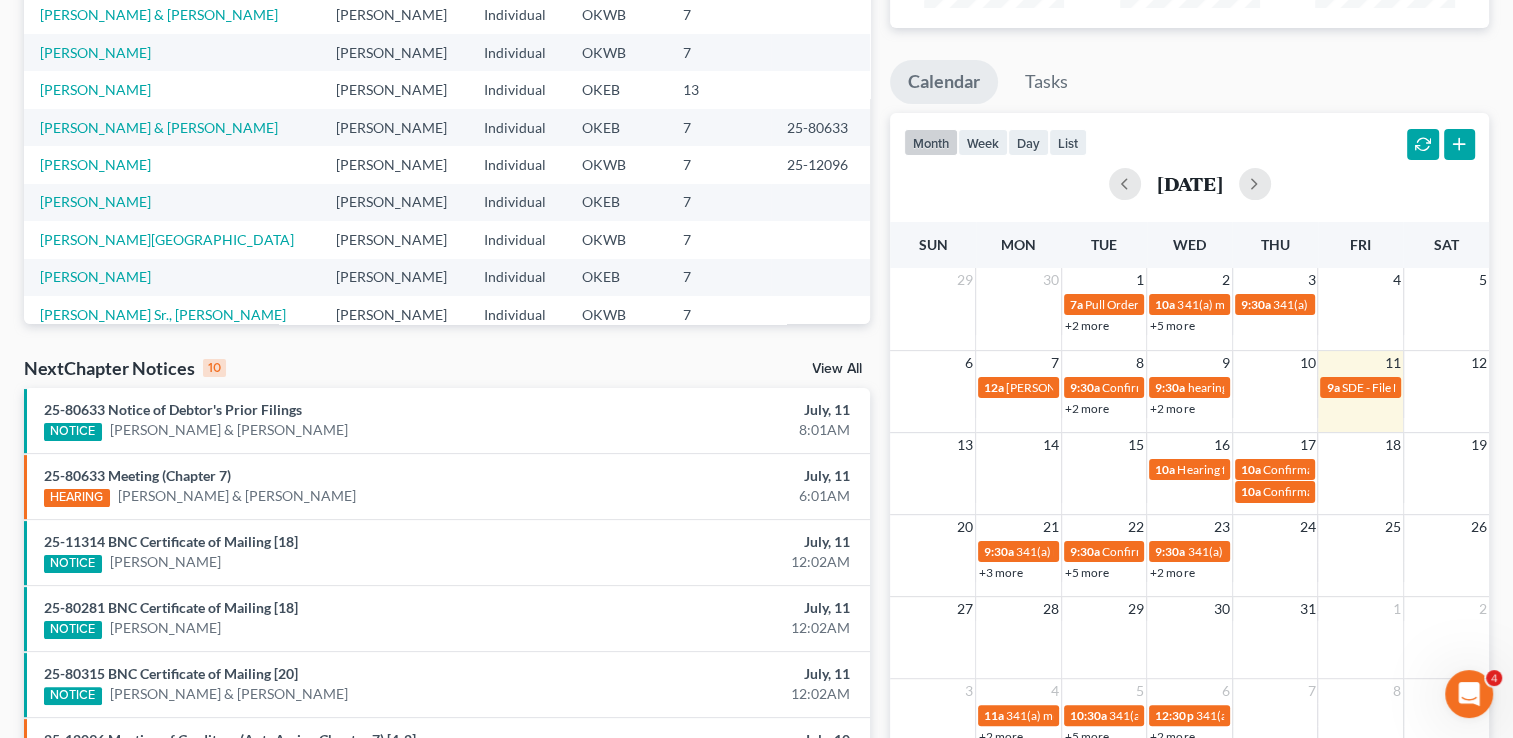 scroll, scrollTop: 0, scrollLeft: 0, axis: both 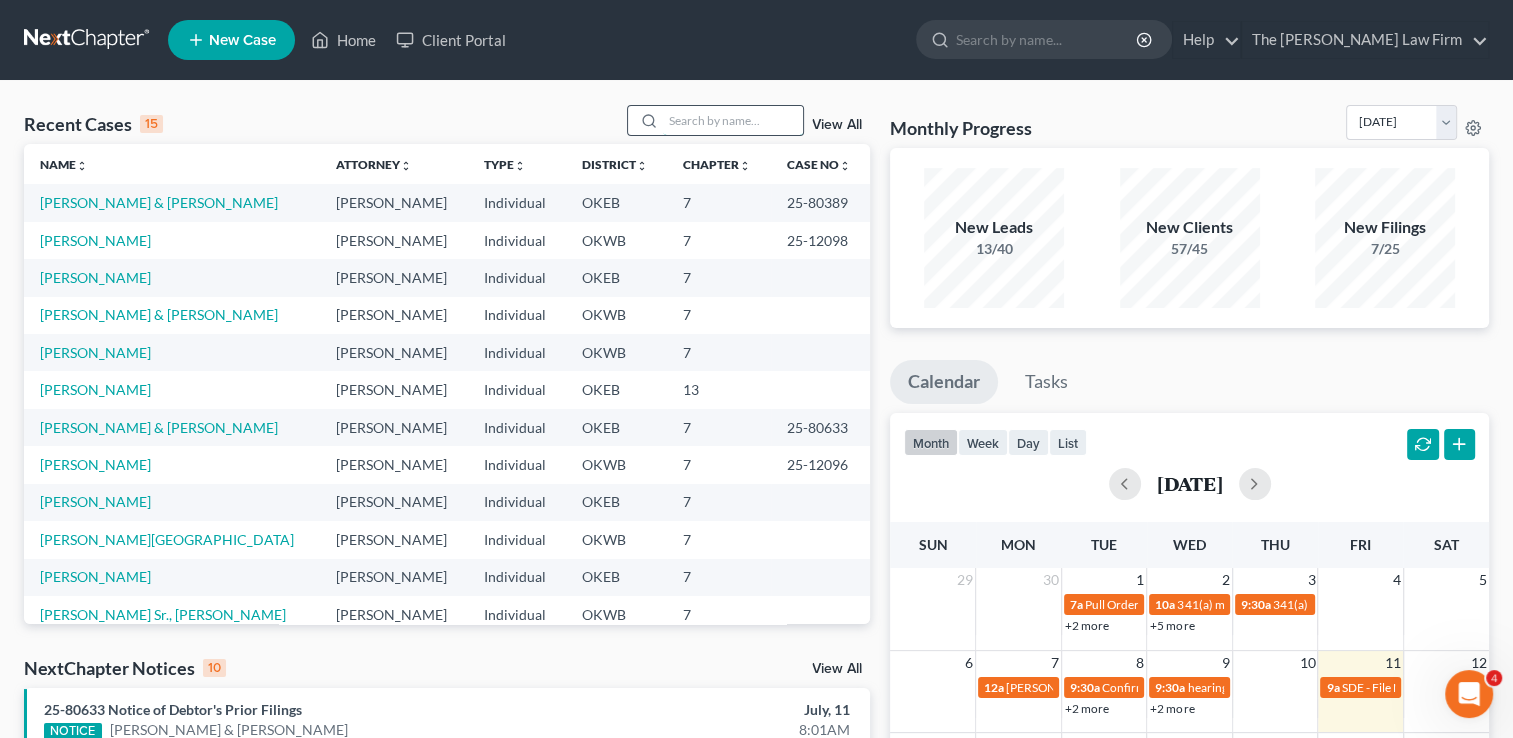 click at bounding box center (733, 120) 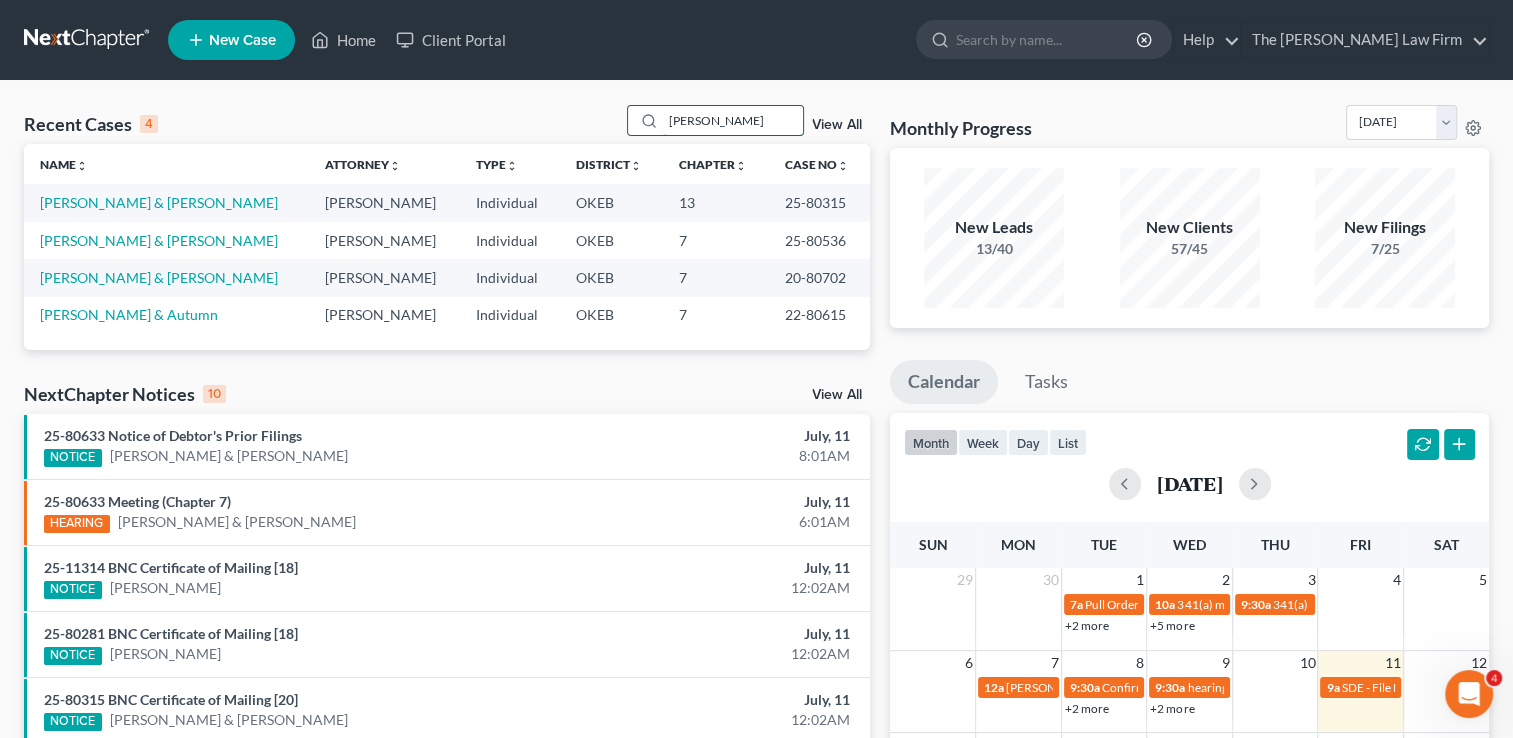 type on "Shaw, David" 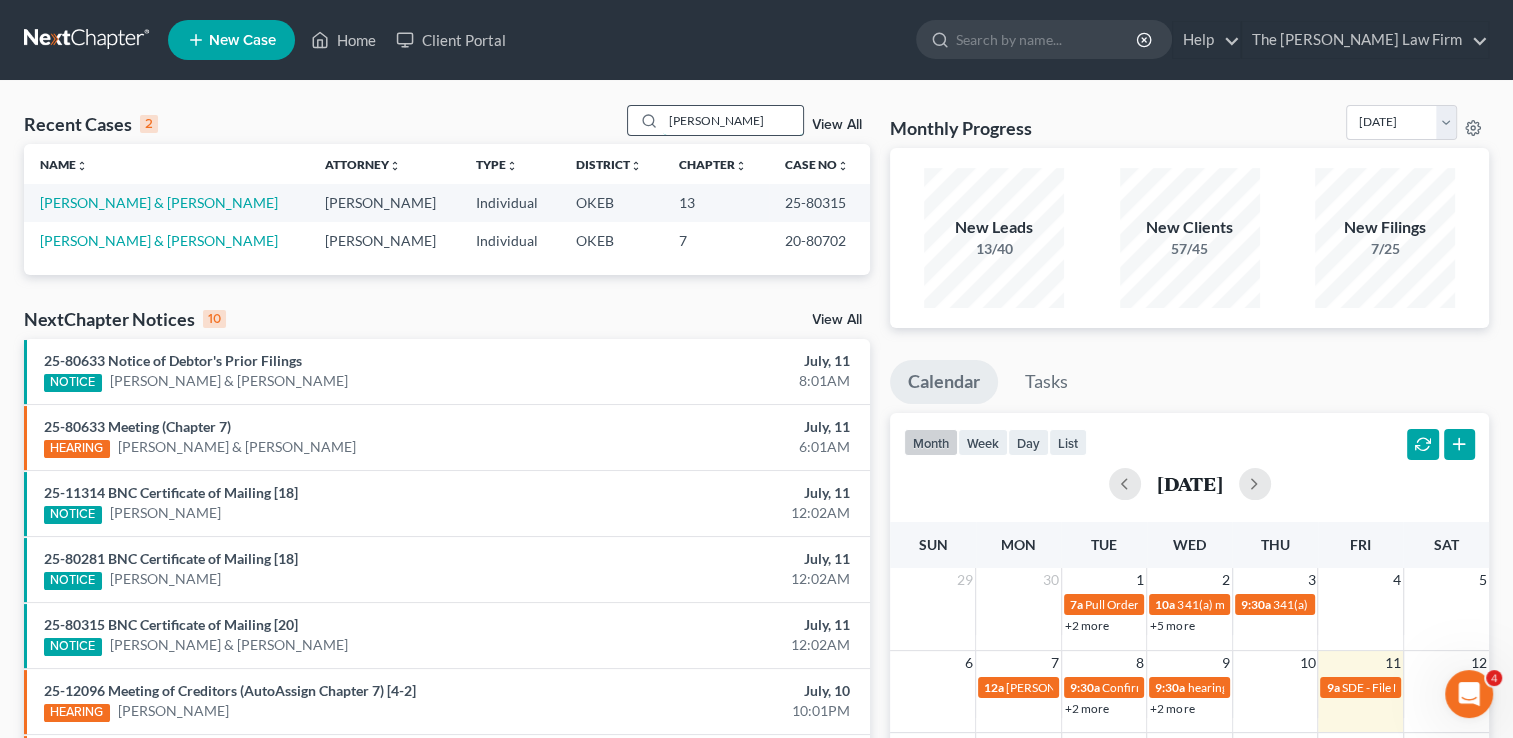 drag, startPoint x: 735, startPoint y: 125, endPoint x: 636, endPoint y: 127, distance: 99.0202 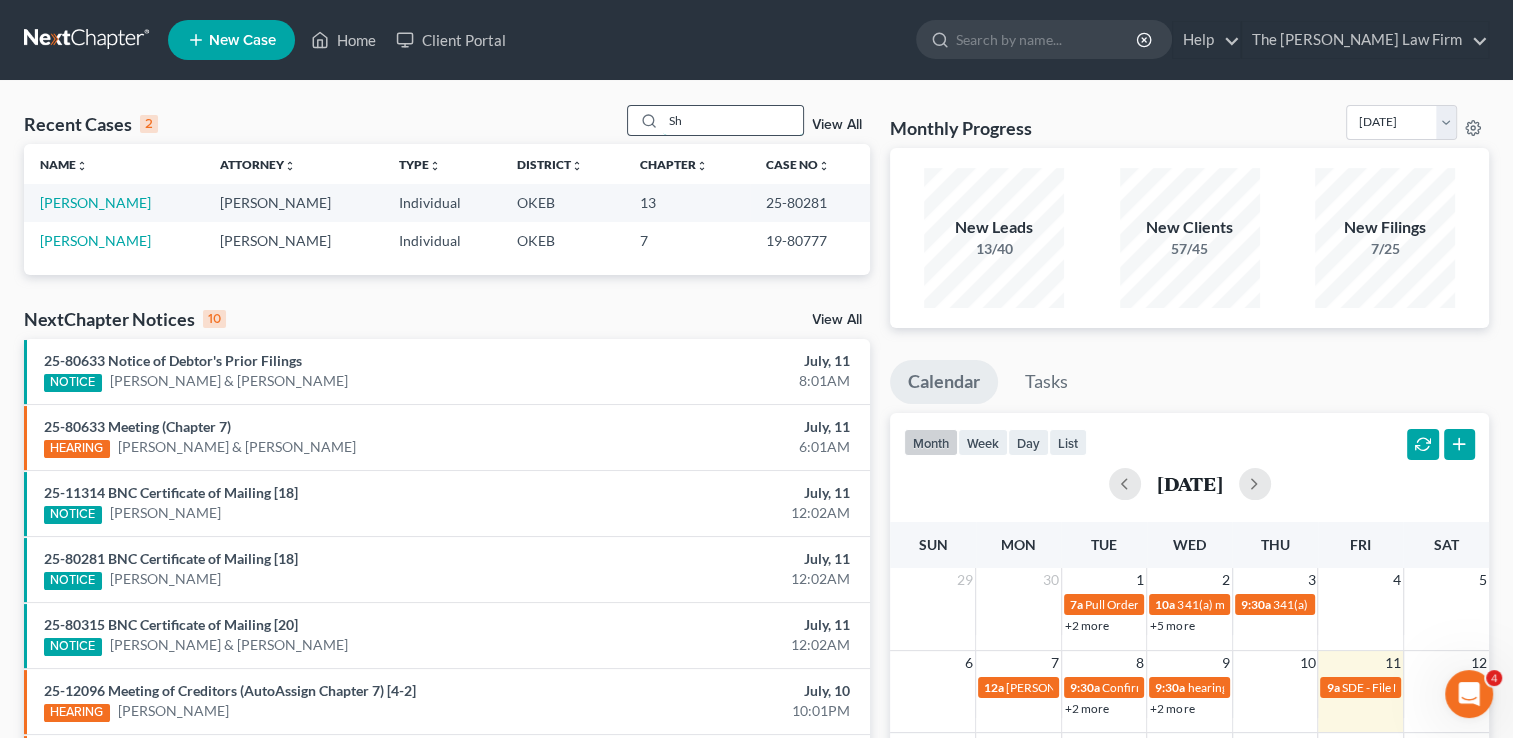 type on "S" 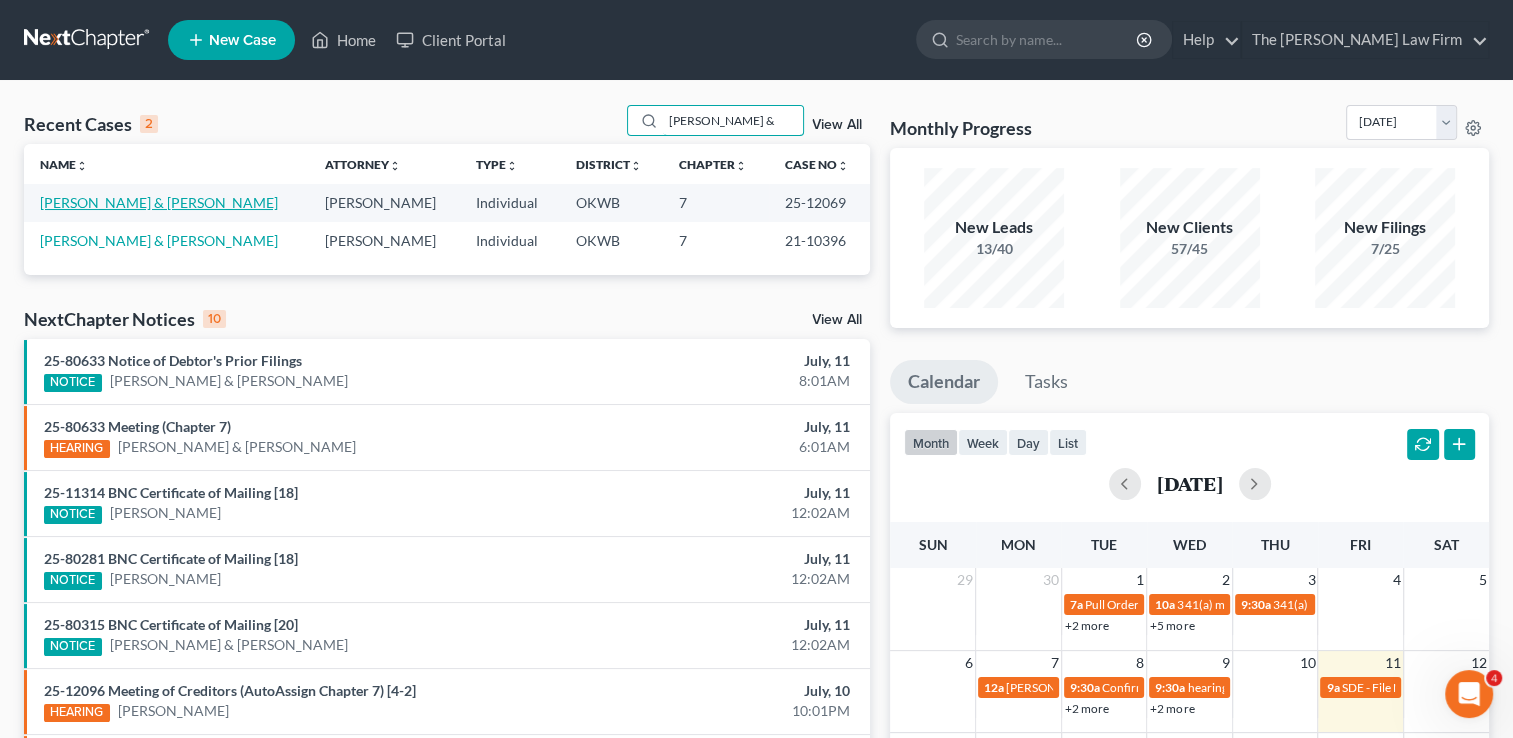 type on "Johnson, Anthony &" 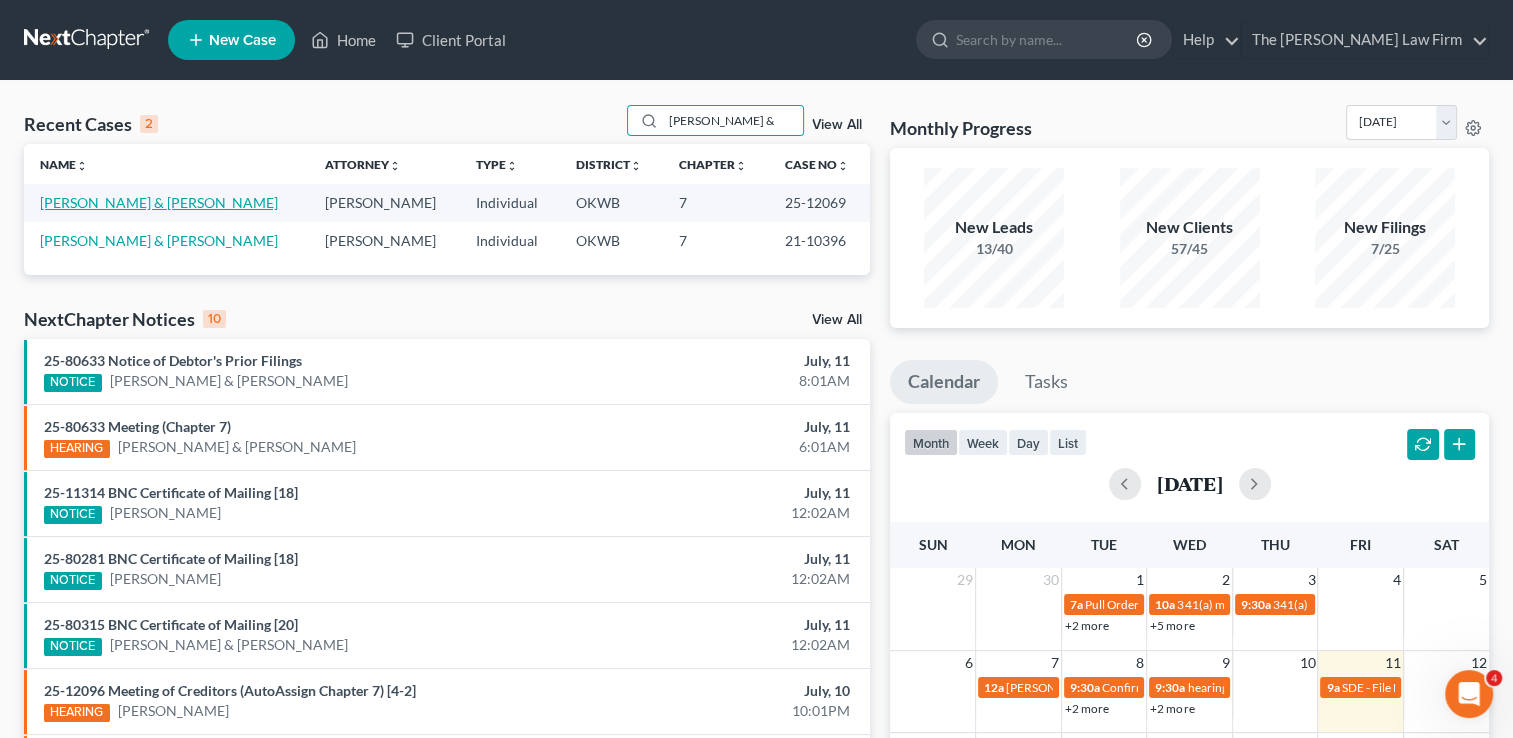click on "[PERSON_NAME] & [PERSON_NAME]" at bounding box center [159, 202] 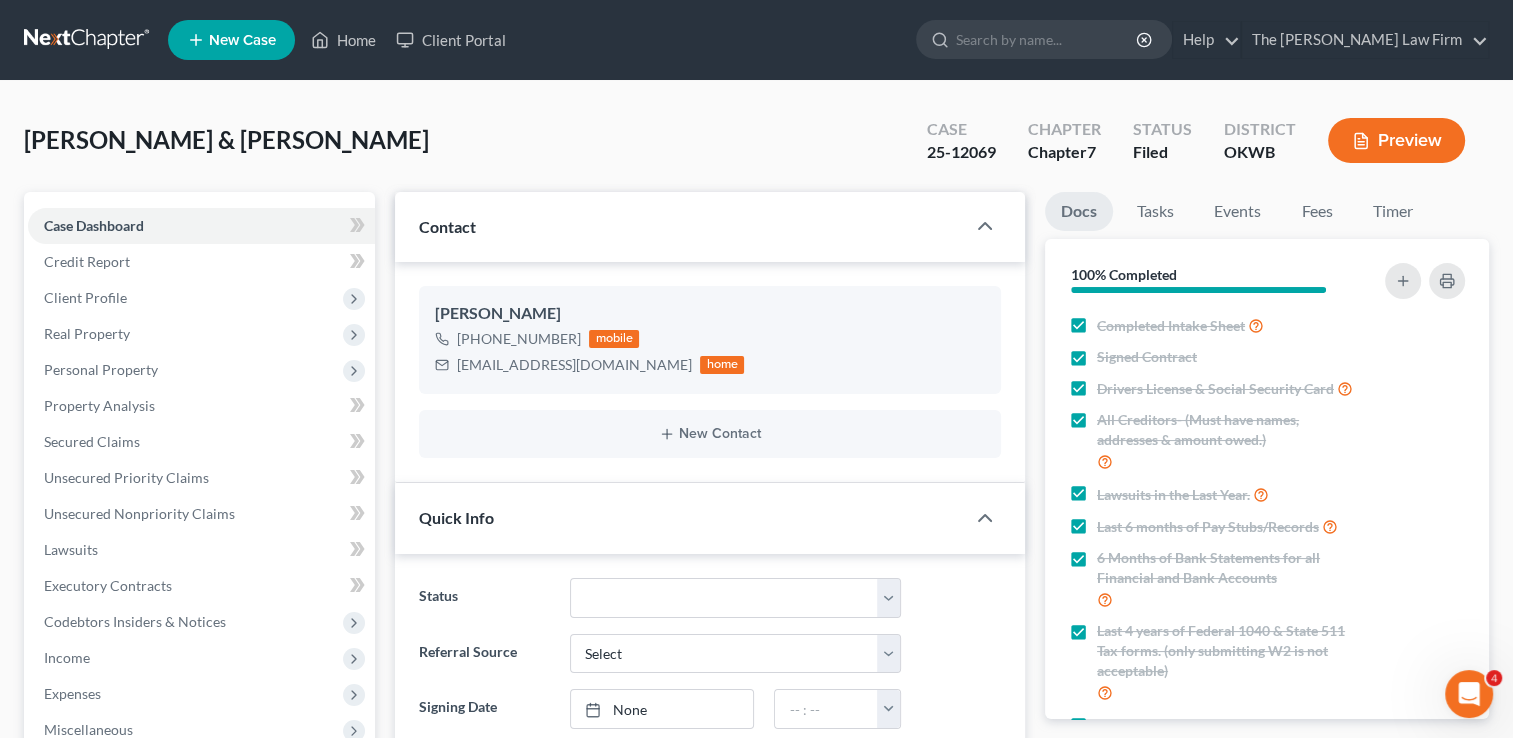 scroll, scrollTop: 2148, scrollLeft: 0, axis: vertical 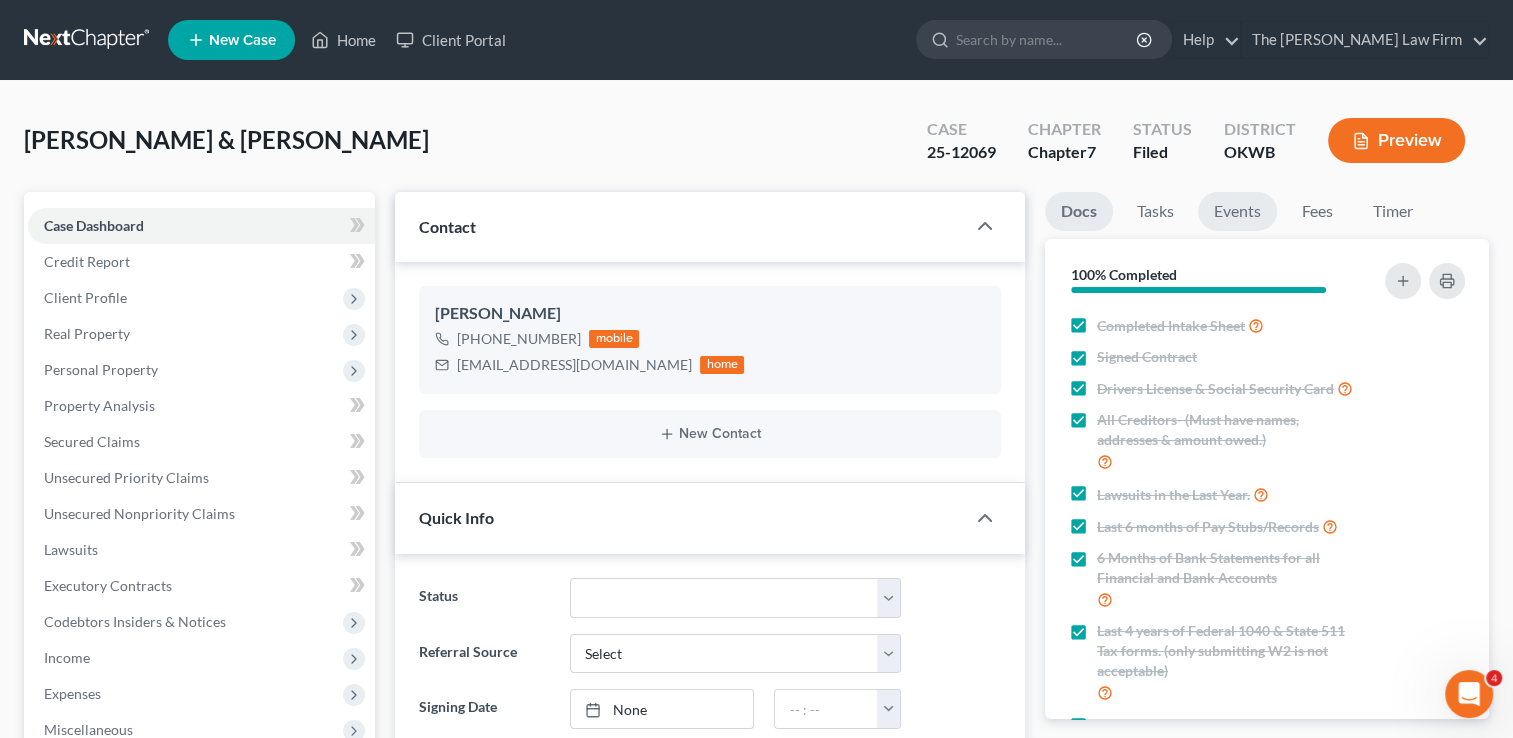 click on "Events" at bounding box center (1237, 211) 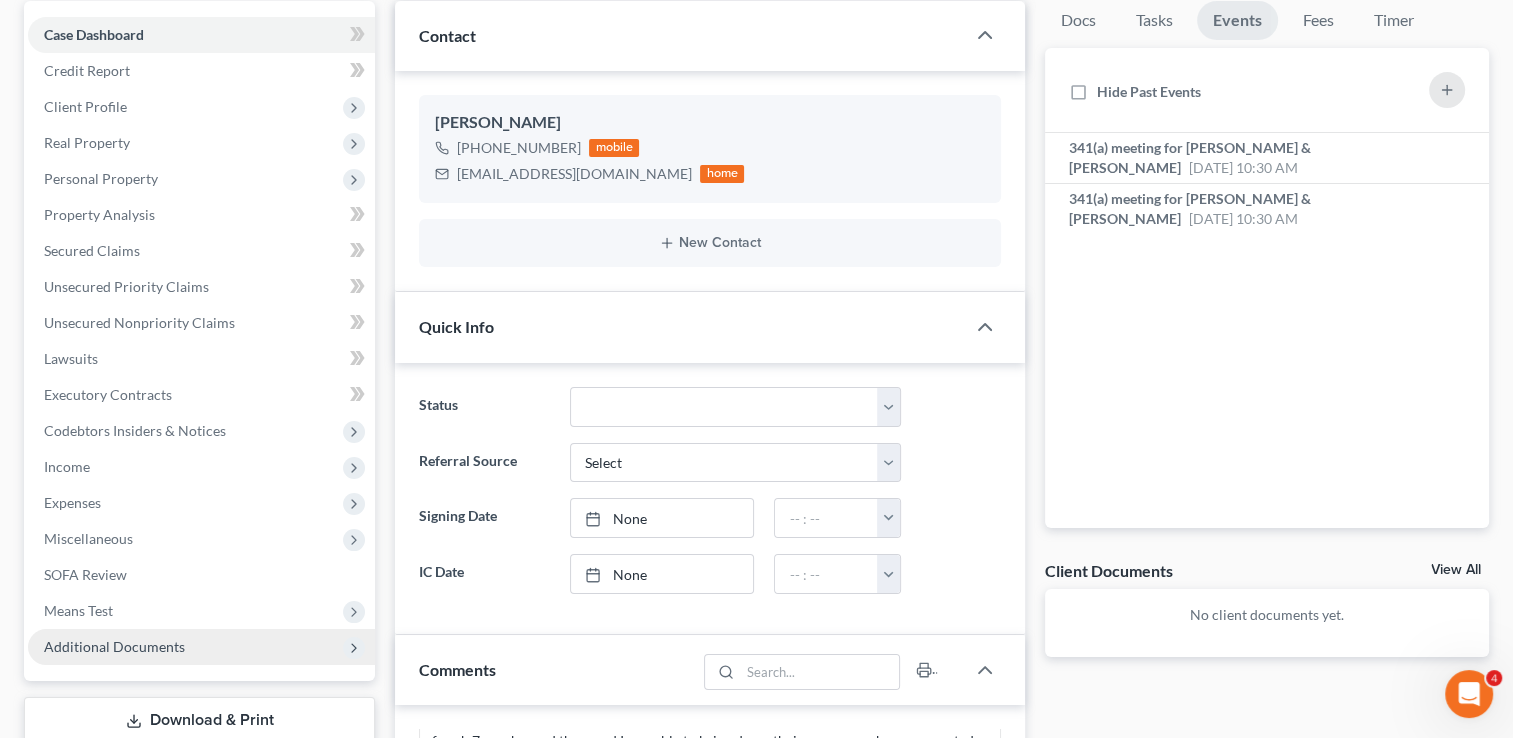 scroll, scrollTop: 200, scrollLeft: 0, axis: vertical 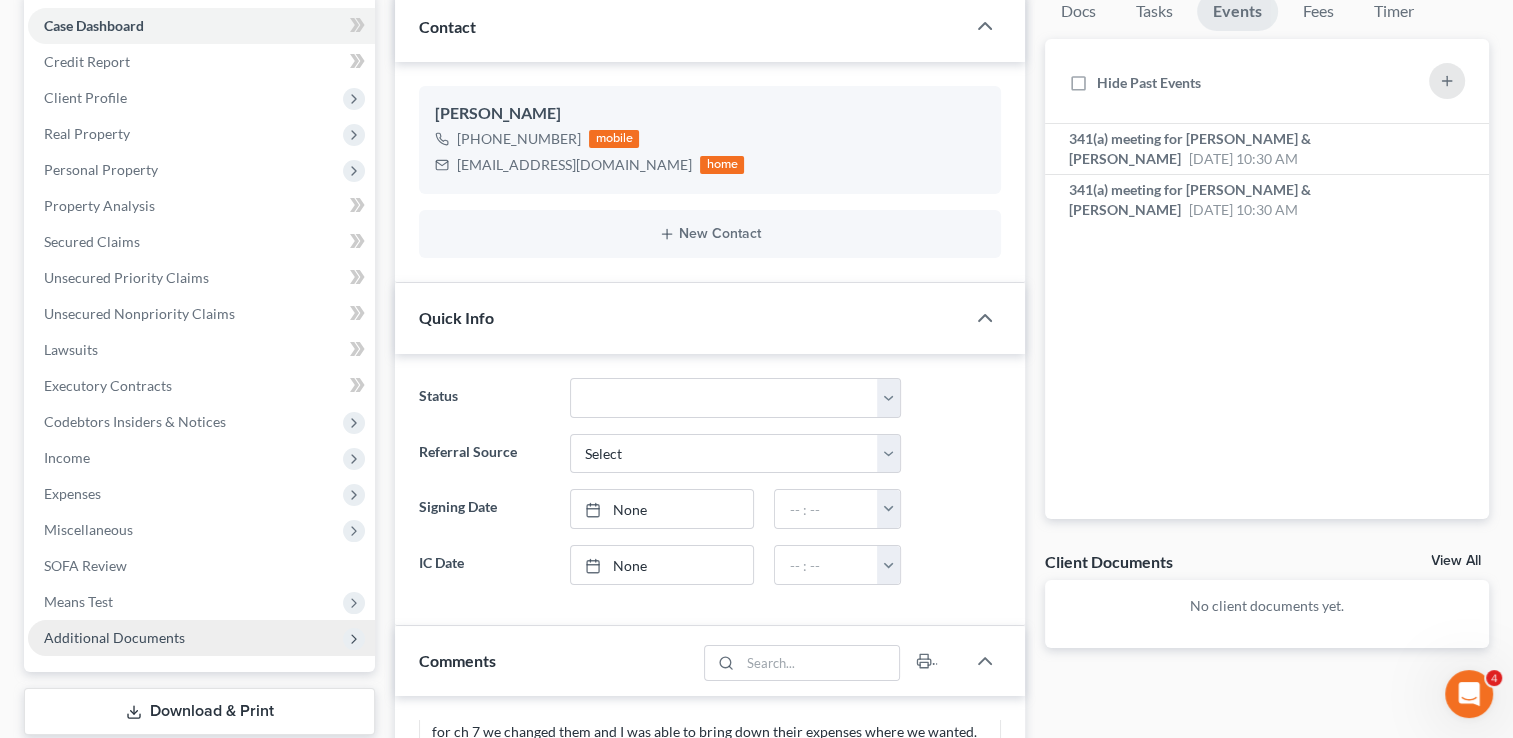 click on "Additional Documents" at bounding box center [201, 638] 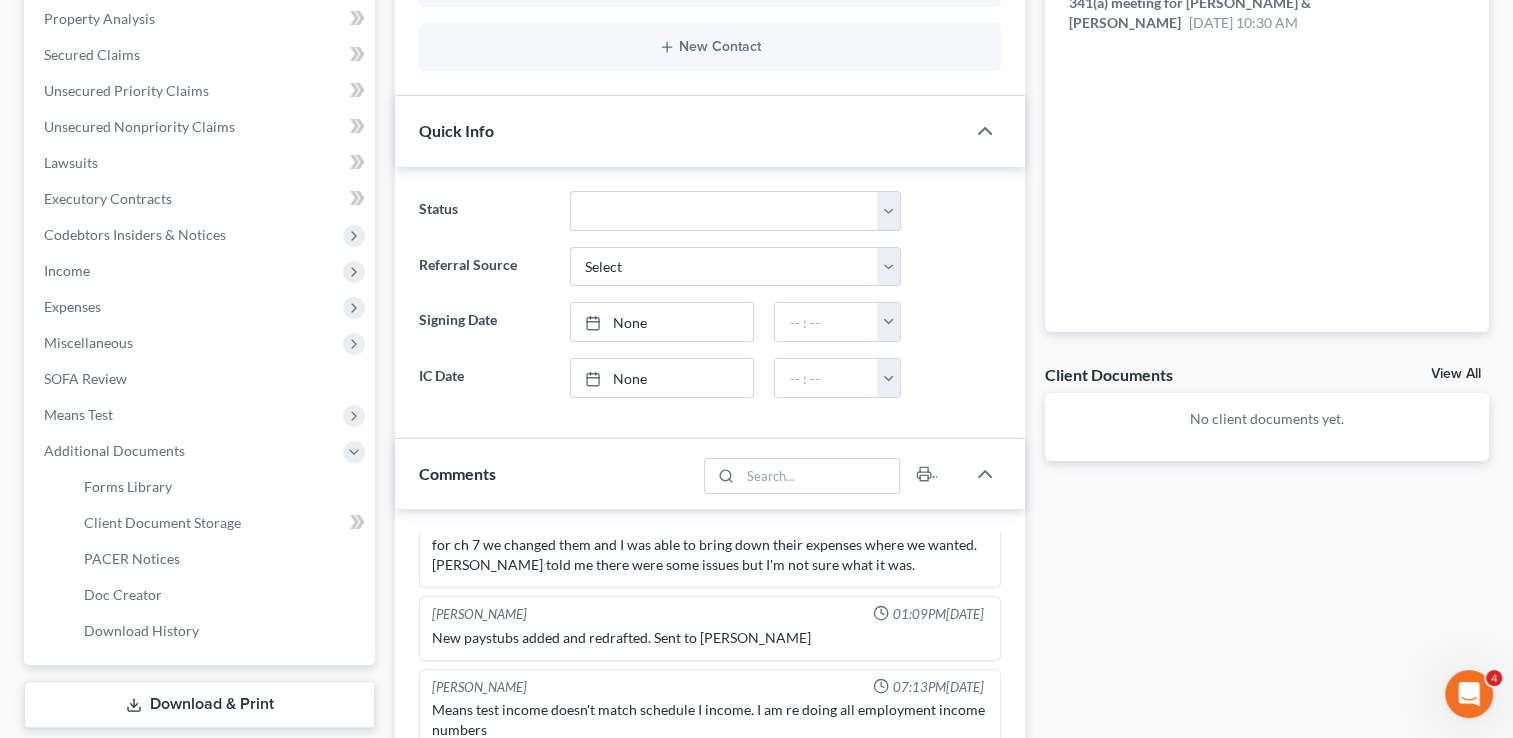 scroll, scrollTop: 400, scrollLeft: 0, axis: vertical 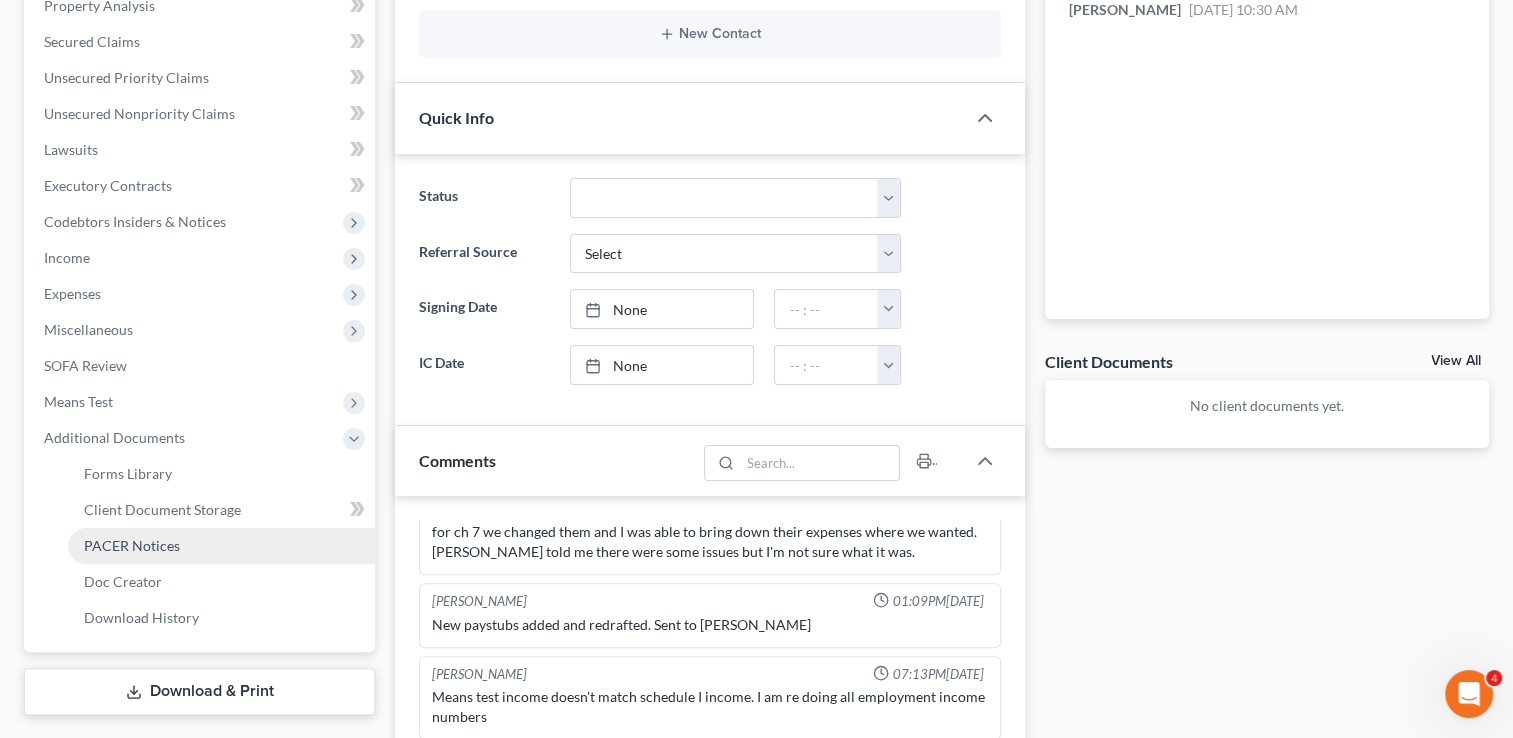 click on "PACER Notices" at bounding box center [132, 545] 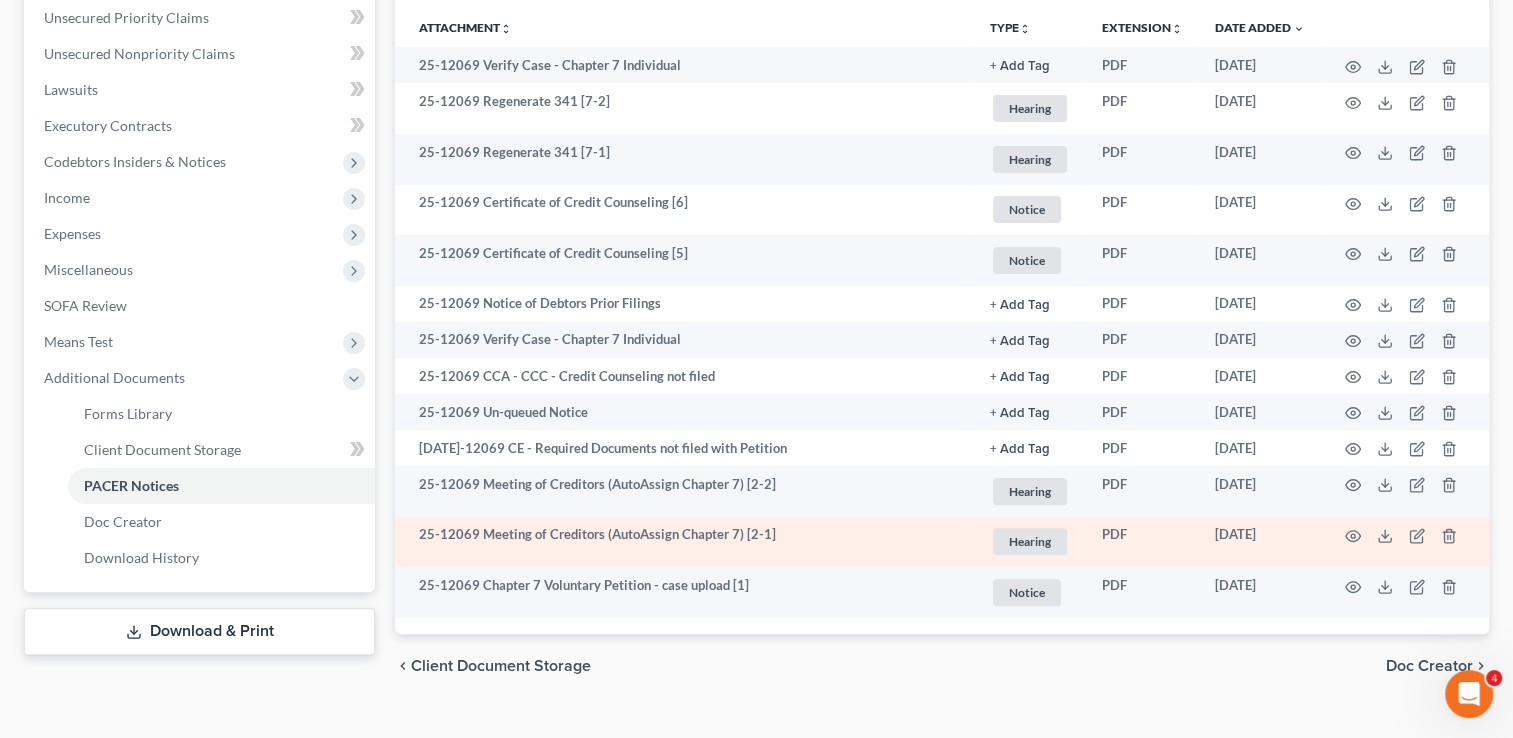 scroll, scrollTop: 496, scrollLeft: 0, axis: vertical 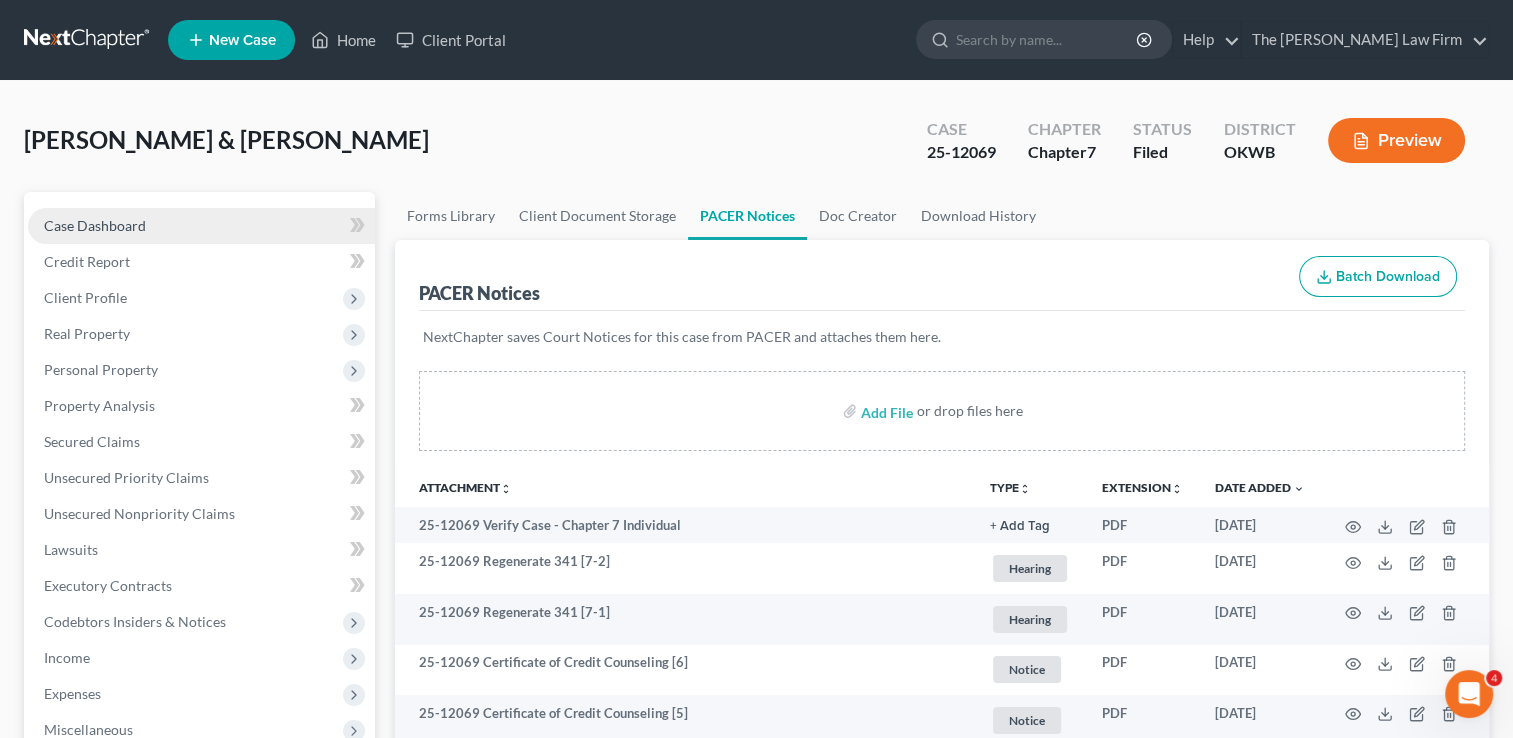 click on "Case Dashboard" at bounding box center [201, 226] 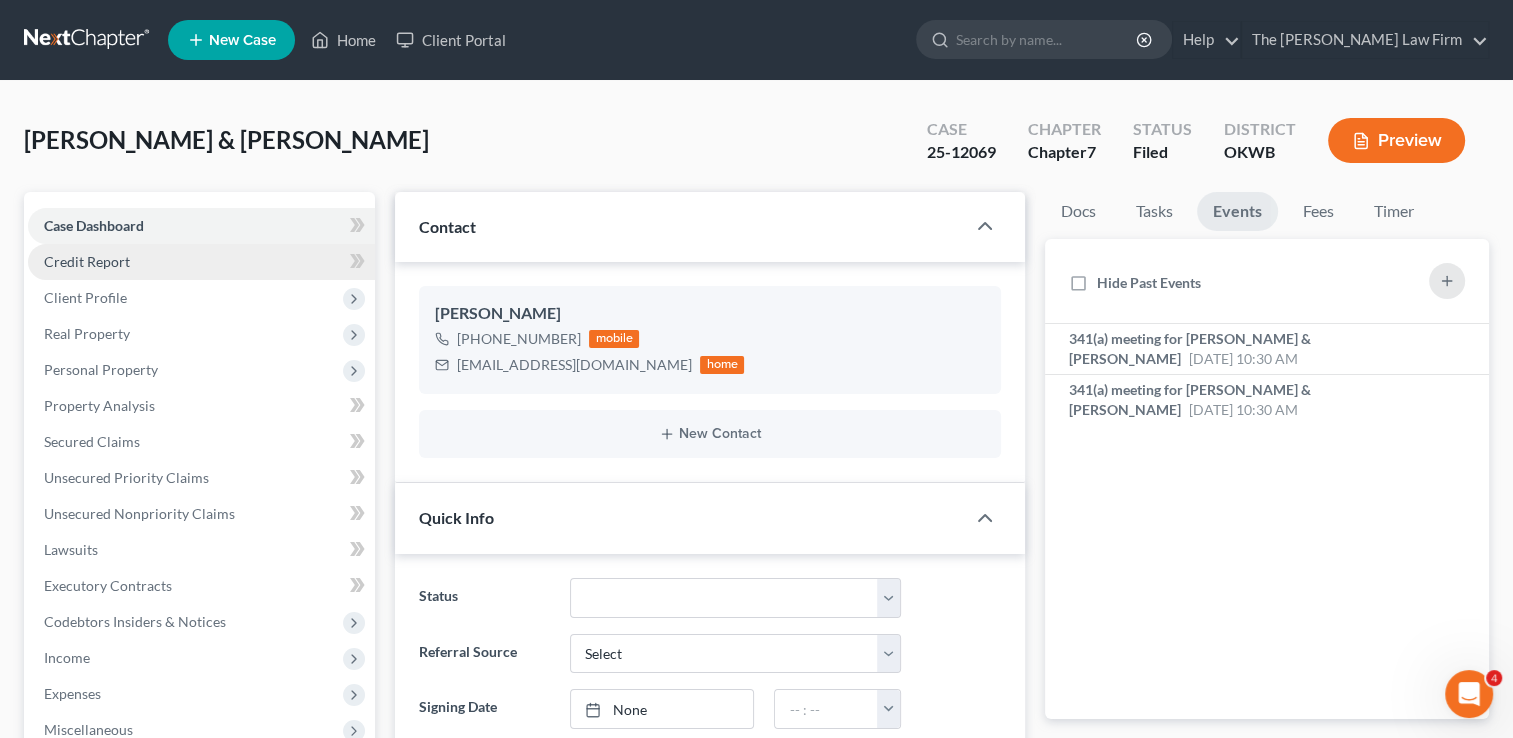scroll, scrollTop: 2148, scrollLeft: 0, axis: vertical 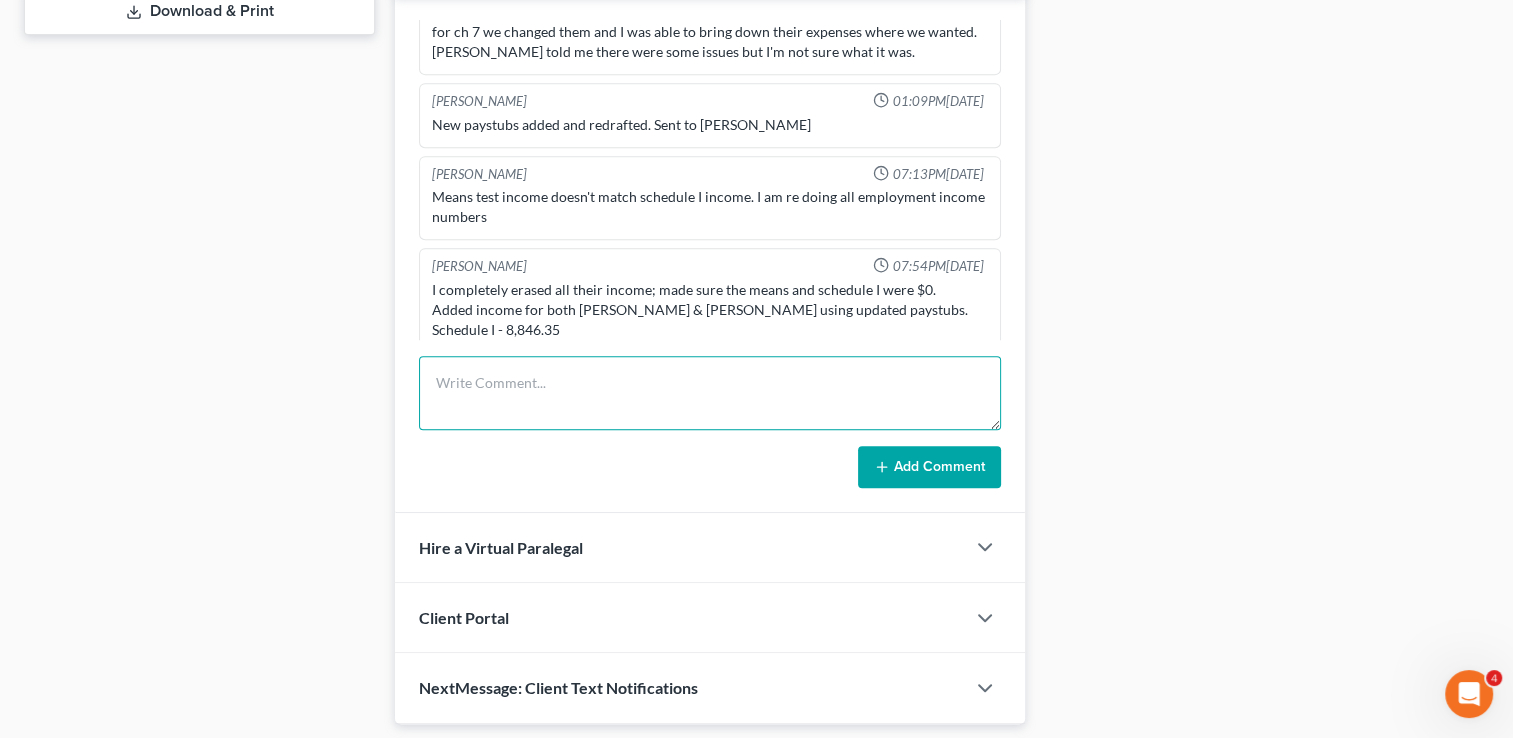 click at bounding box center [710, 393] 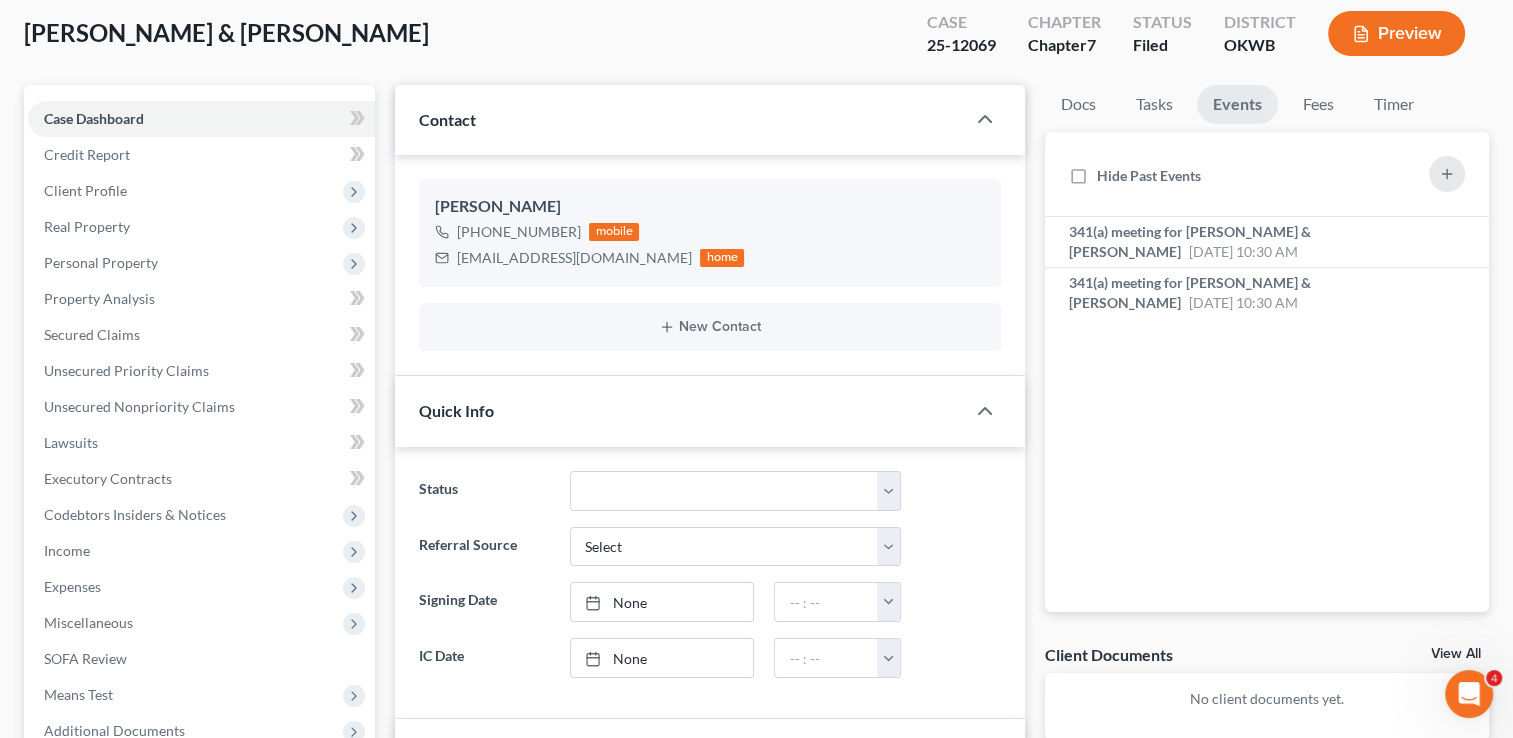 scroll, scrollTop: 0, scrollLeft: 0, axis: both 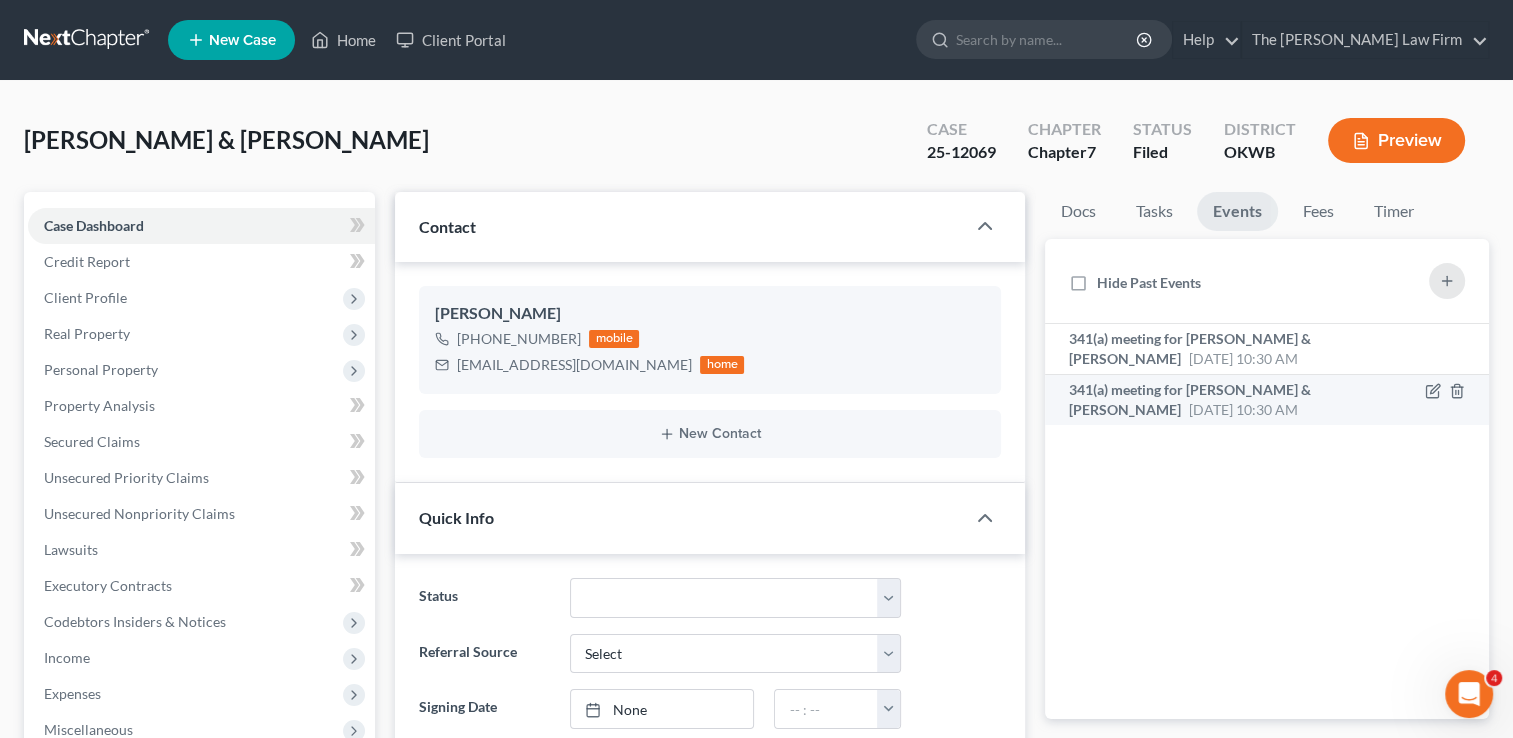 click on "341(a) meeting for [PERSON_NAME] & [PERSON_NAME]" at bounding box center [1190, 399] 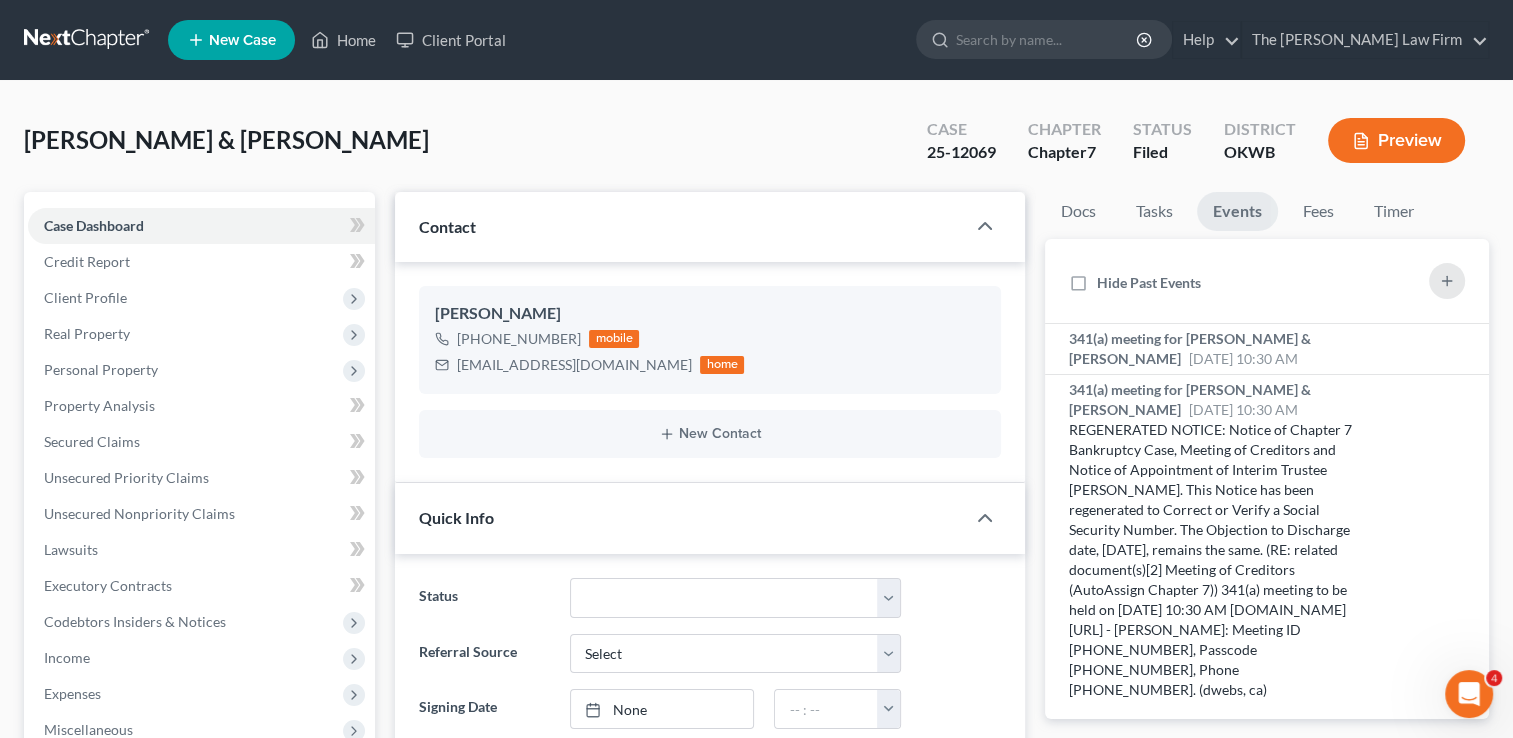 click on "25-12069" at bounding box center [961, 152] 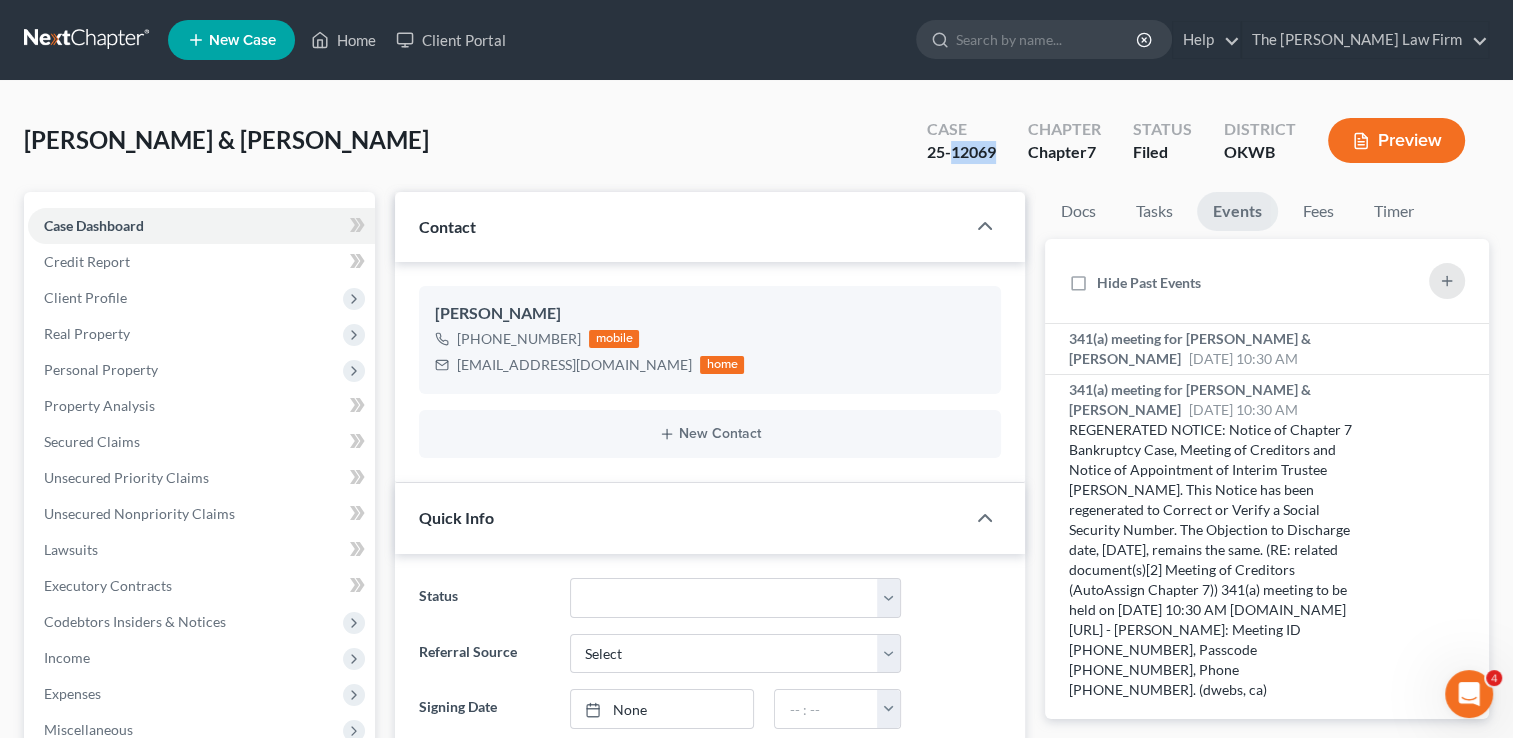 click on "25-12069" at bounding box center (961, 152) 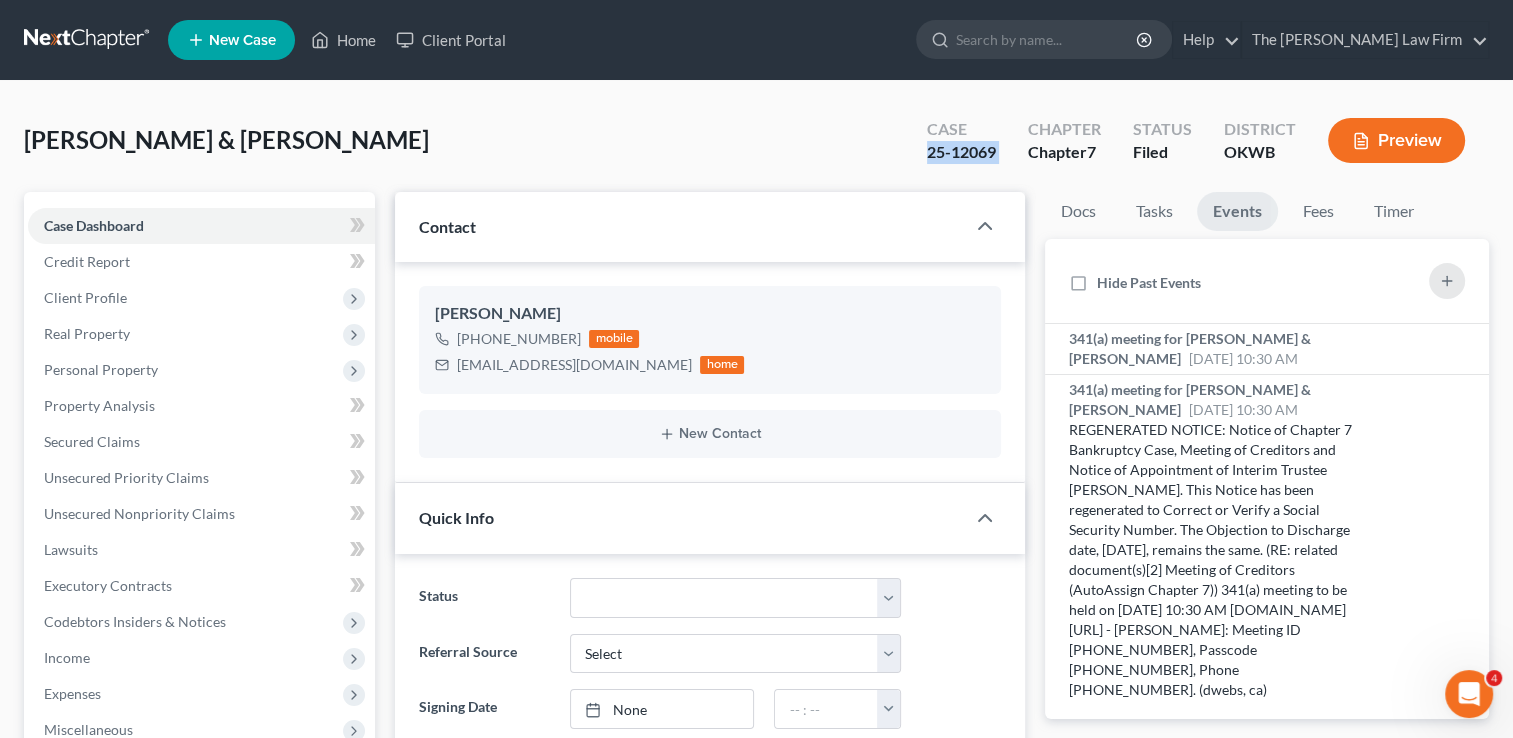 click on "25-12069" at bounding box center (961, 152) 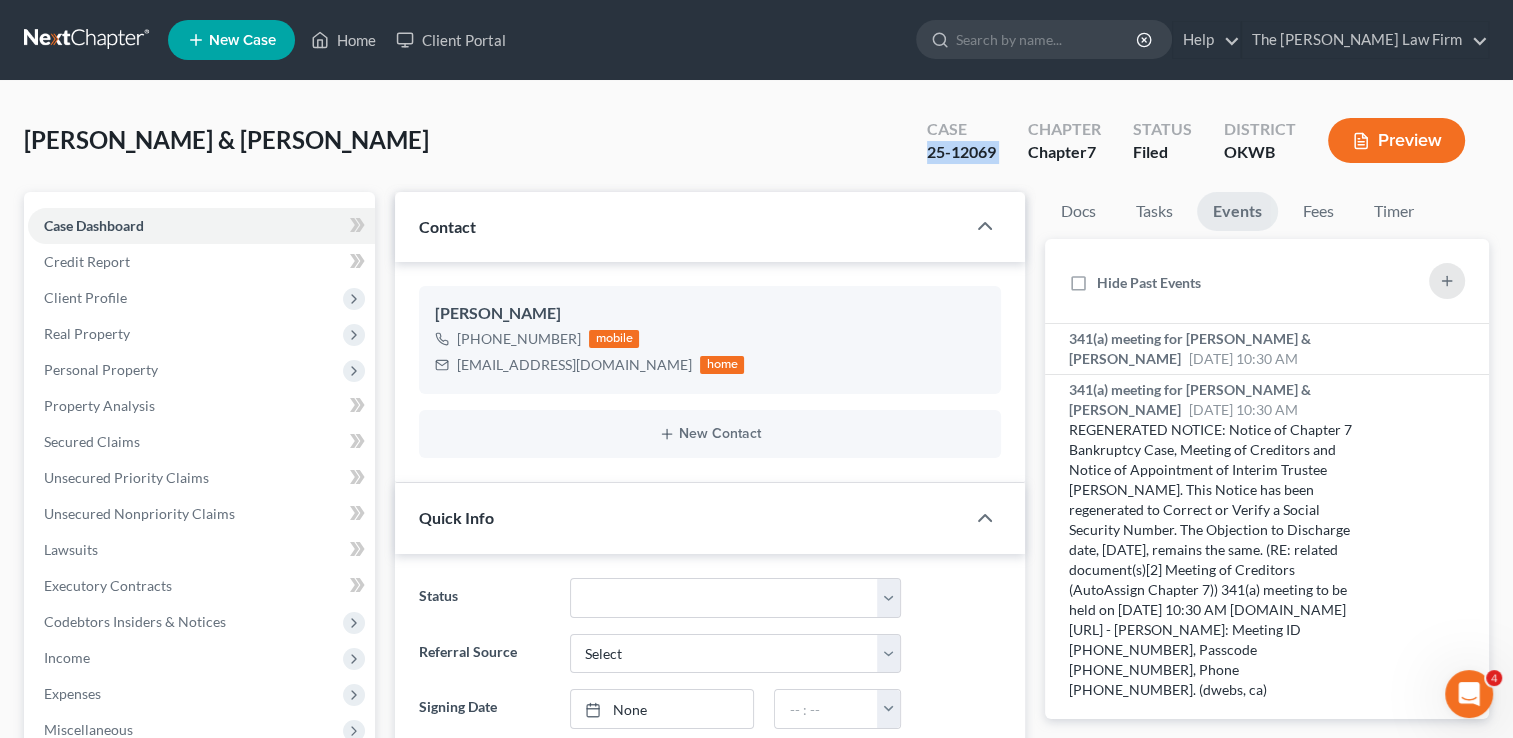 copy on "25-12069" 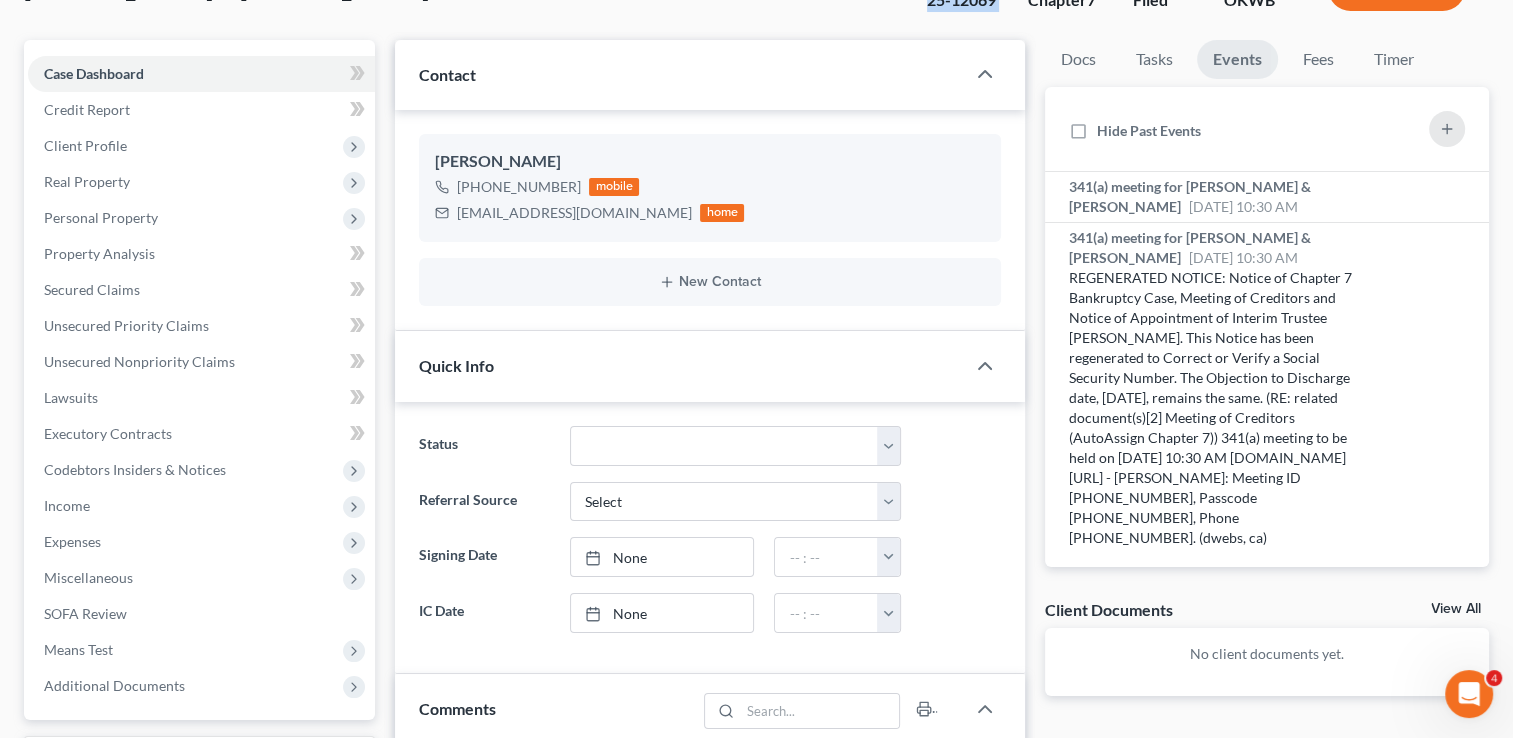 scroll, scrollTop: 956, scrollLeft: 0, axis: vertical 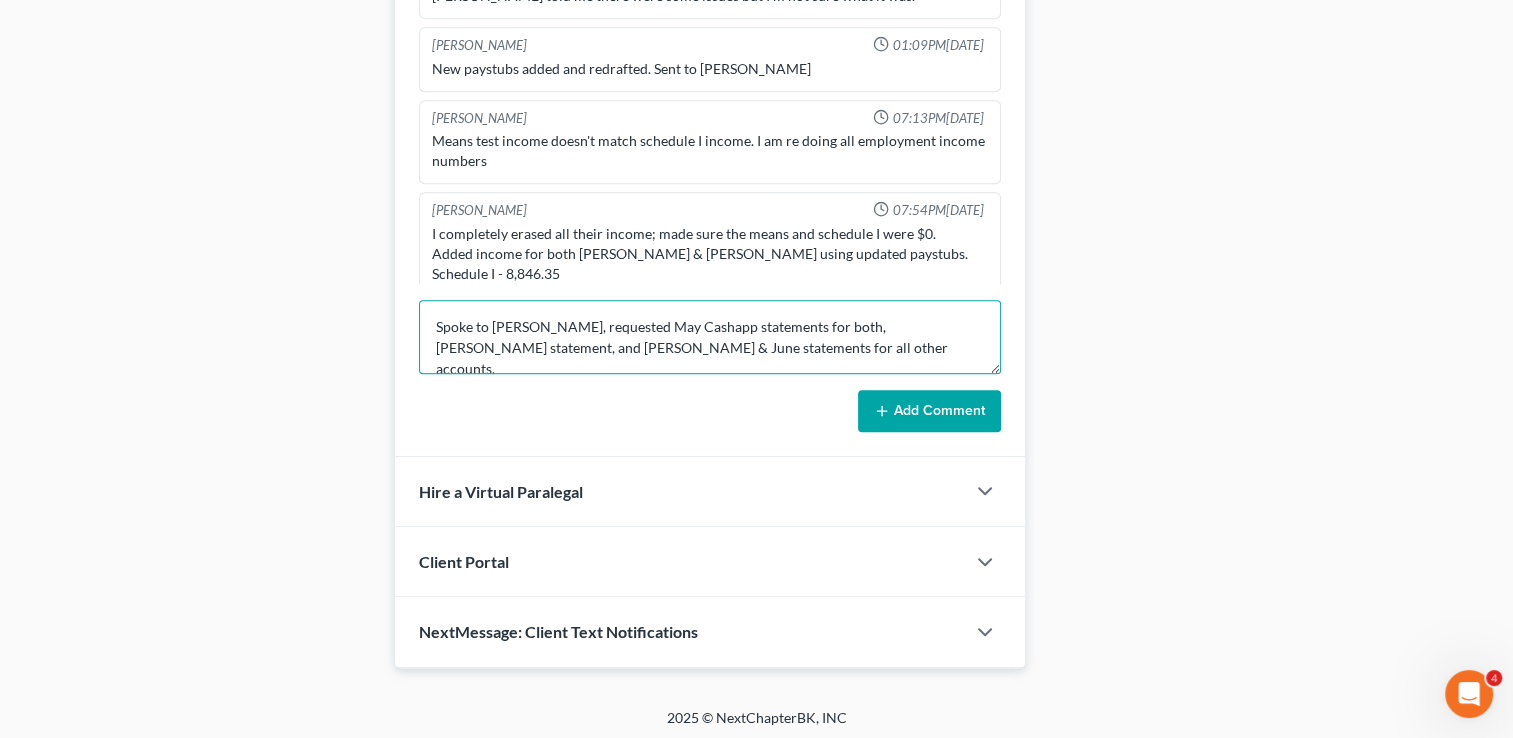 click on "Spoke to Jeri, requested May Cashapp statements for both, June Venmo statement, and May & June statements for all other accounts." at bounding box center [710, 337] 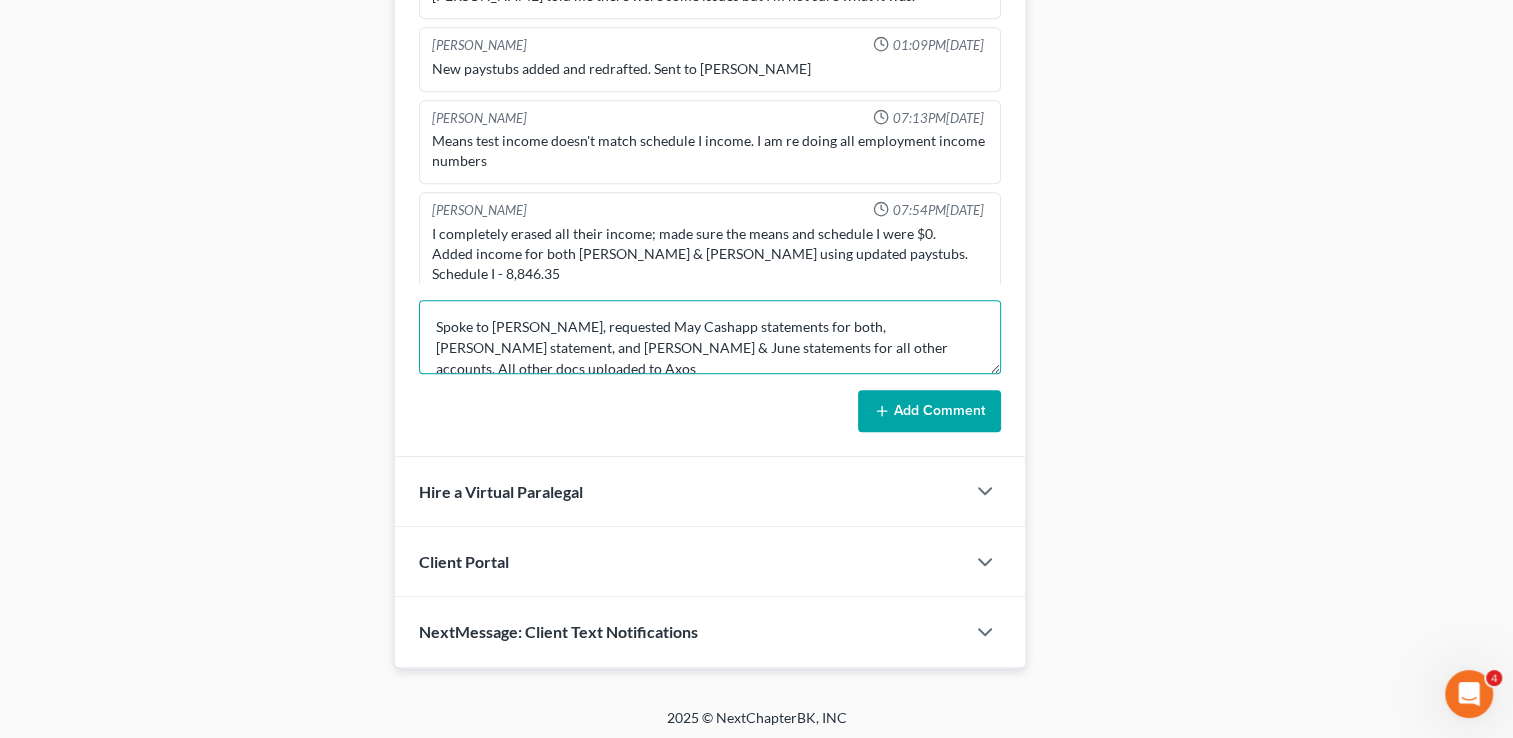 click on "Spoke to Jeri, requested May Cashapp statements for both, June Venmo statement, and May & June statements for all other accounts. All other docs uploaded to Axos" at bounding box center [710, 337] 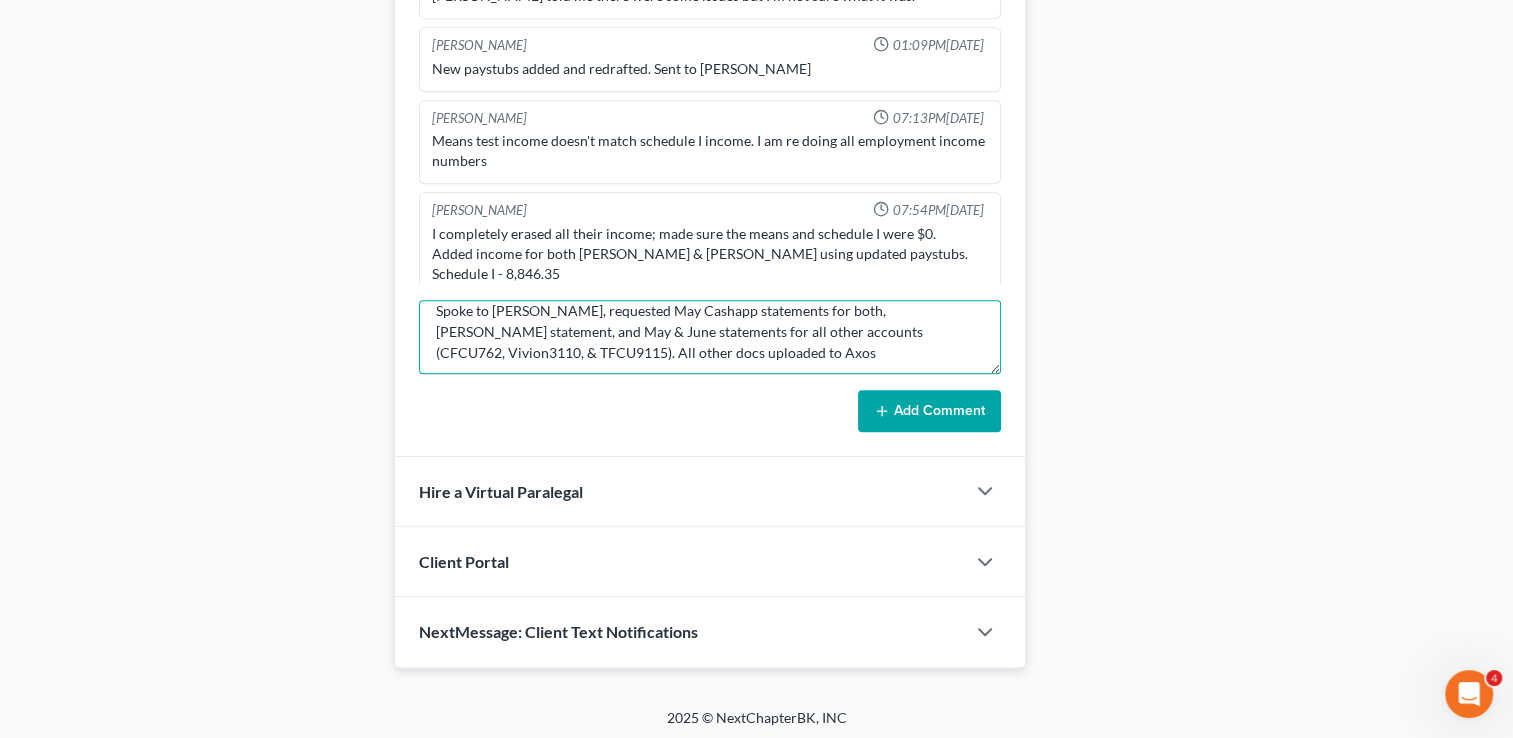 scroll, scrollTop: 20, scrollLeft: 0, axis: vertical 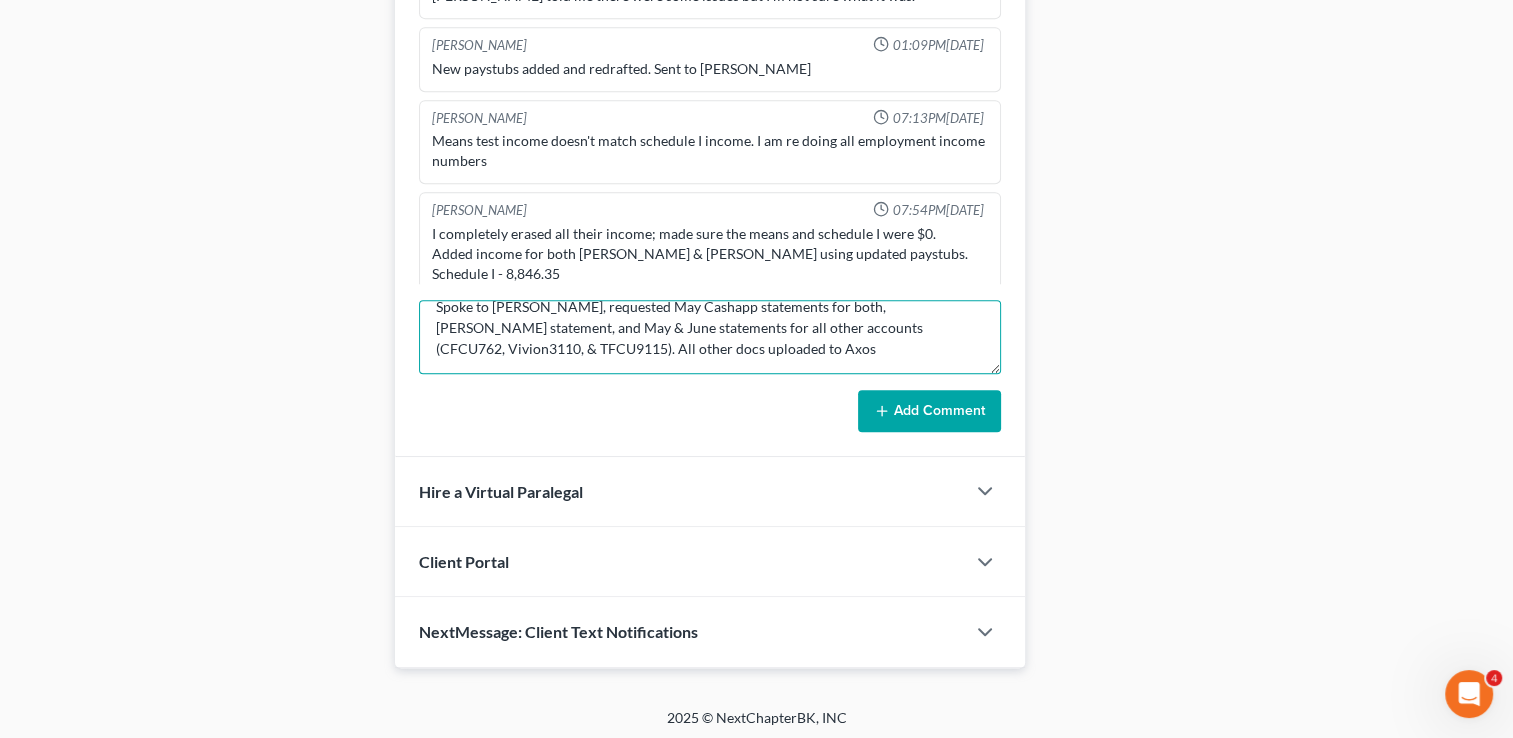 type on "Spoke to Jeri, requested May Cashapp statements for both, June Venmo statement, and May & June statements for all other accounts (CFCU762, Vivion3110, & TFCU9115). All other docs uploaded to Axos" 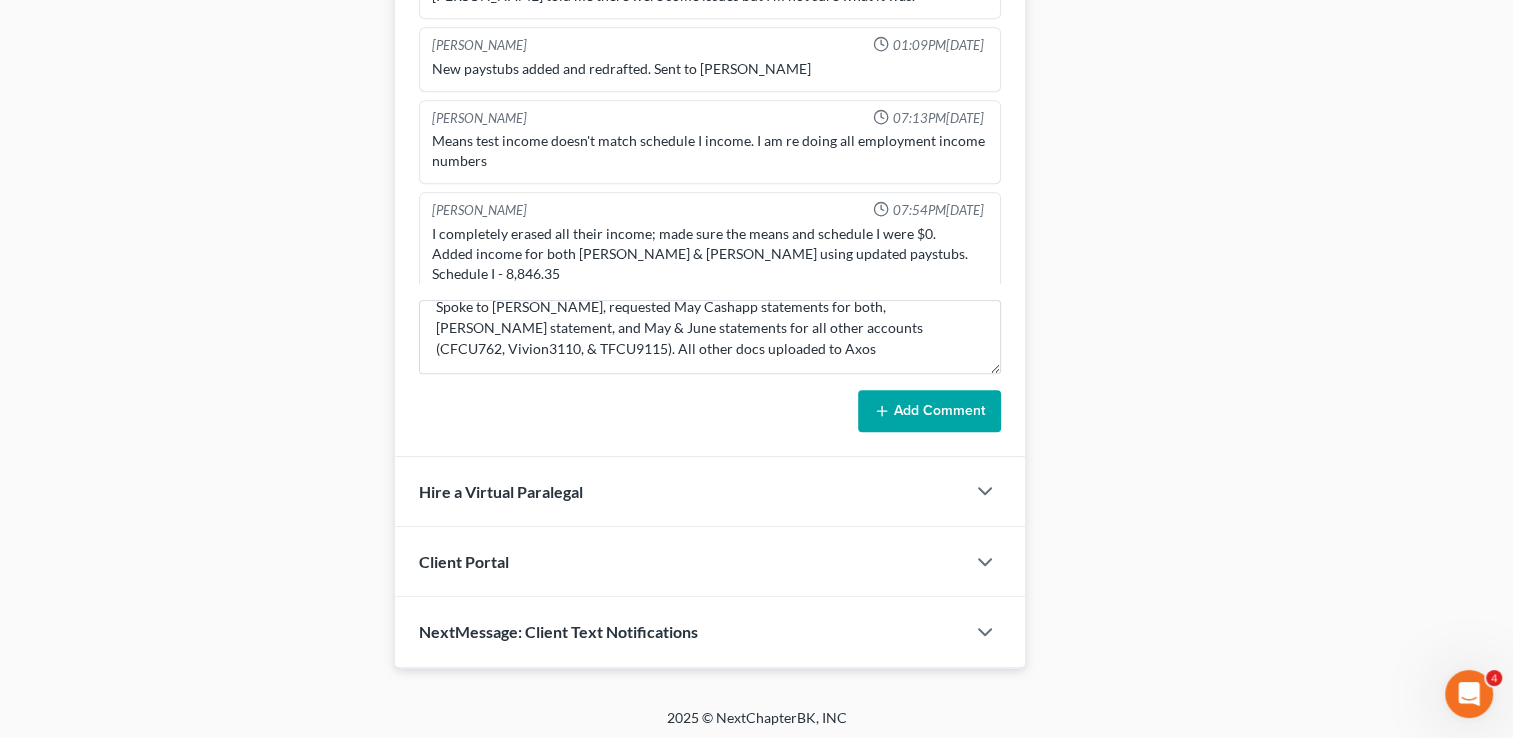 click on "Add Comment" at bounding box center (929, 411) 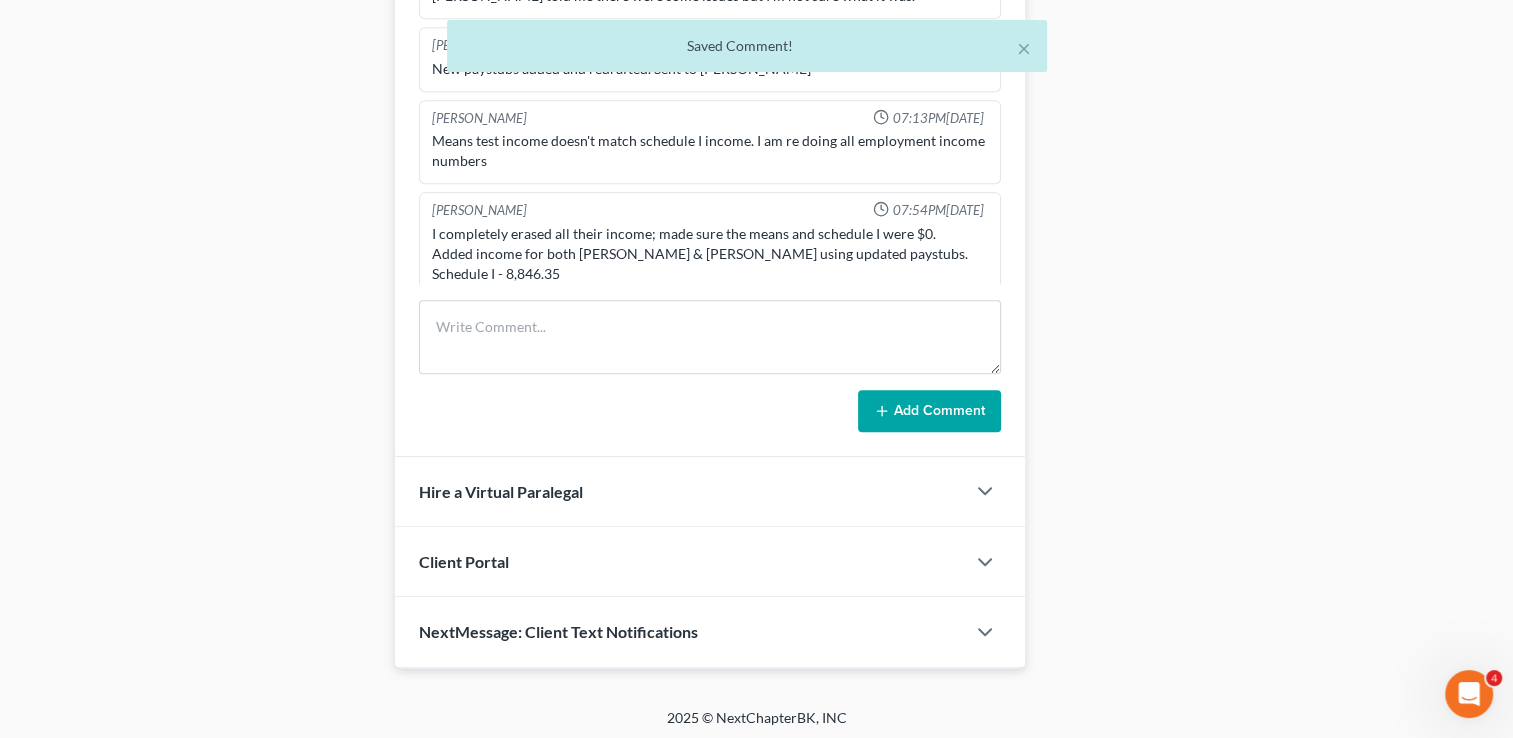 scroll, scrollTop: 0, scrollLeft: 0, axis: both 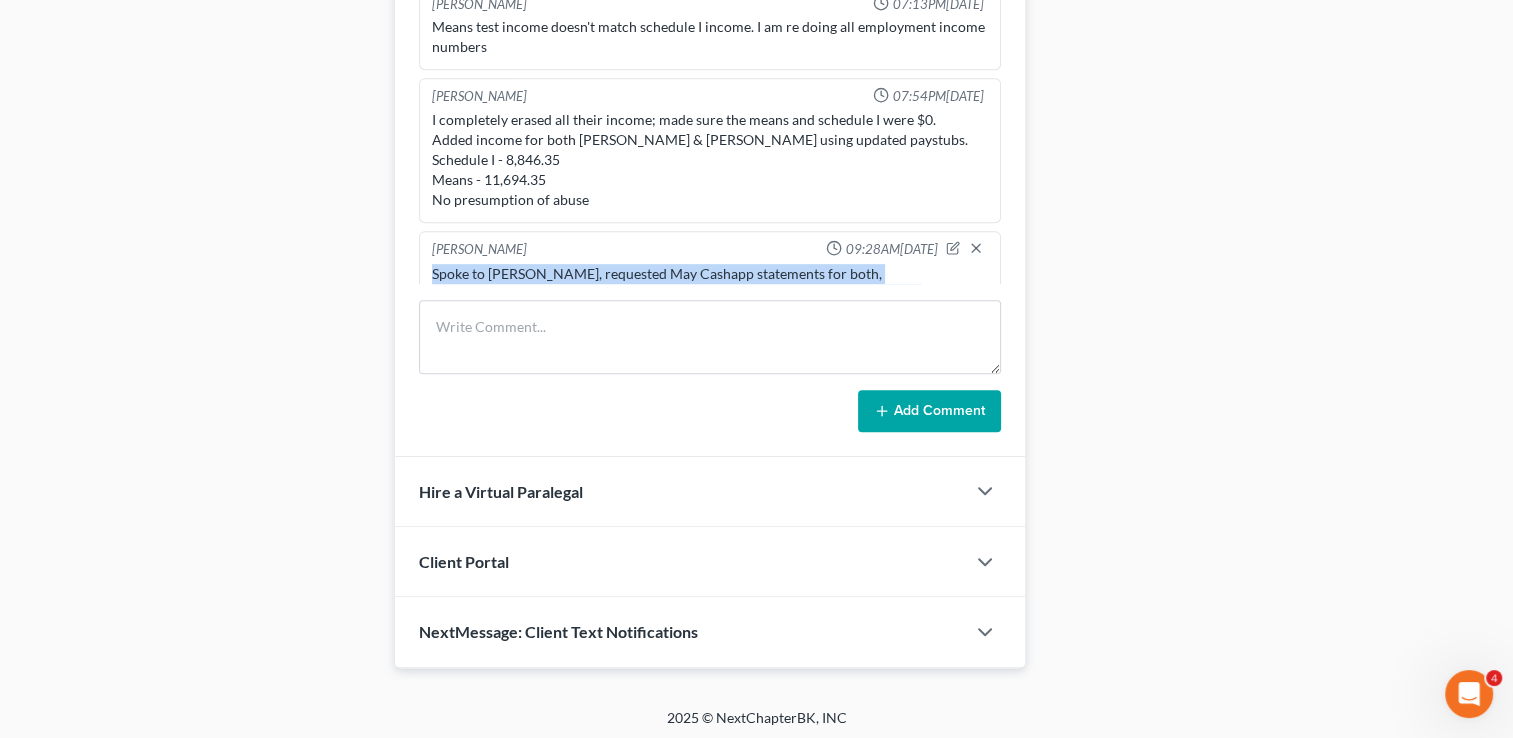 drag, startPoint x: 433, startPoint y: 218, endPoint x: 947, endPoint y: 239, distance: 514.42883 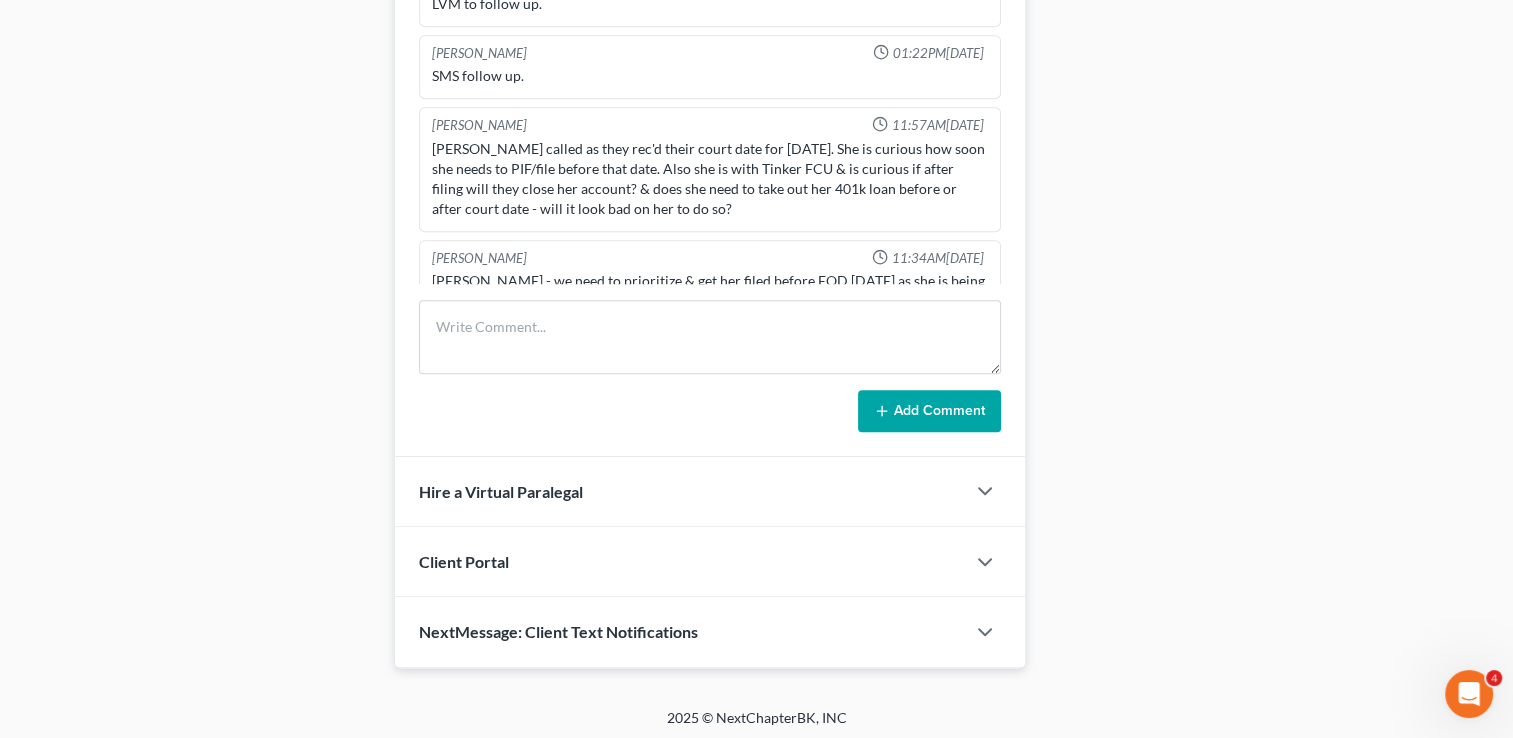 scroll, scrollTop: 0, scrollLeft: 0, axis: both 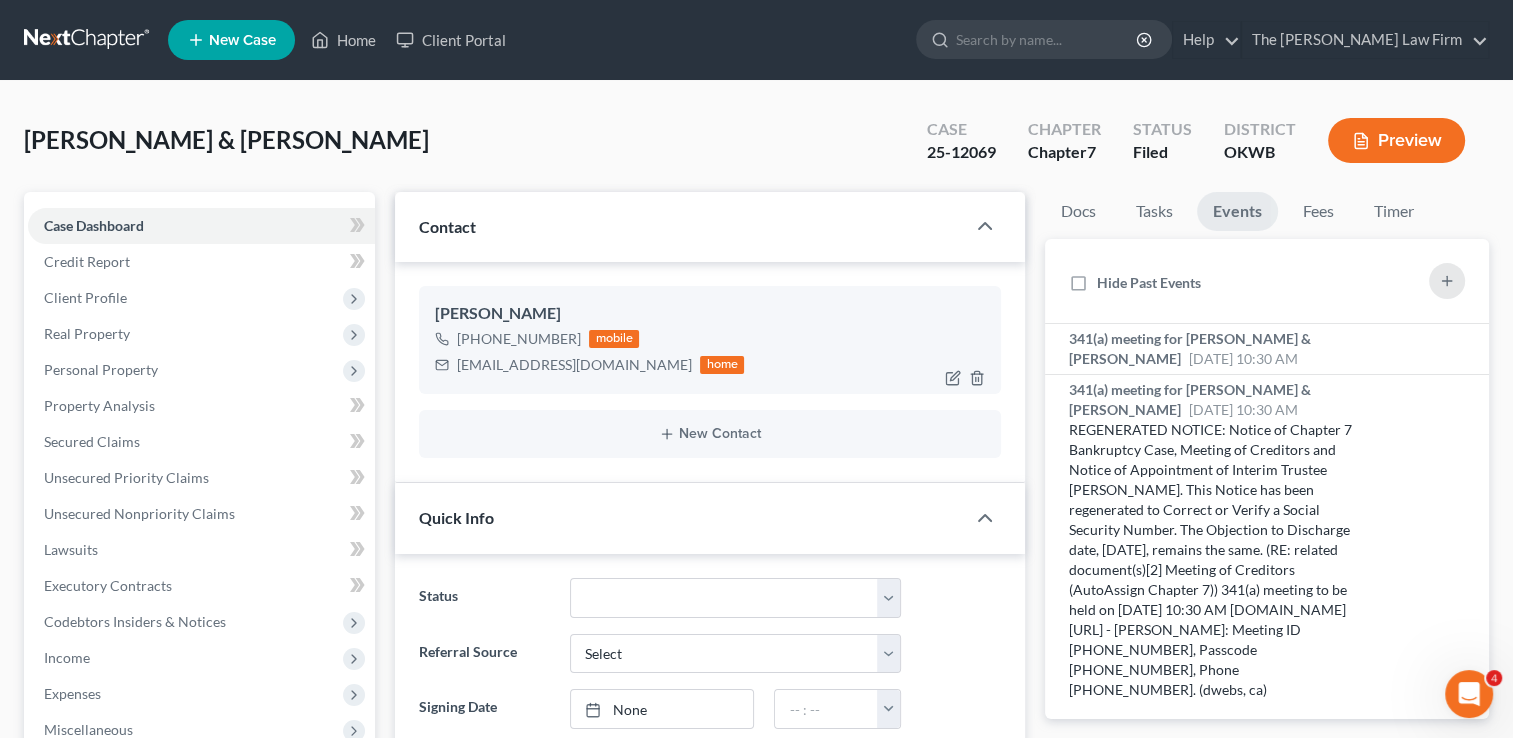 click on "jeriberri40@gmail.com" at bounding box center [574, 365] 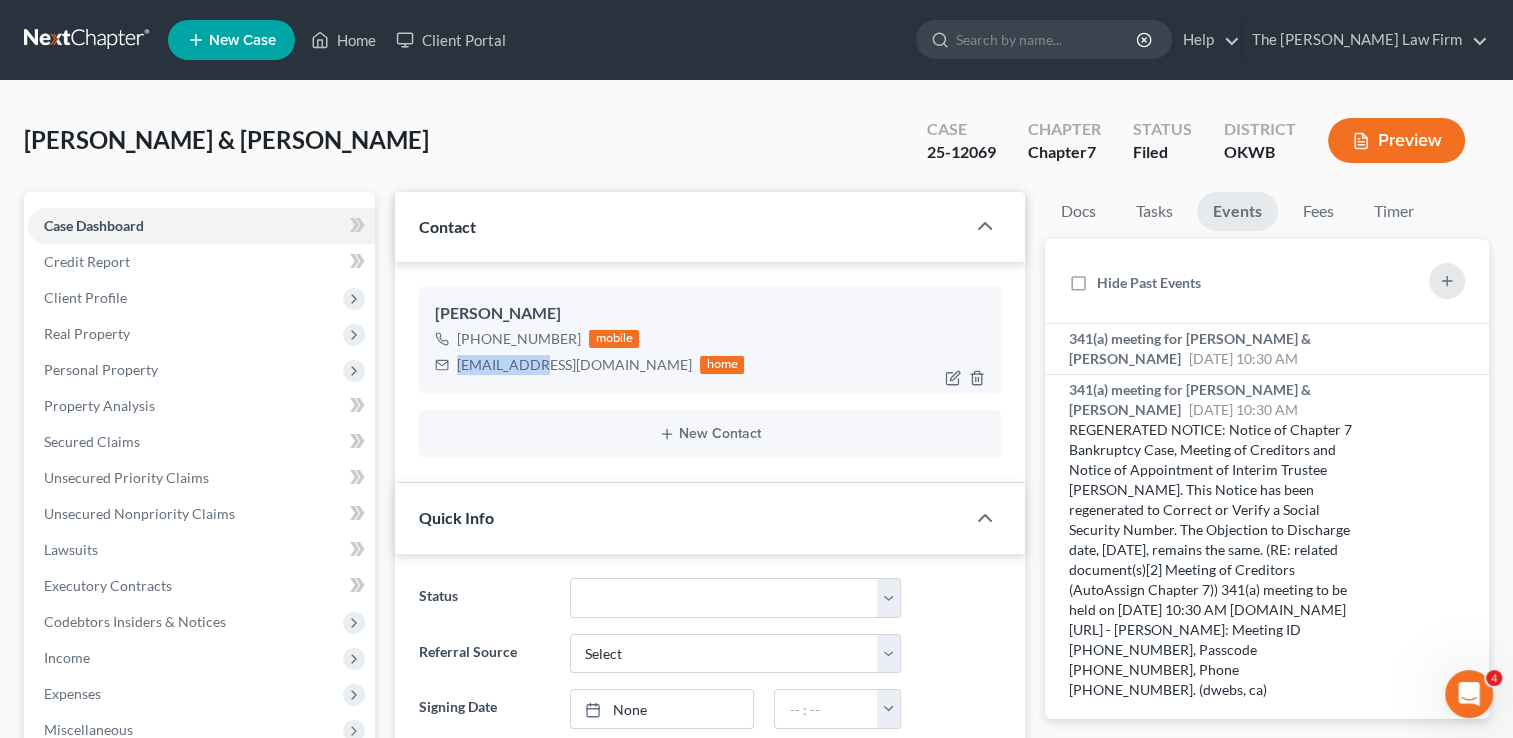 click on "jeriberri40@gmail.com" at bounding box center (574, 365) 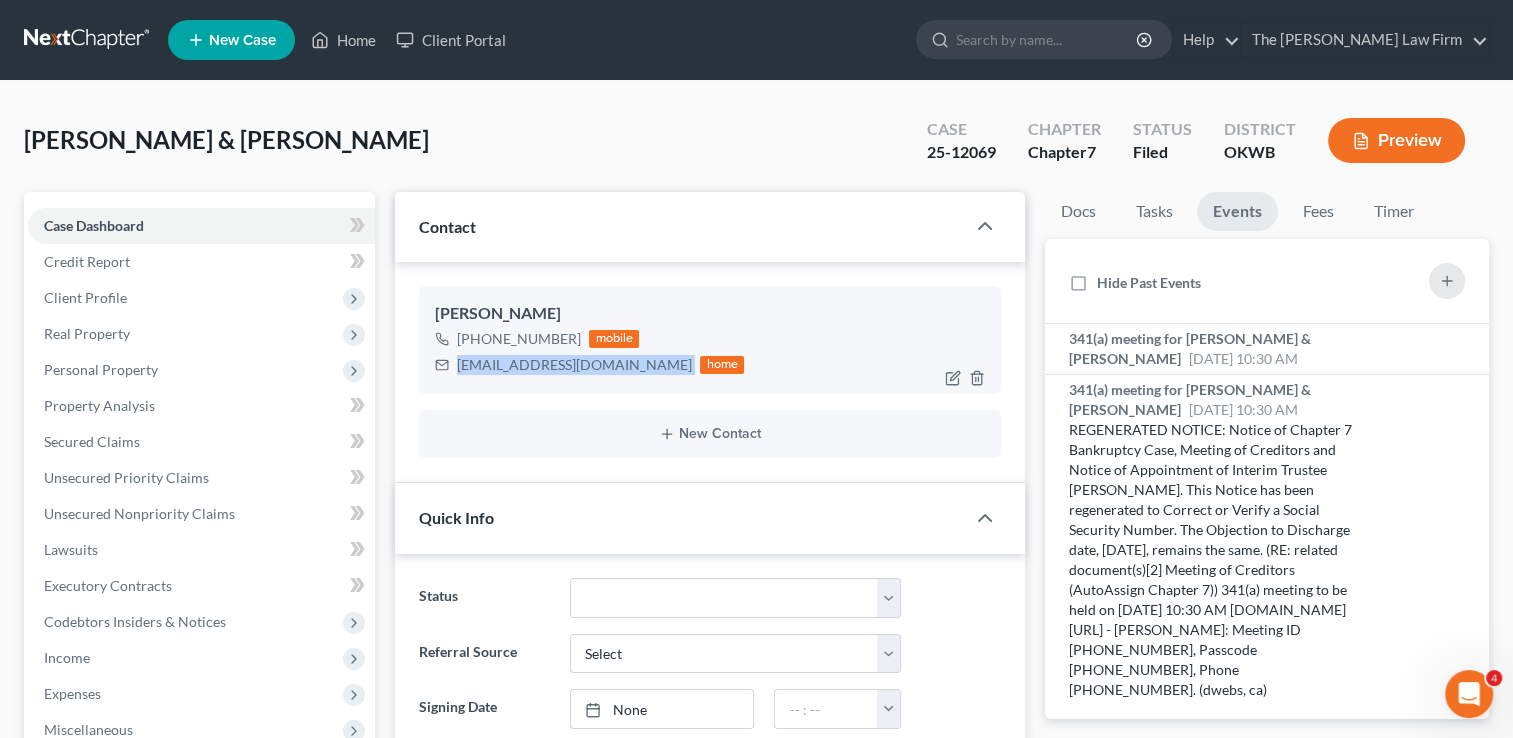 click on "jeriberri40@gmail.com" at bounding box center [574, 365] 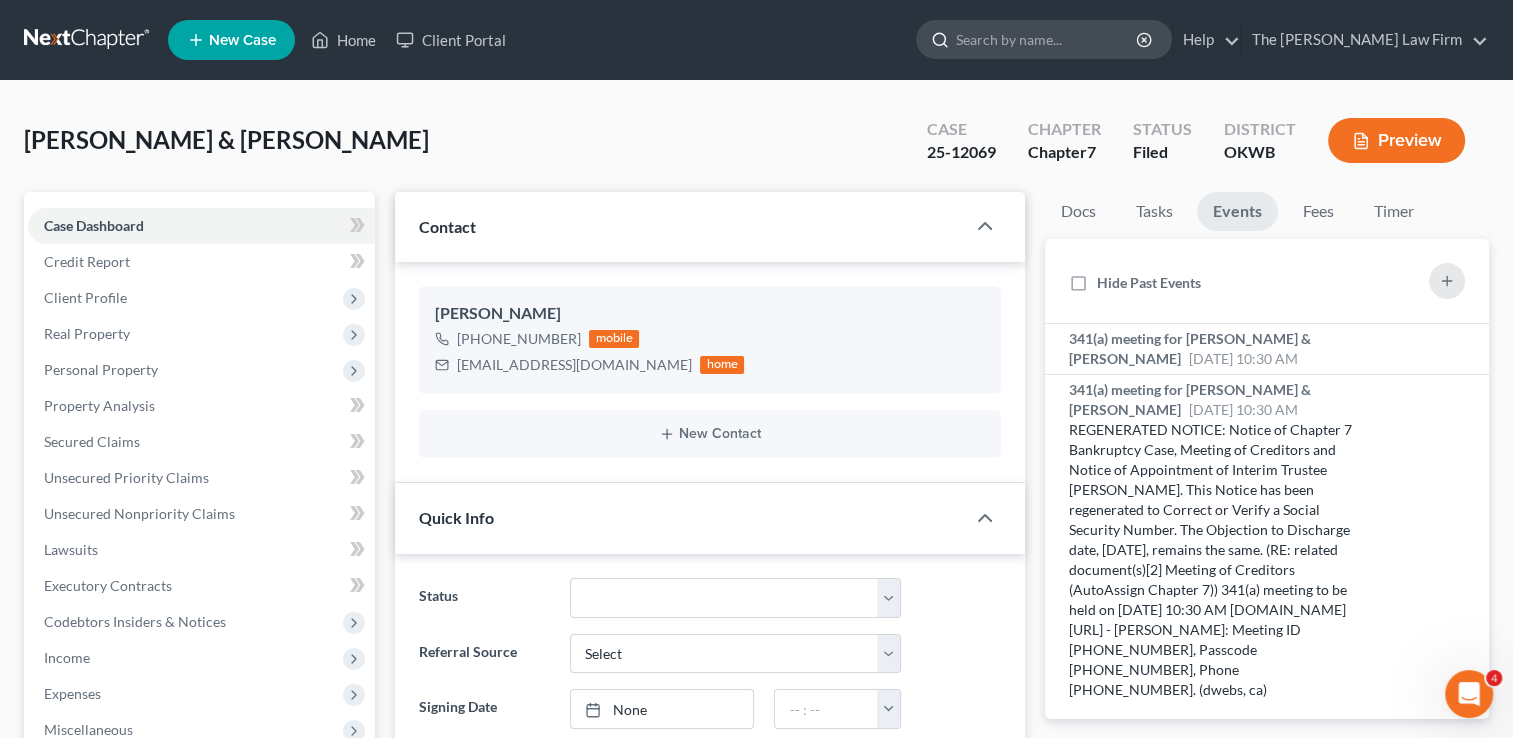 click at bounding box center (1047, 39) 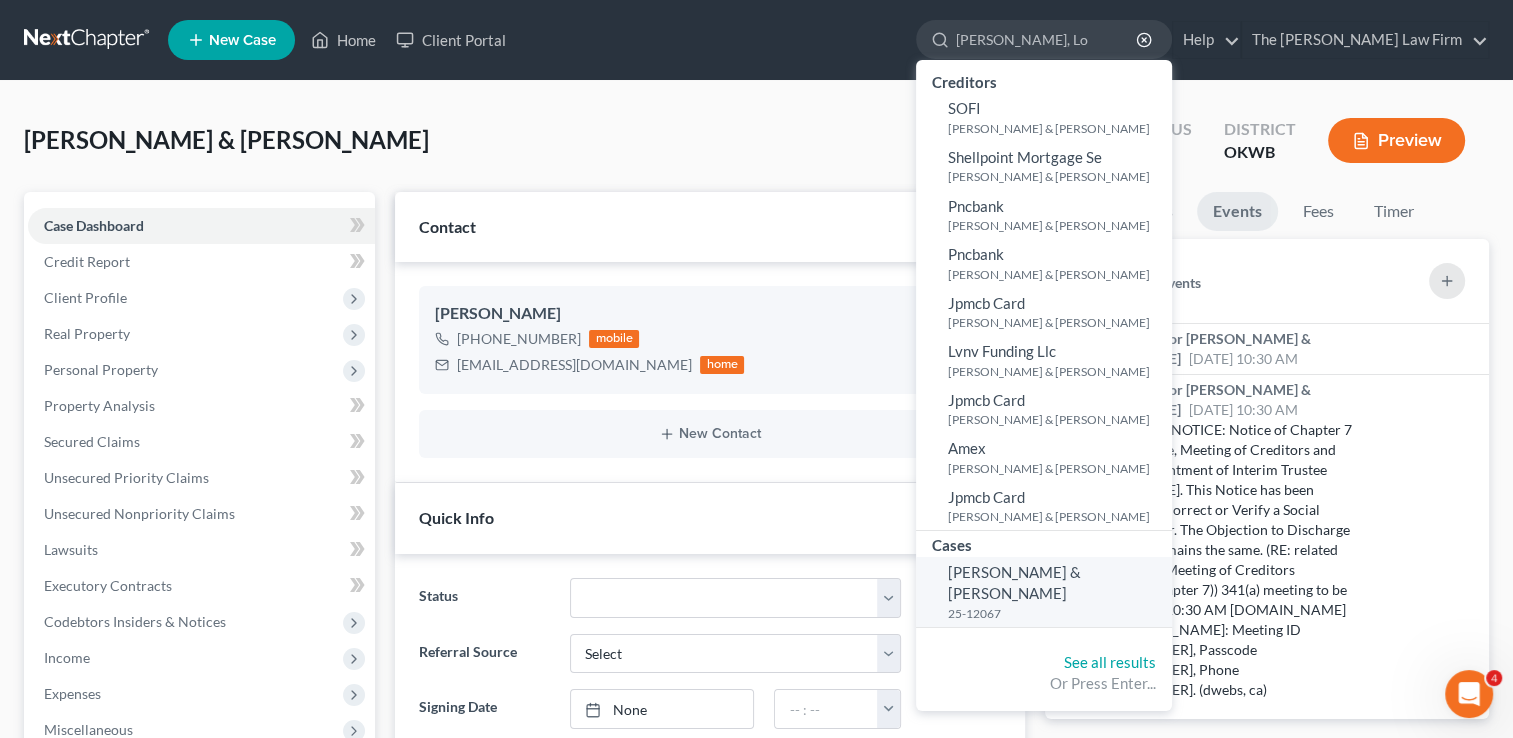 type on "Williams, Lo" 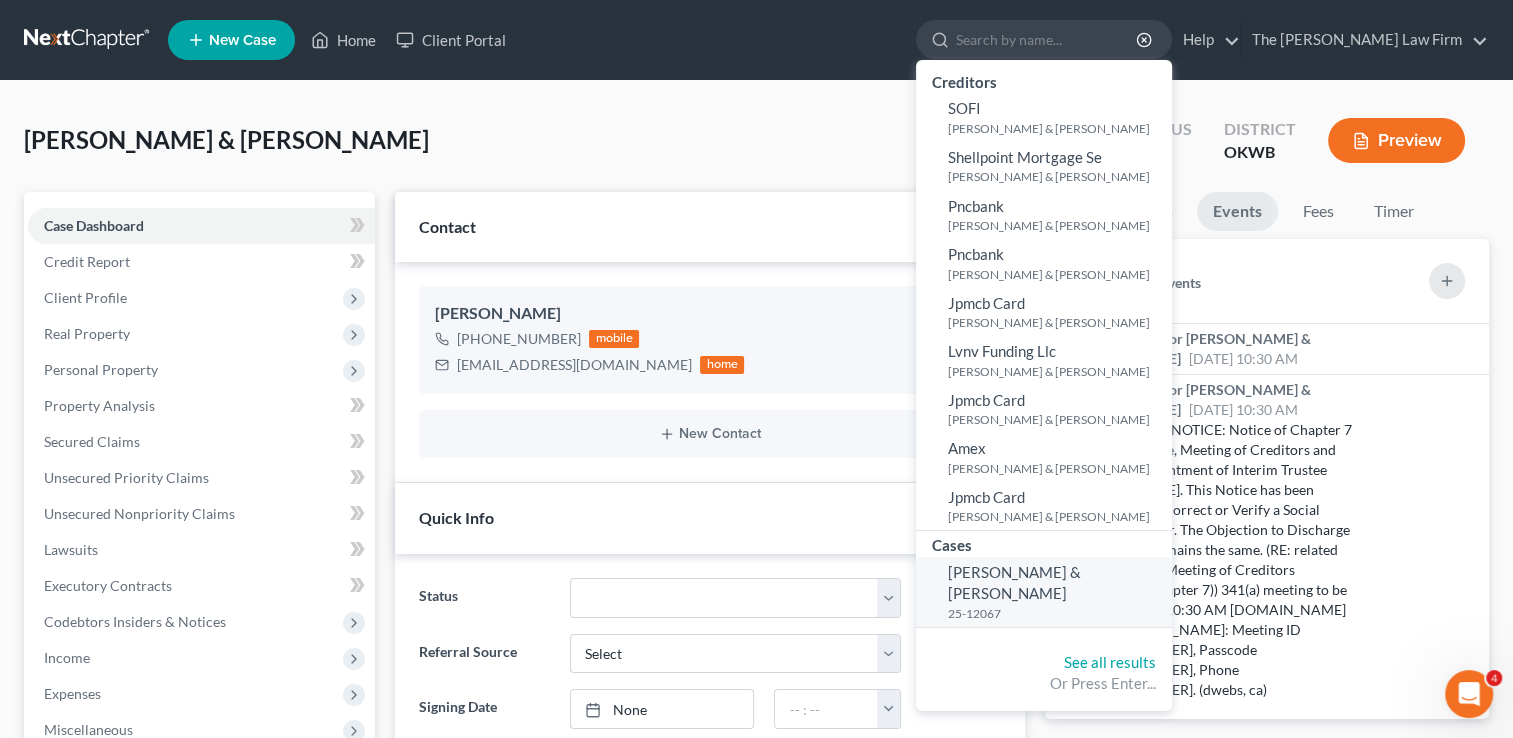 select on "4" 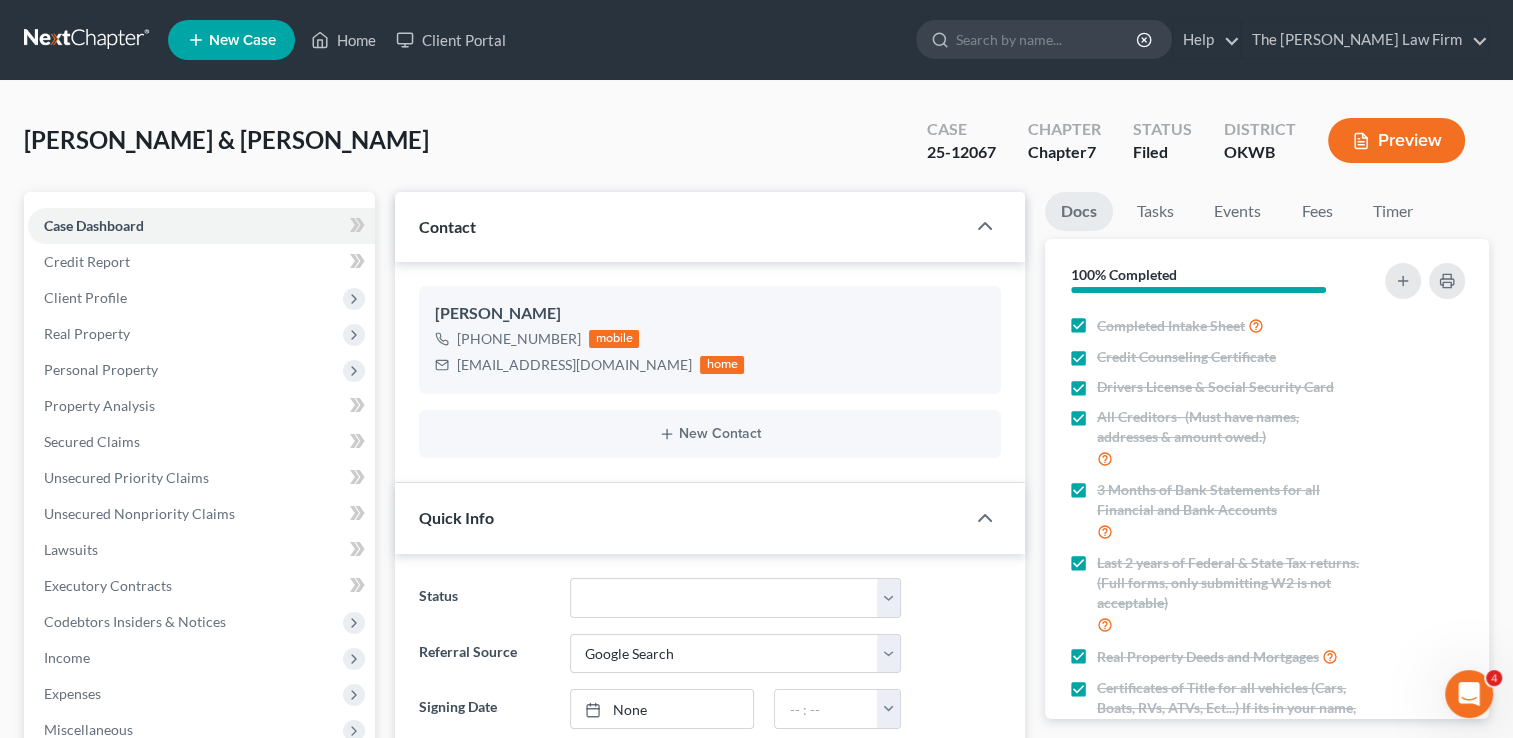 scroll, scrollTop: 1276, scrollLeft: 0, axis: vertical 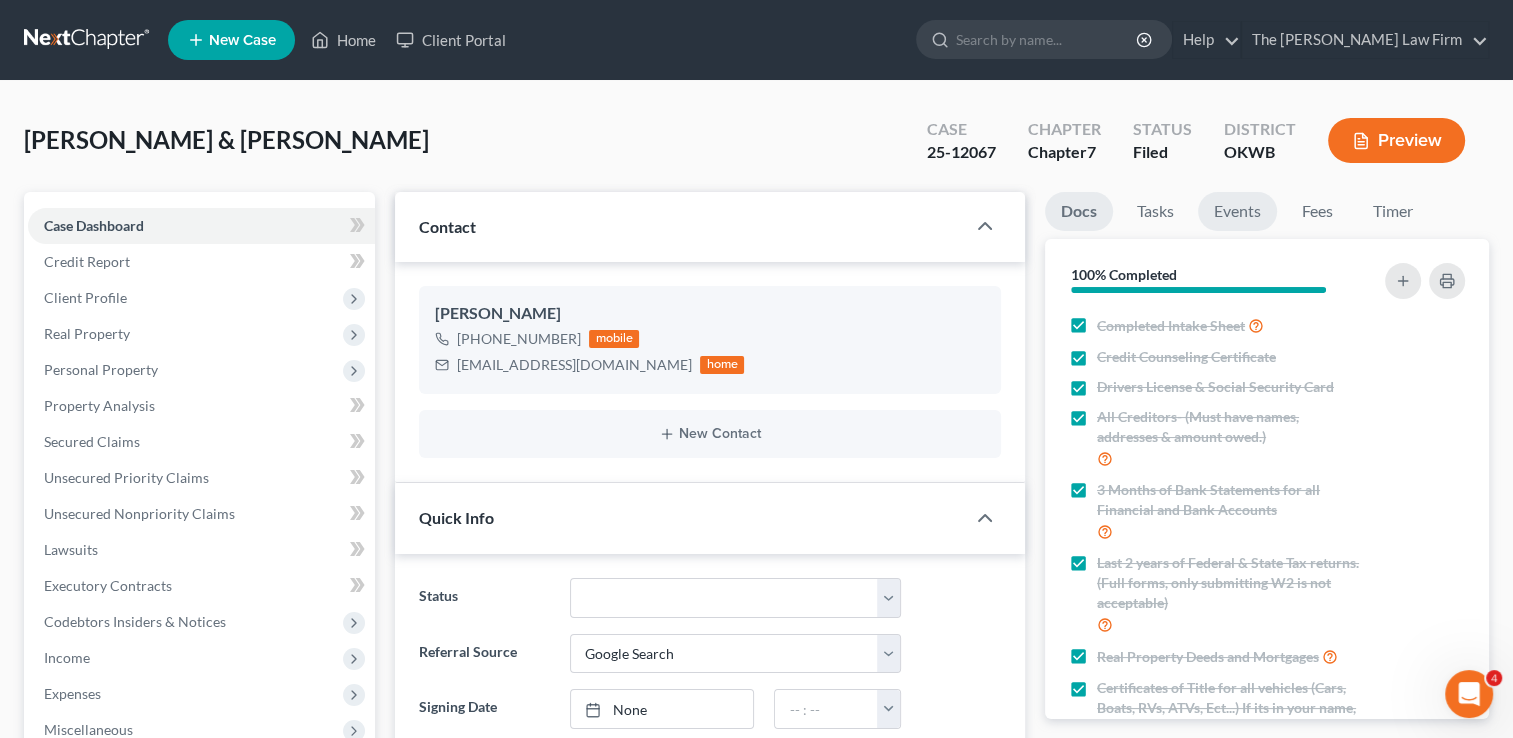 click on "Events" at bounding box center [1237, 211] 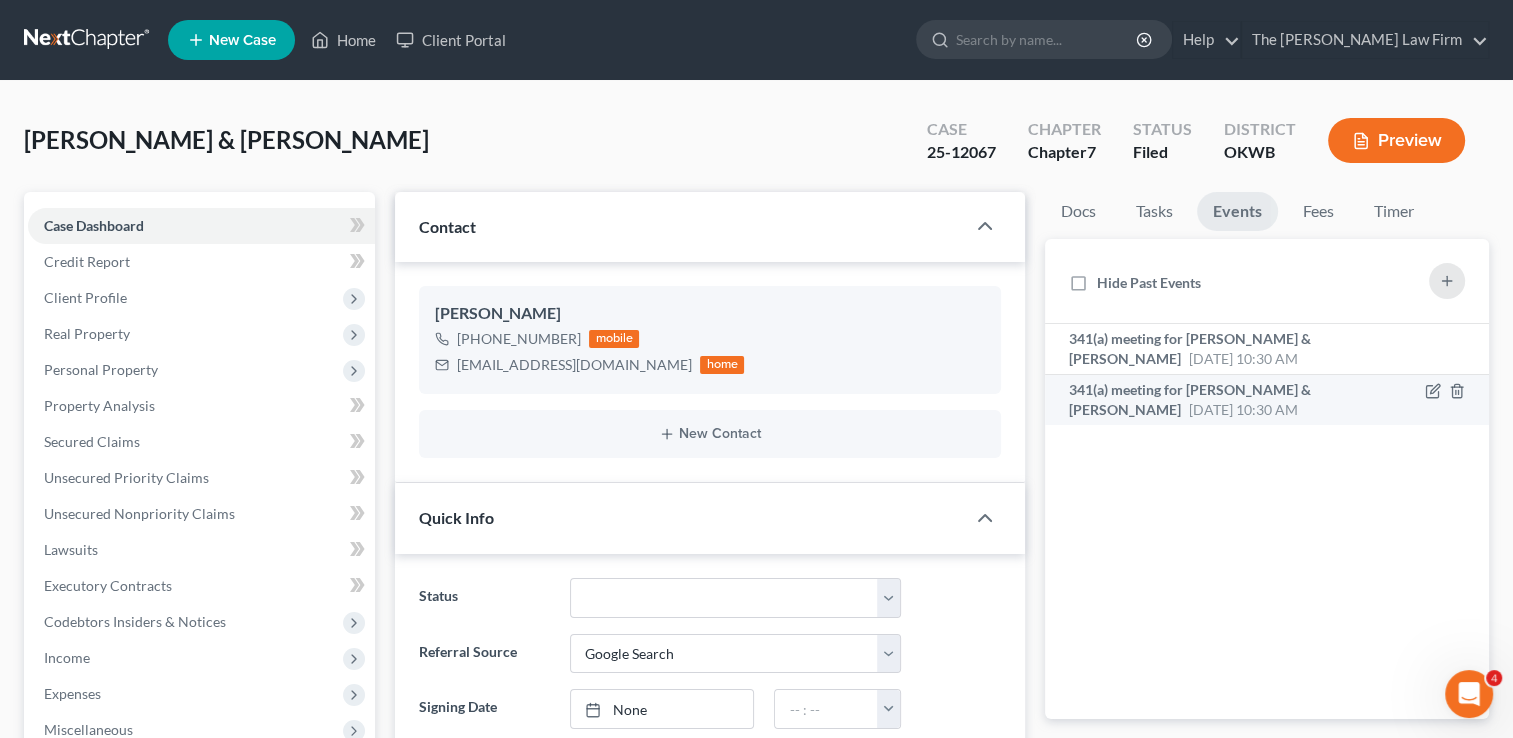 click on "Aug 5, 2025 10:30 AM" at bounding box center [1243, 409] 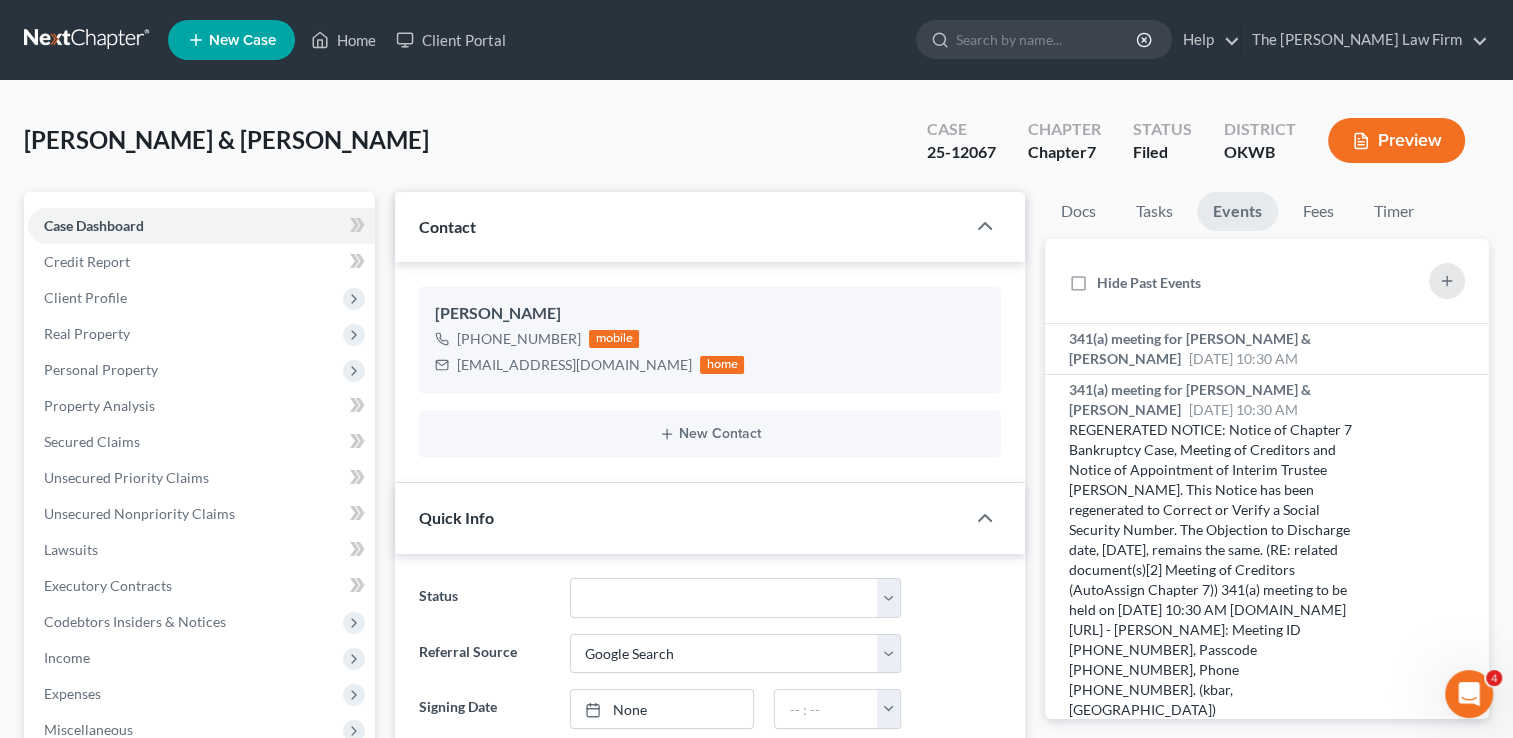 click on "25-12067" at bounding box center (961, 152) 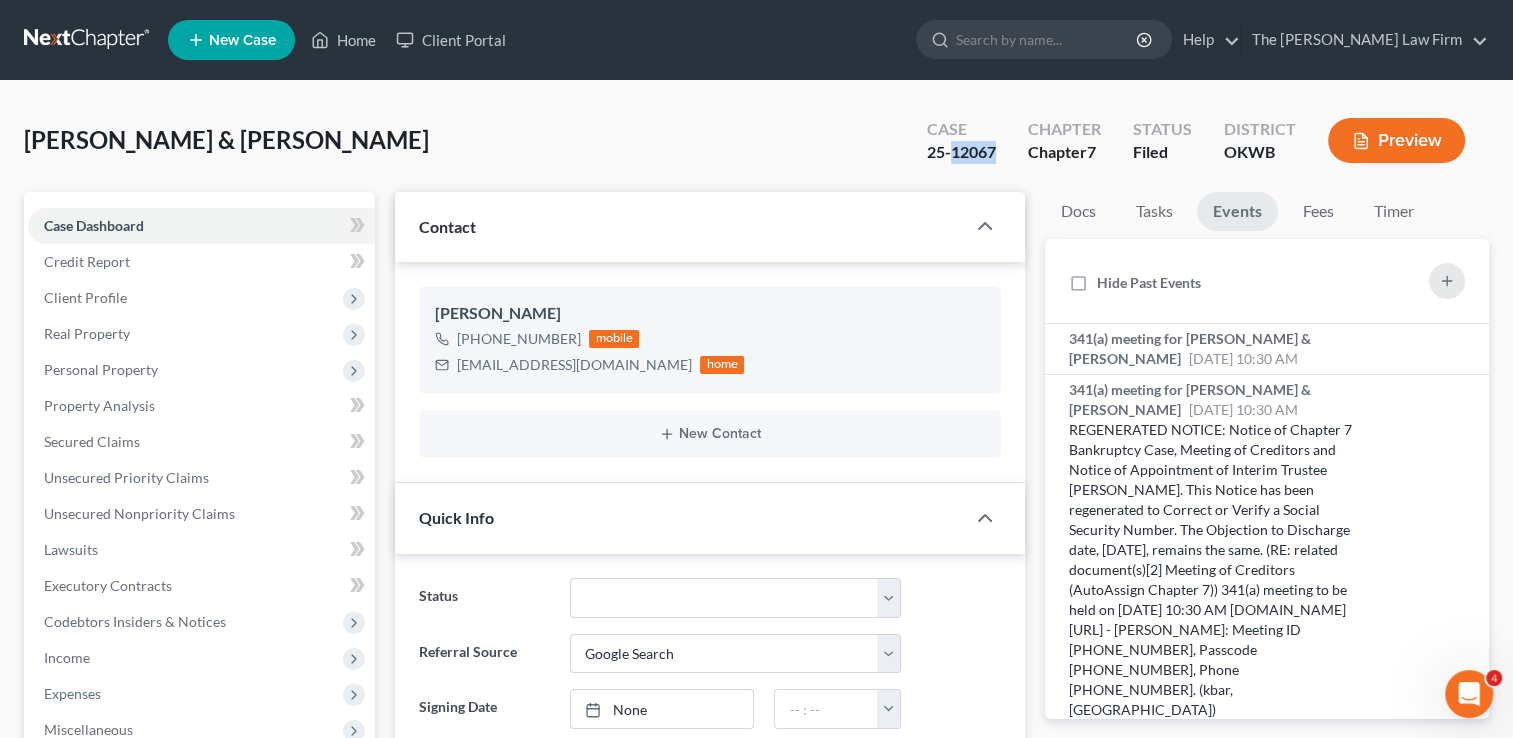 click on "25-12067" at bounding box center (961, 152) 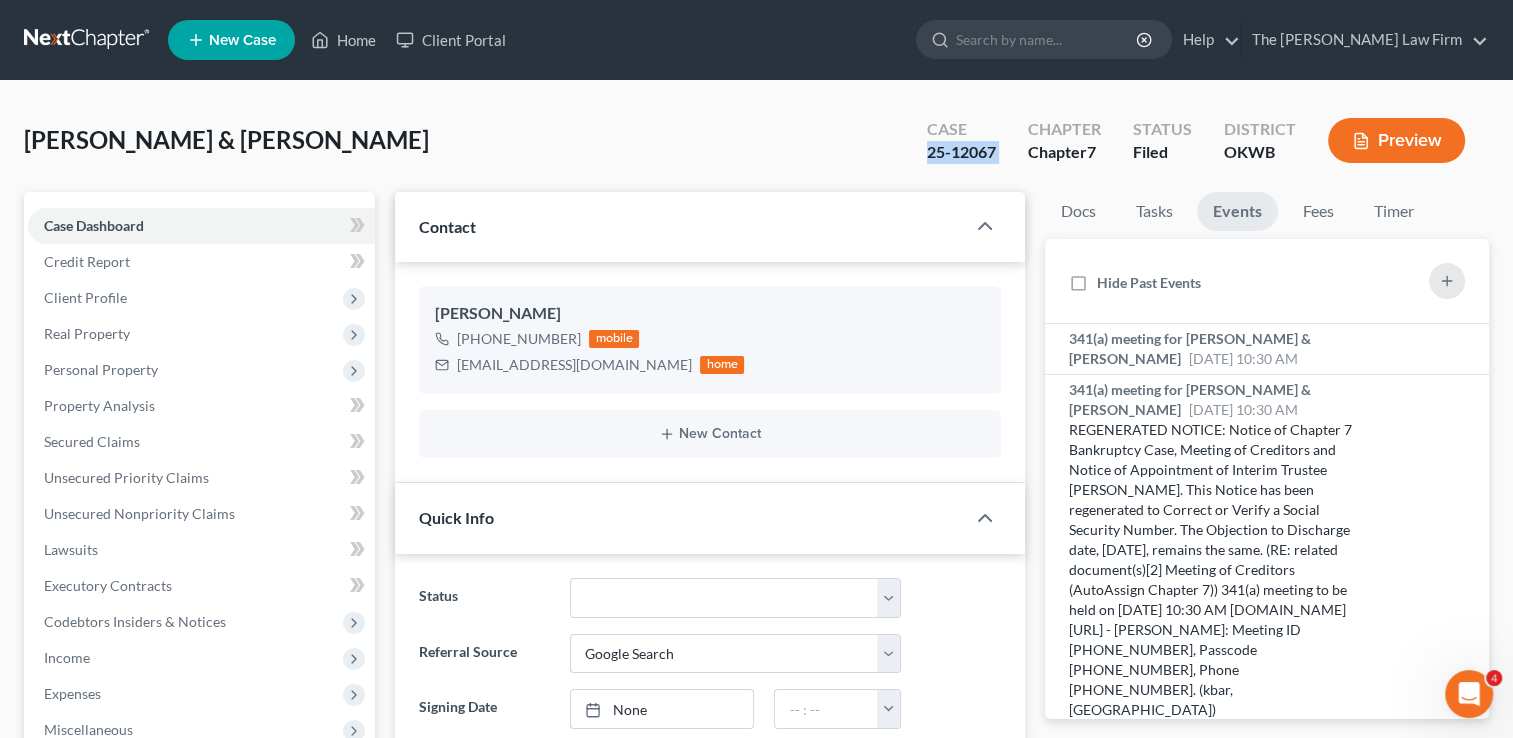 click on "25-12067" at bounding box center (961, 152) 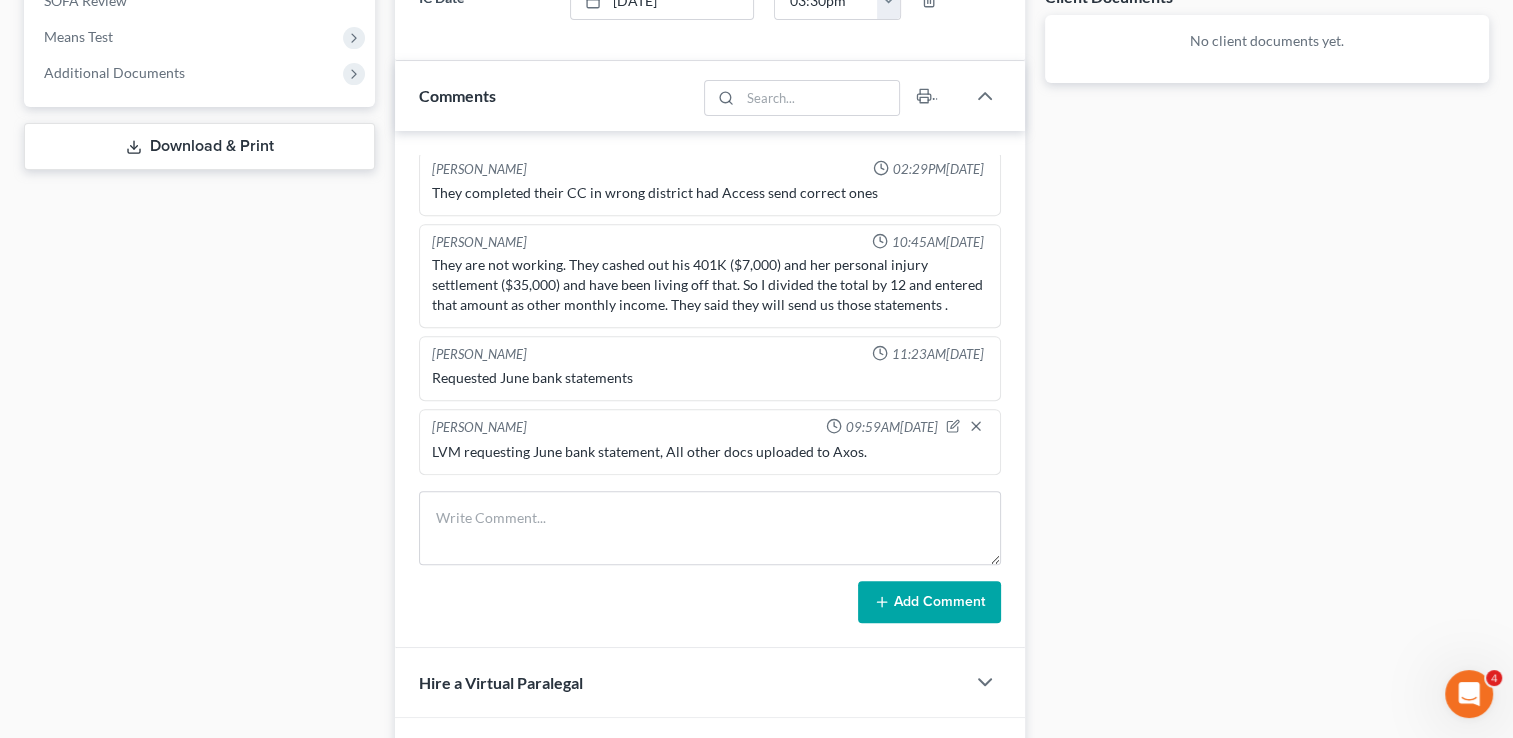 scroll, scrollTop: 800, scrollLeft: 0, axis: vertical 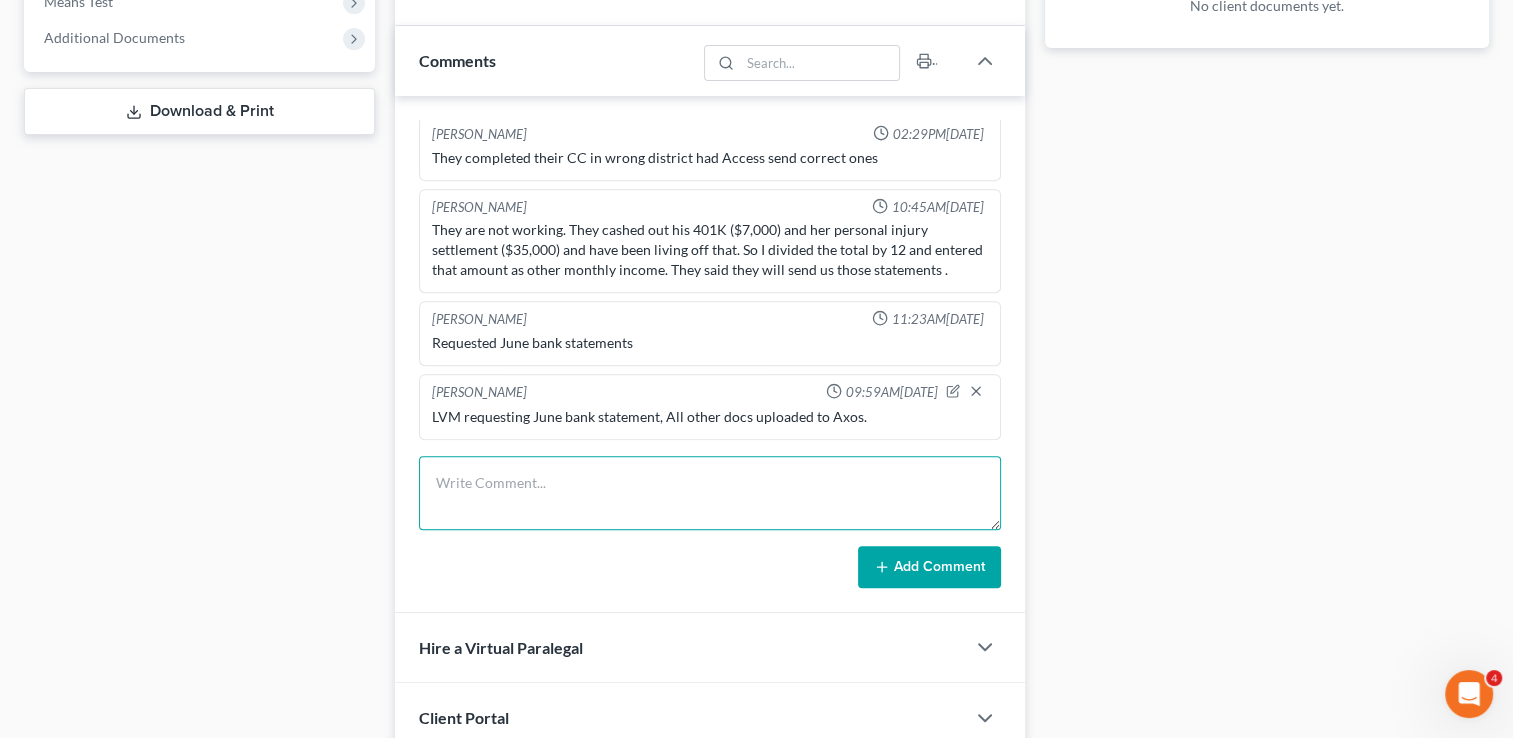 click at bounding box center [710, 493] 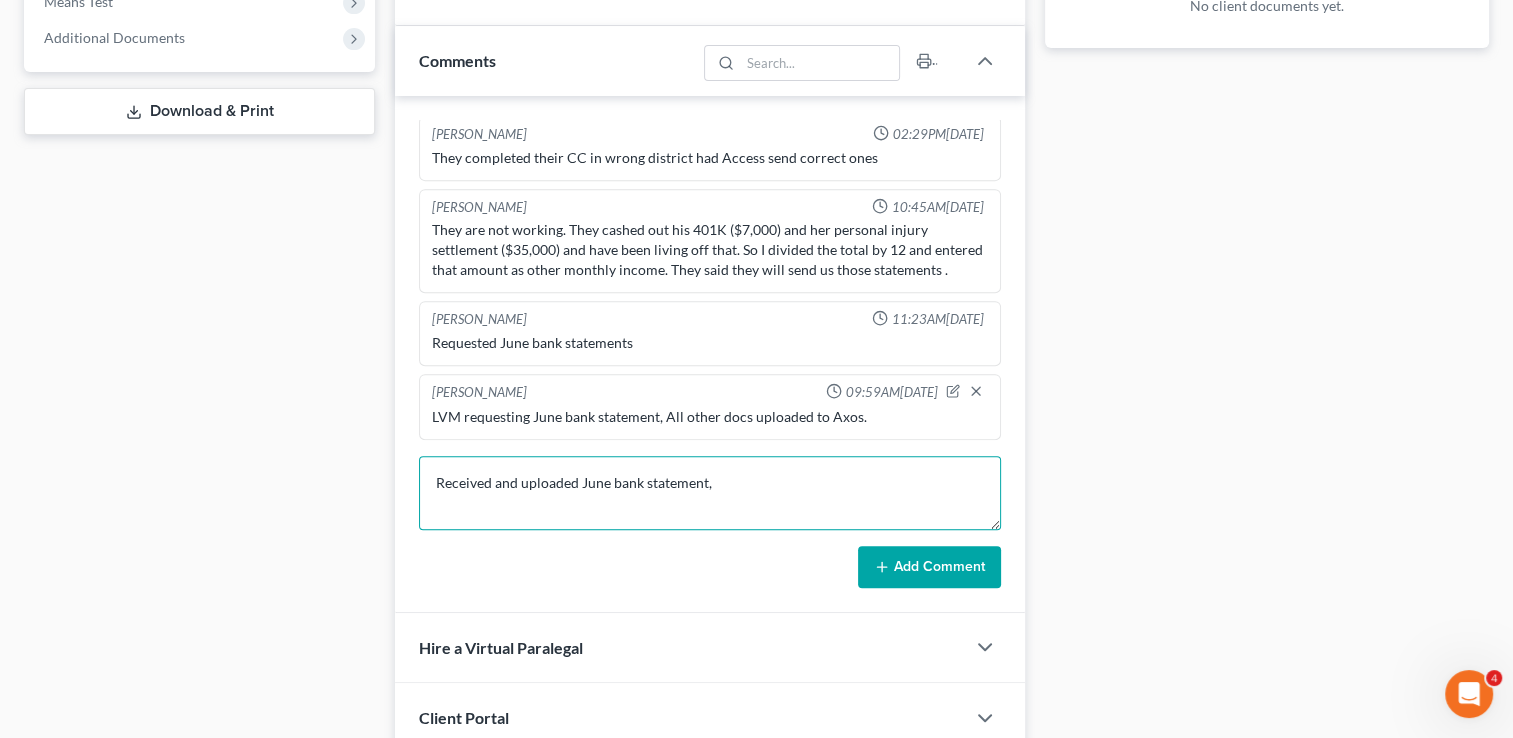 type on "Received and uploaded June bank statement," 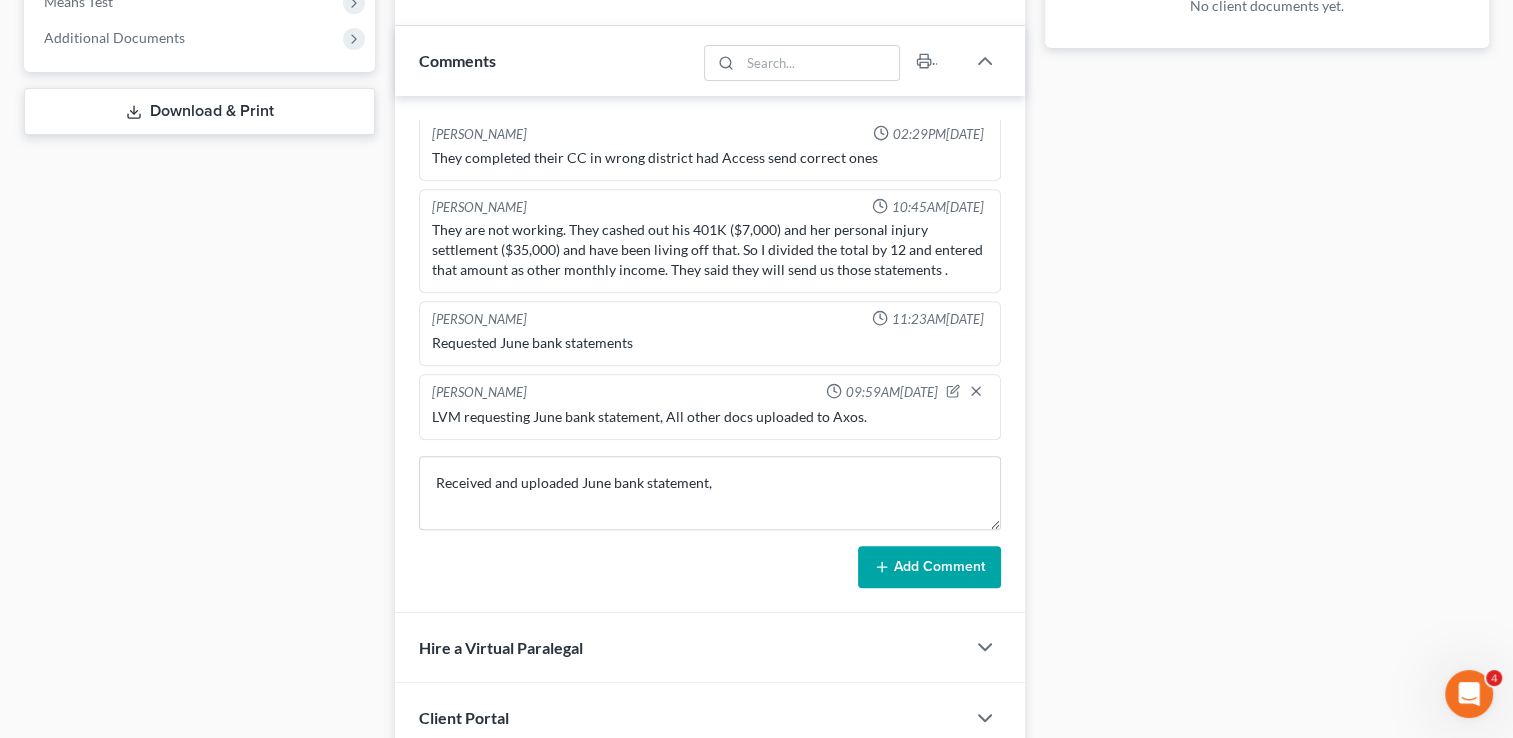 click 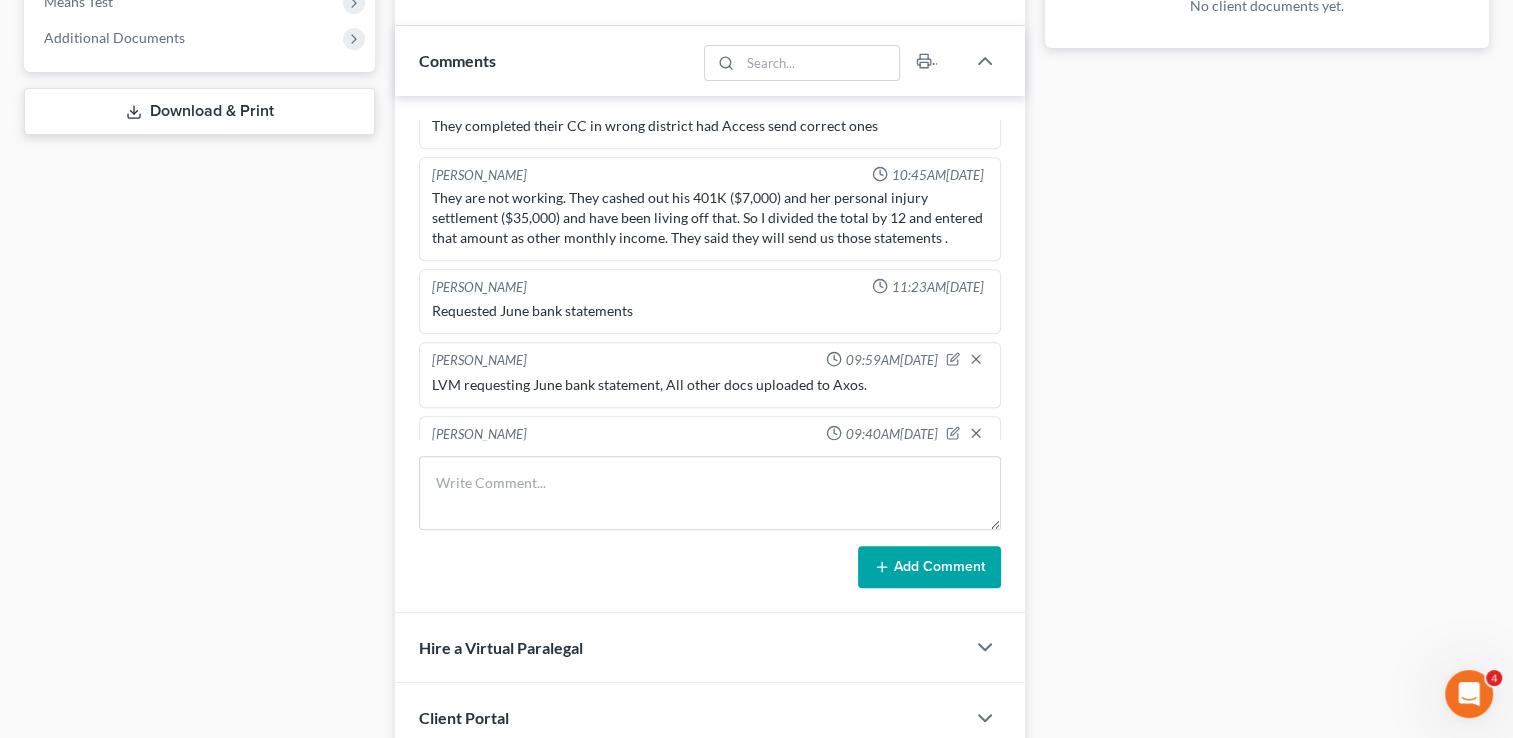scroll, scrollTop: 1349, scrollLeft: 0, axis: vertical 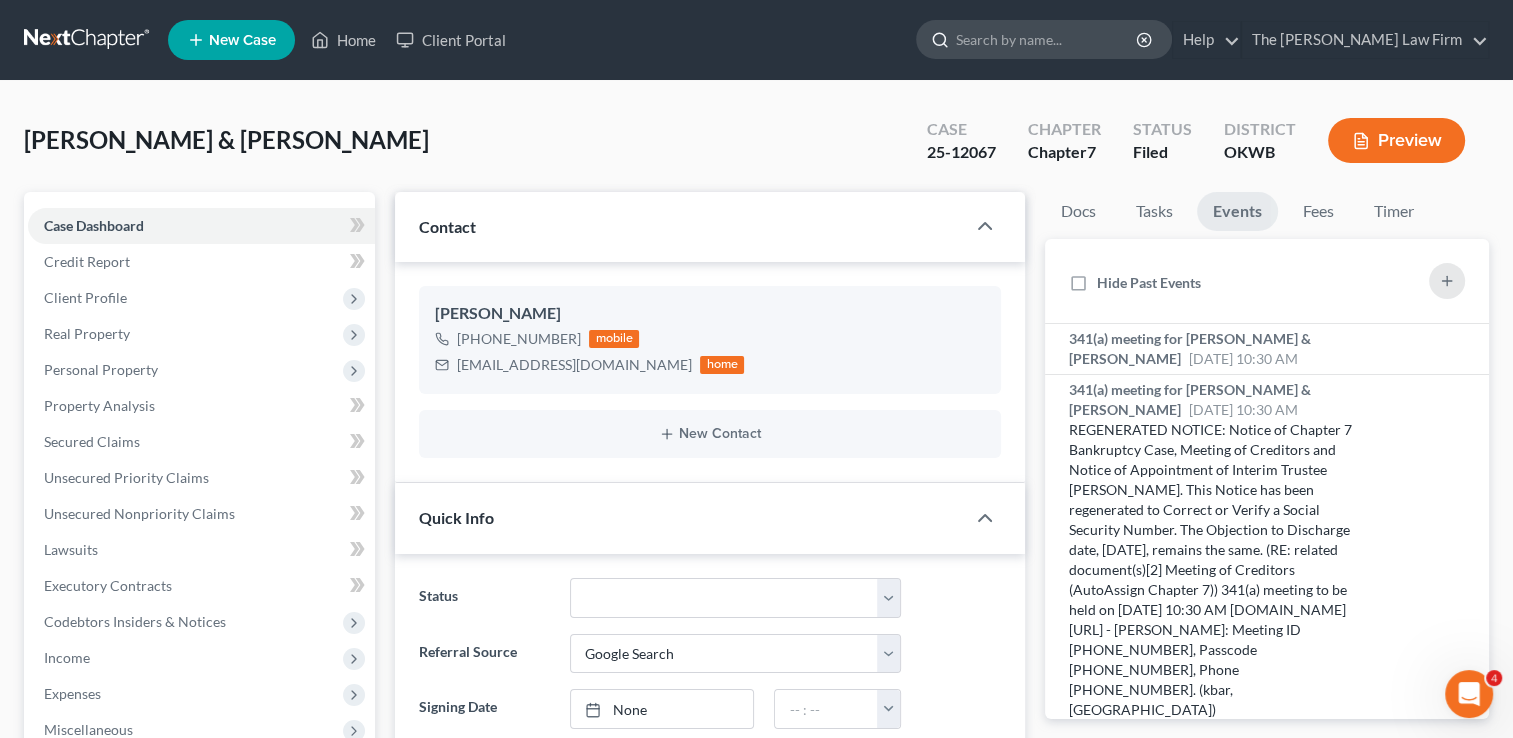 click at bounding box center [1047, 39] 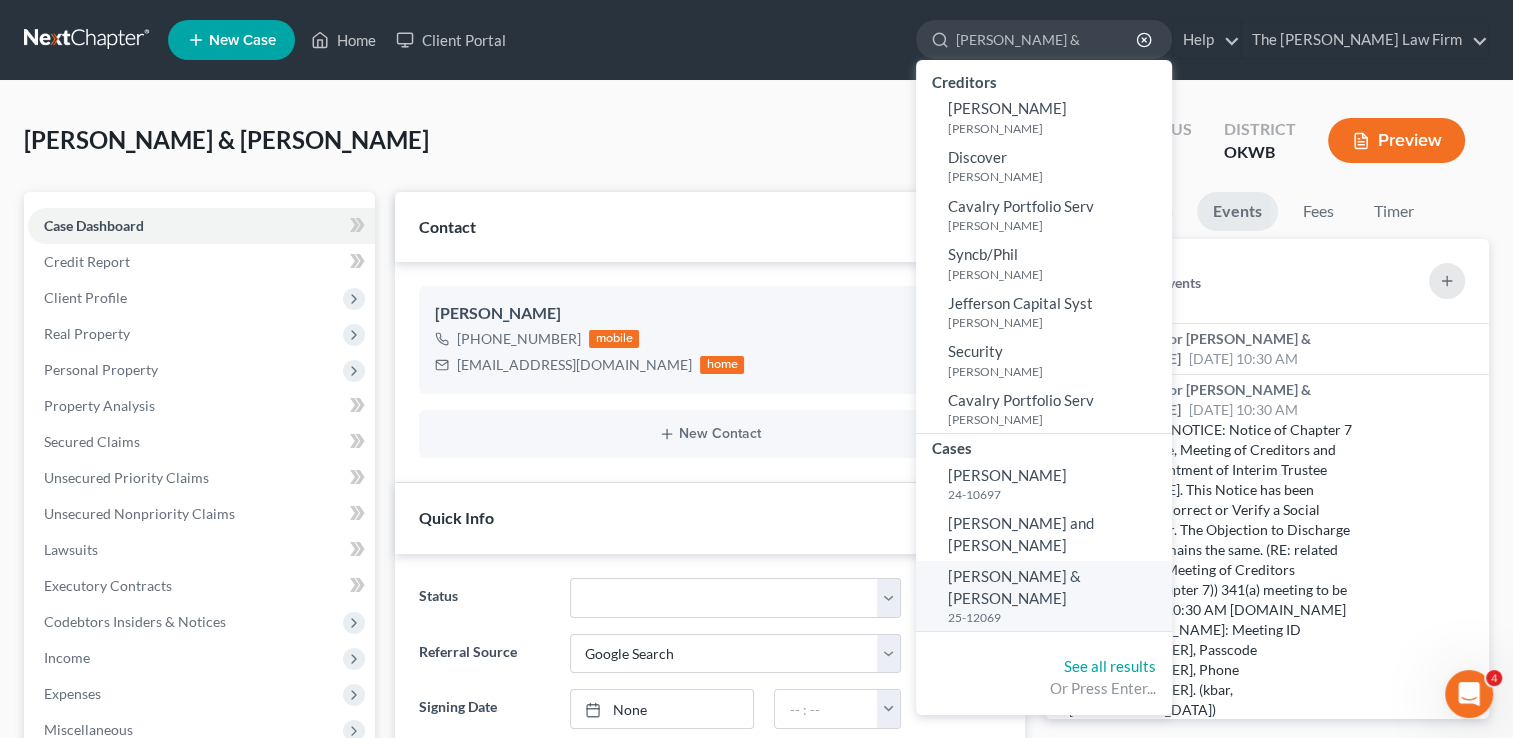 type on "Johnson, Anthony &" 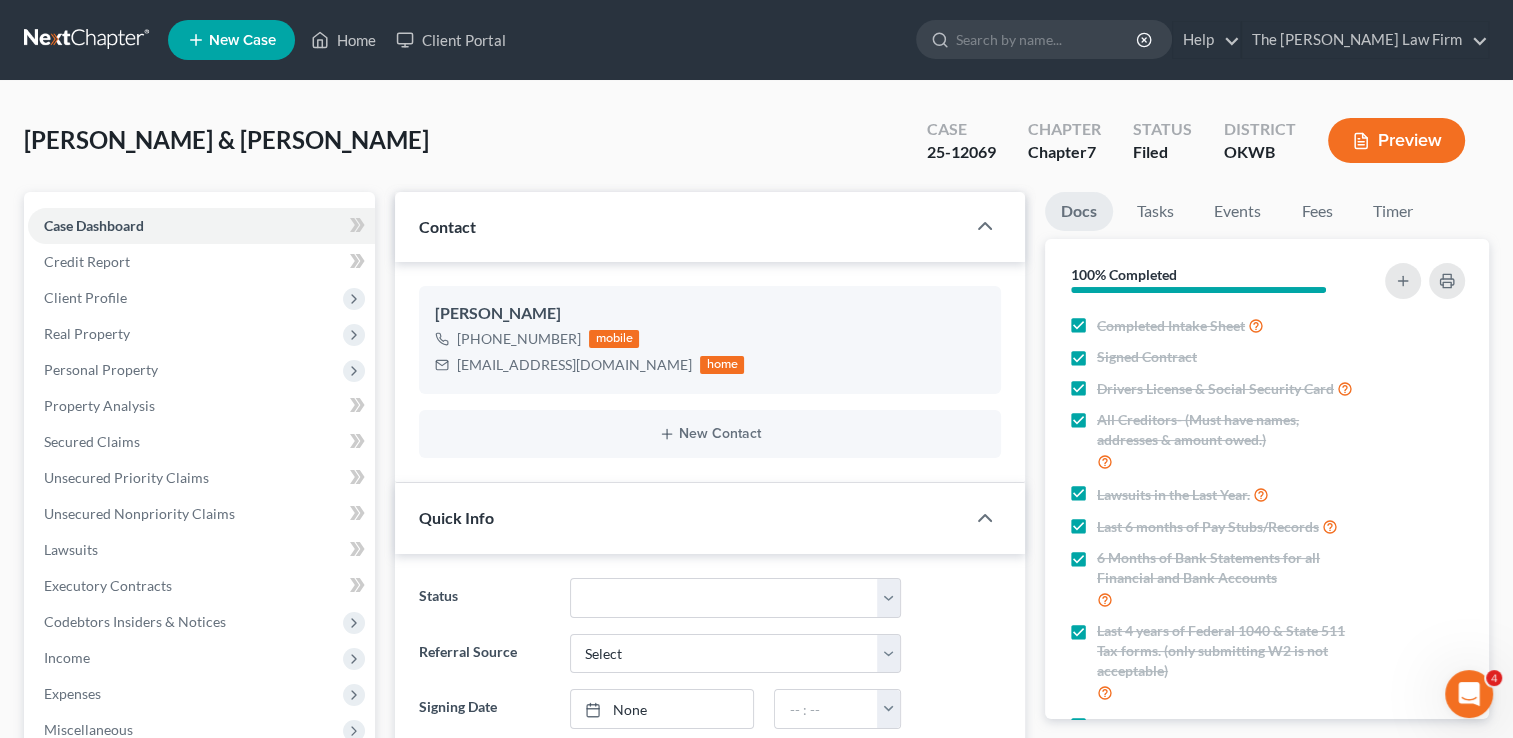 scroll, scrollTop: 2262, scrollLeft: 0, axis: vertical 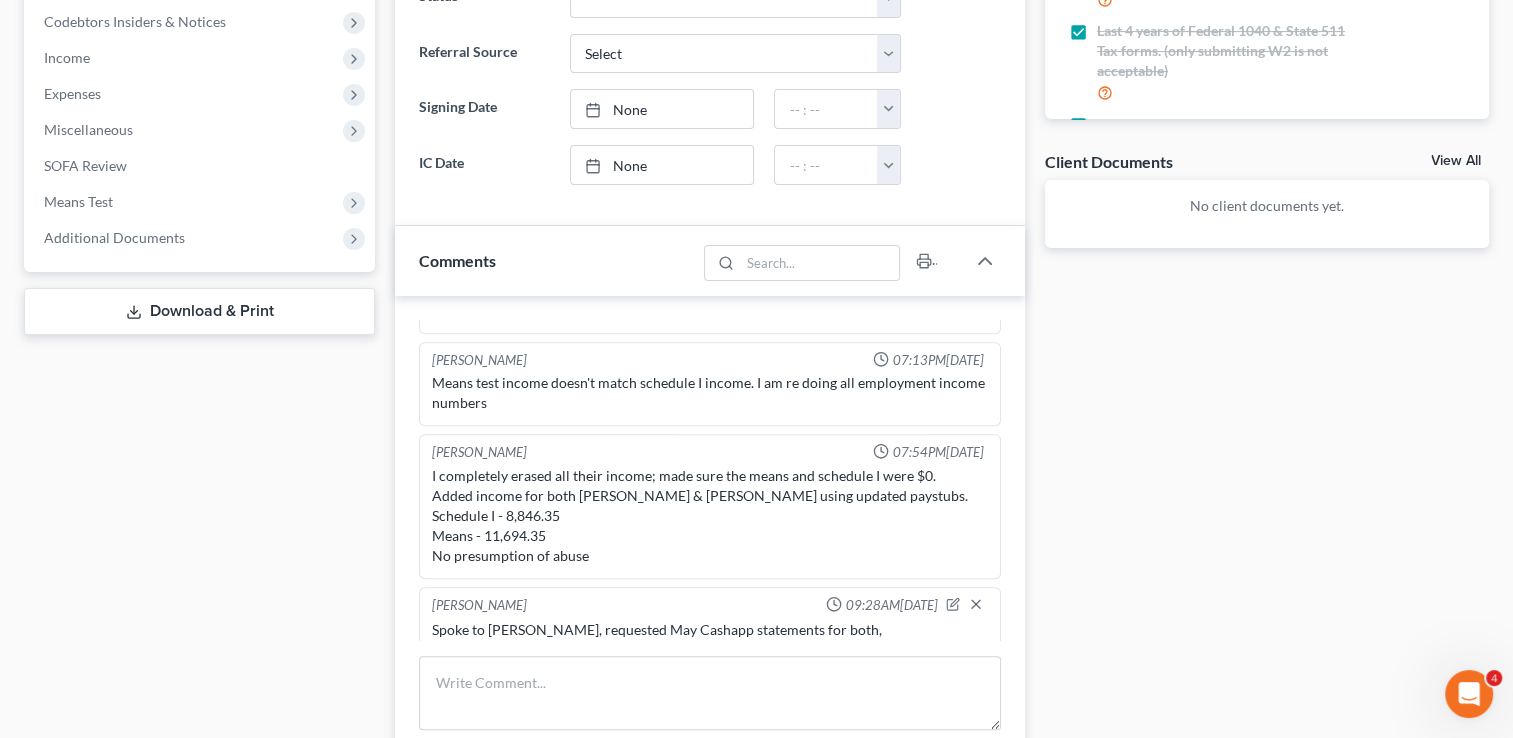 click on "Spoke to Jeri, requested May Cashapp statements for both, June Venmo statement, and May & June statements for all other accounts (CFCU762, Vivion3110, & TFCU9115). All other docs uploaded to Axos" at bounding box center [710, 650] 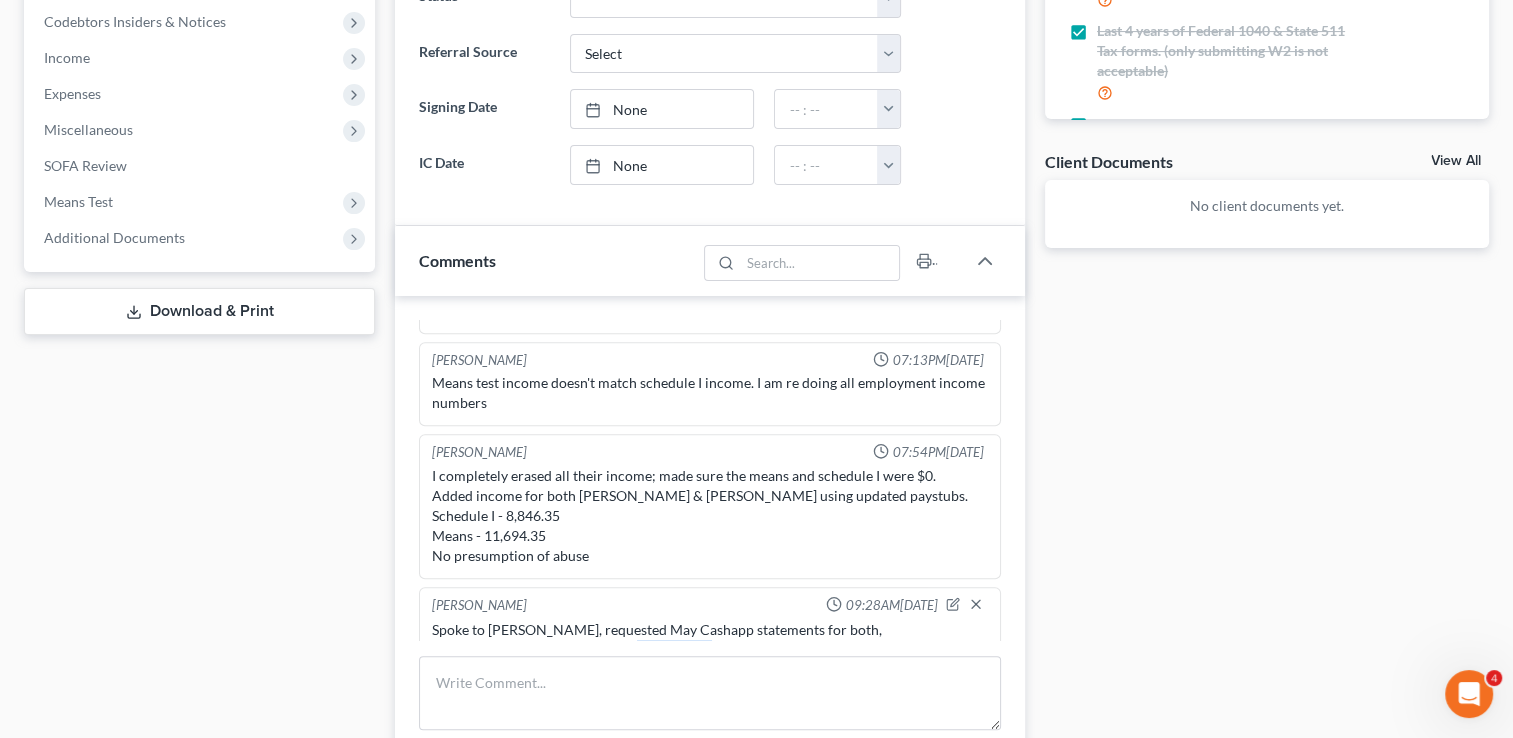 click on "Spoke to Jeri, requested May Cashapp statements for both, June Venmo statement, and May & June statements for all other accounts (CFCU762, Vivion3110, & TFCU9115). All other docs uploaded to Axos" at bounding box center (710, 650) 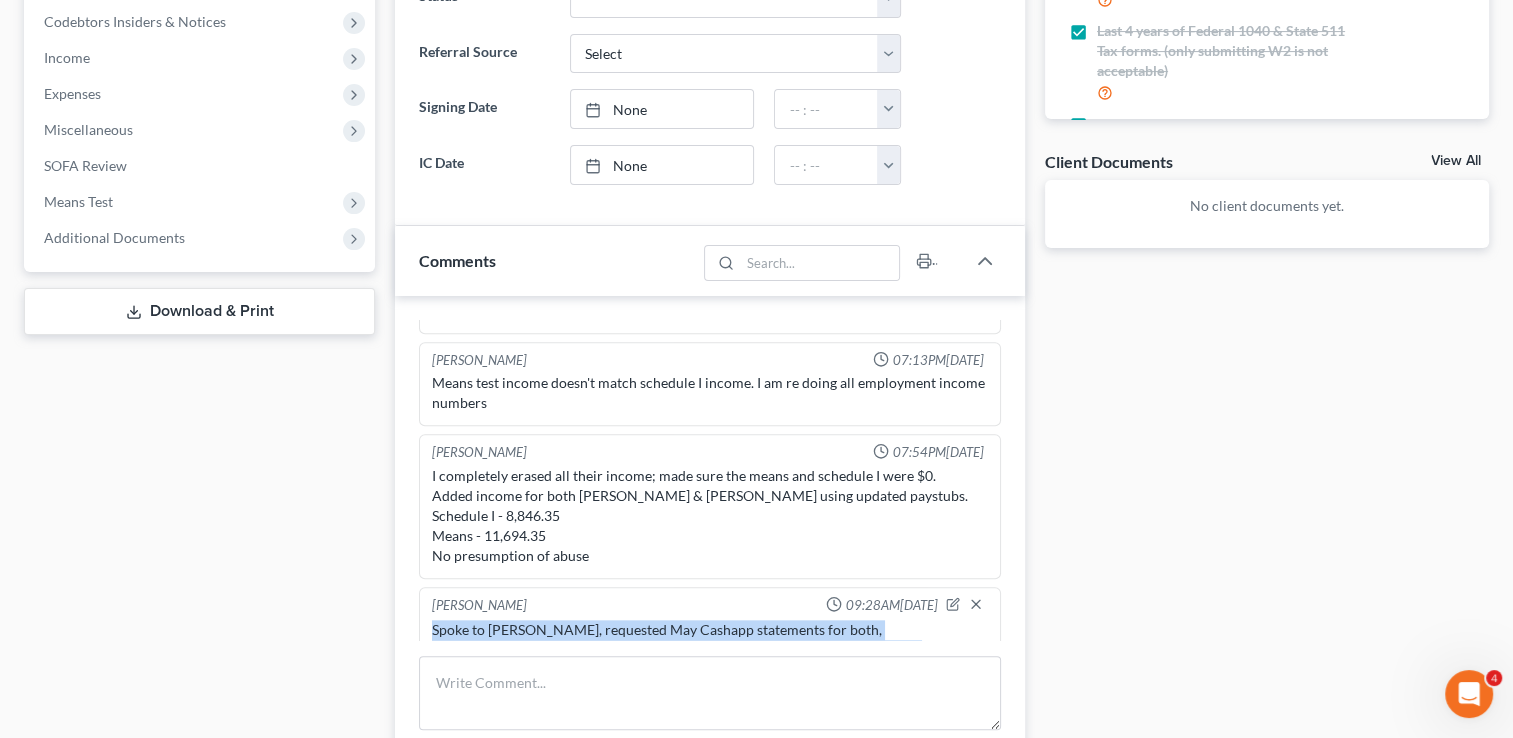 click on "Spoke to Jeri, requested May Cashapp statements for both, June Venmo statement, and May & June statements for all other accounts (CFCU762, Vivion3110, & TFCU9115). All other docs uploaded to Axos" at bounding box center (710, 650) 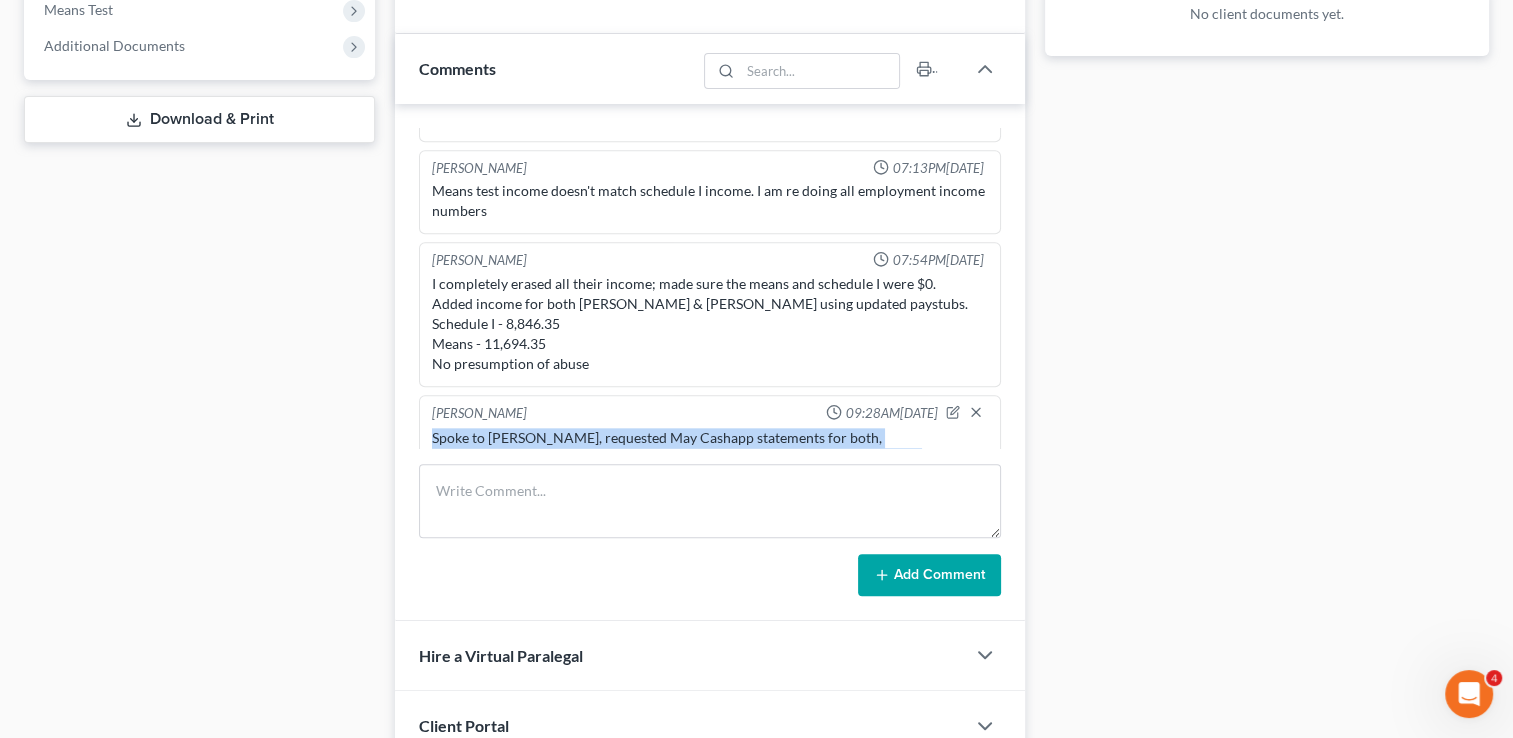 scroll, scrollTop: 900, scrollLeft: 0, axis: vertical 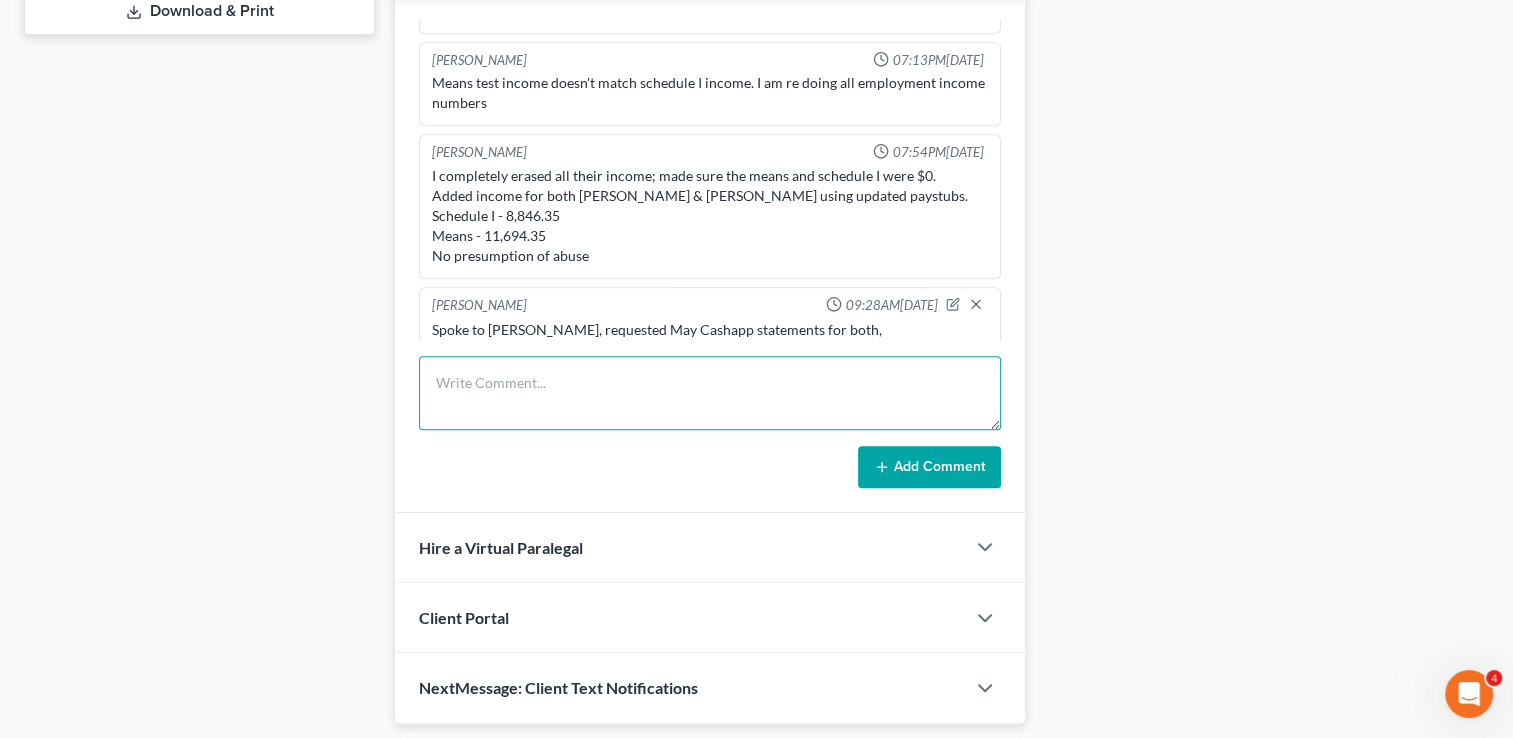click at bounding box center (710, 393) 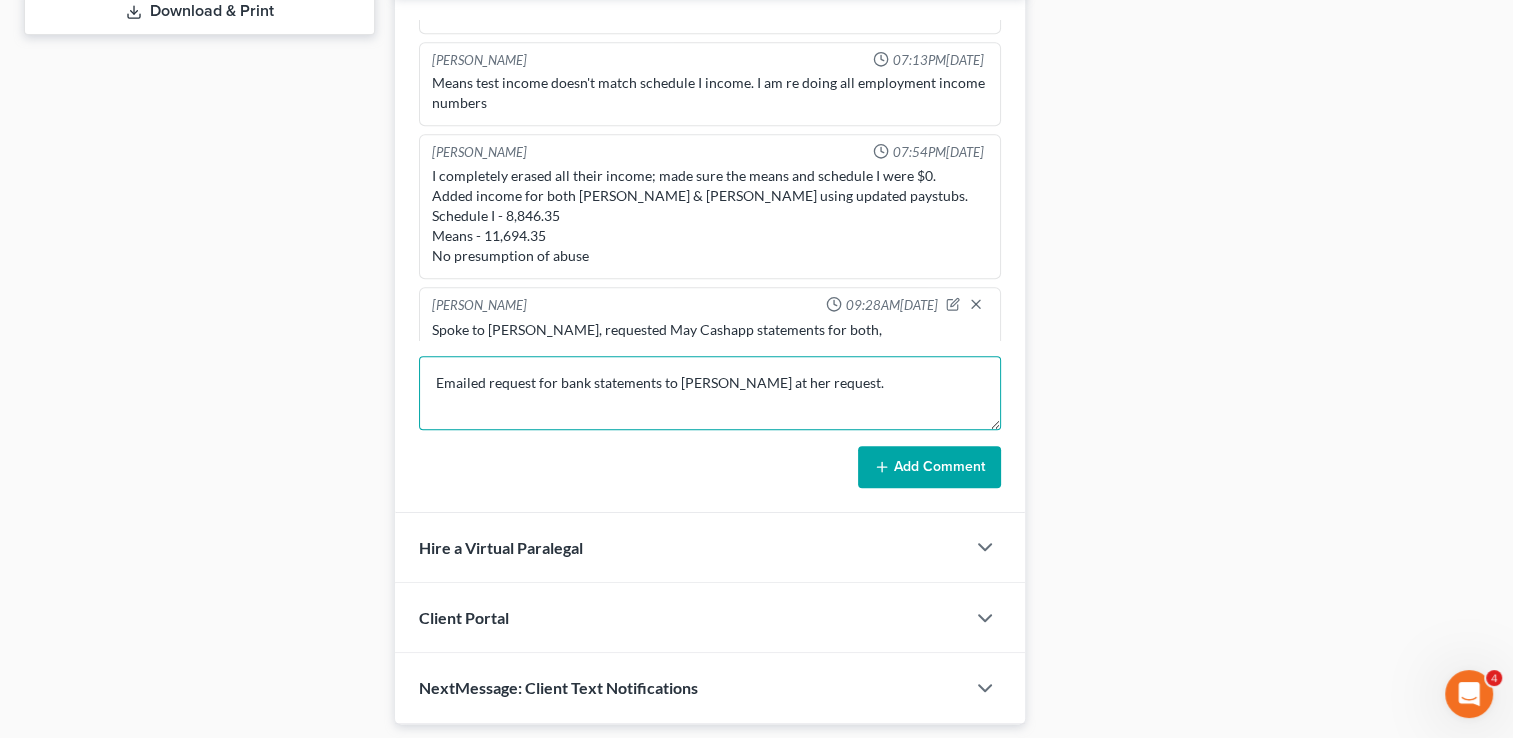 type on "Emailed request for bank statements to Jeri at her request." 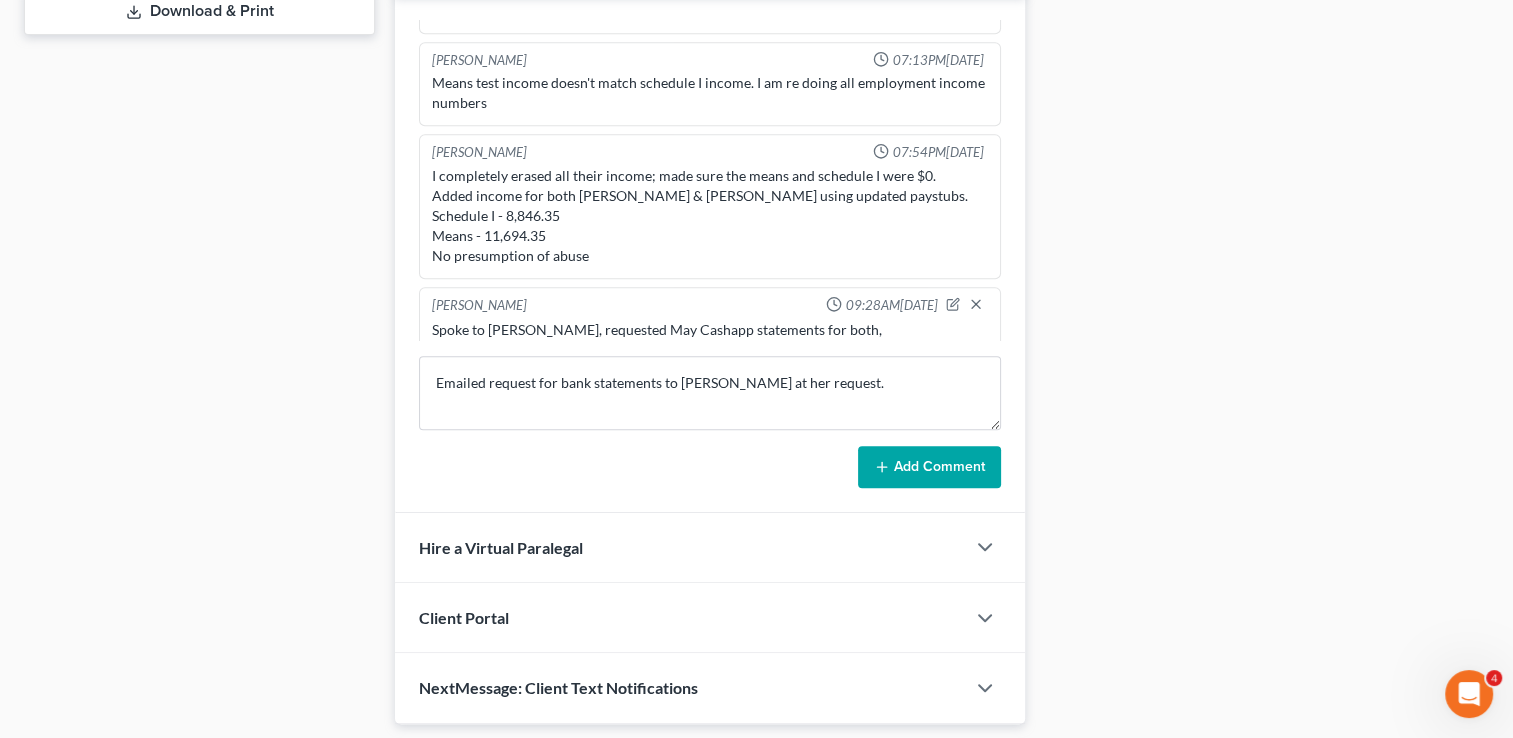 click on "Add Comment" at bounding box center (929, 467) 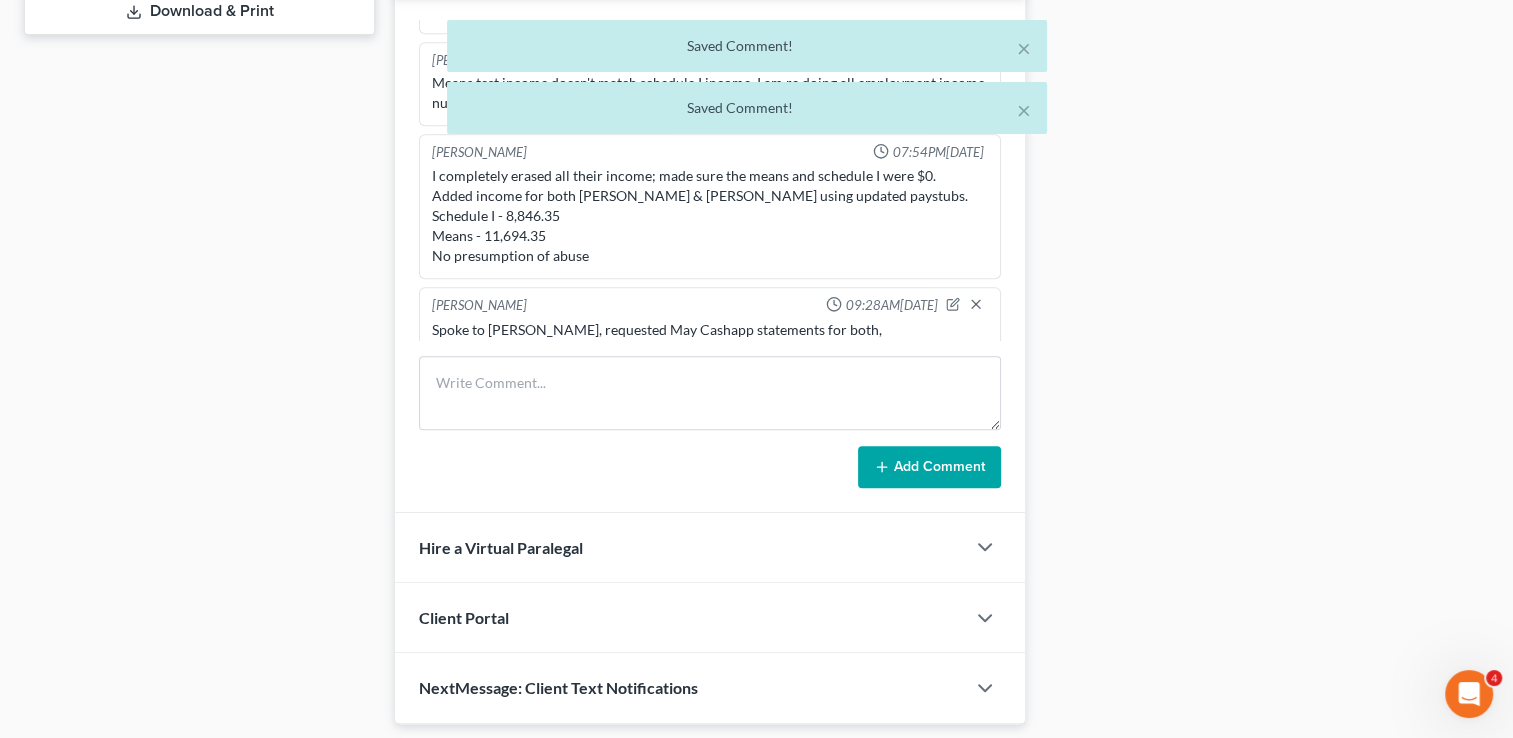 scroll, scrollTop: 2409, scrollLeft: 0, axis: vertical 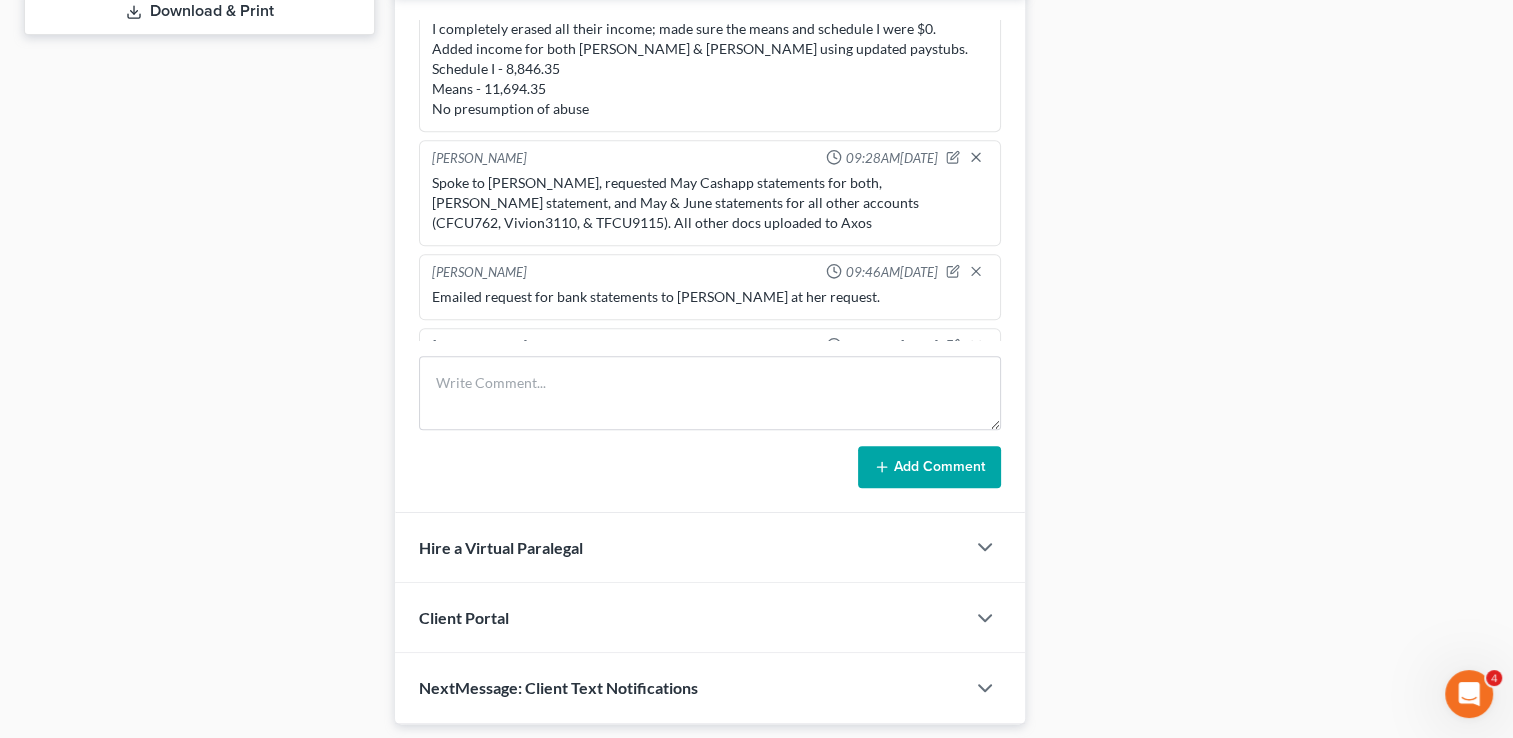 click 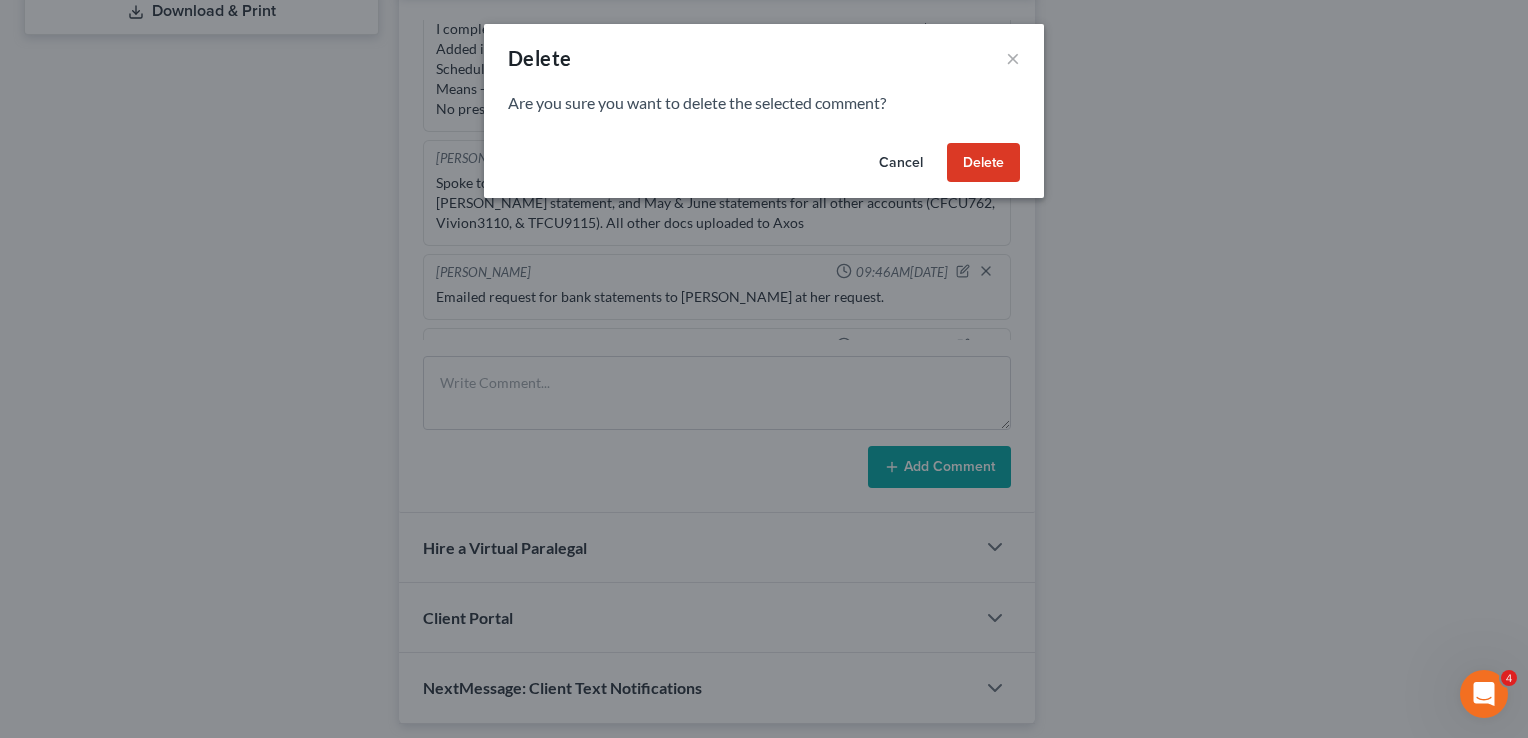 click on "Delete" at bounding box center [983, 163] 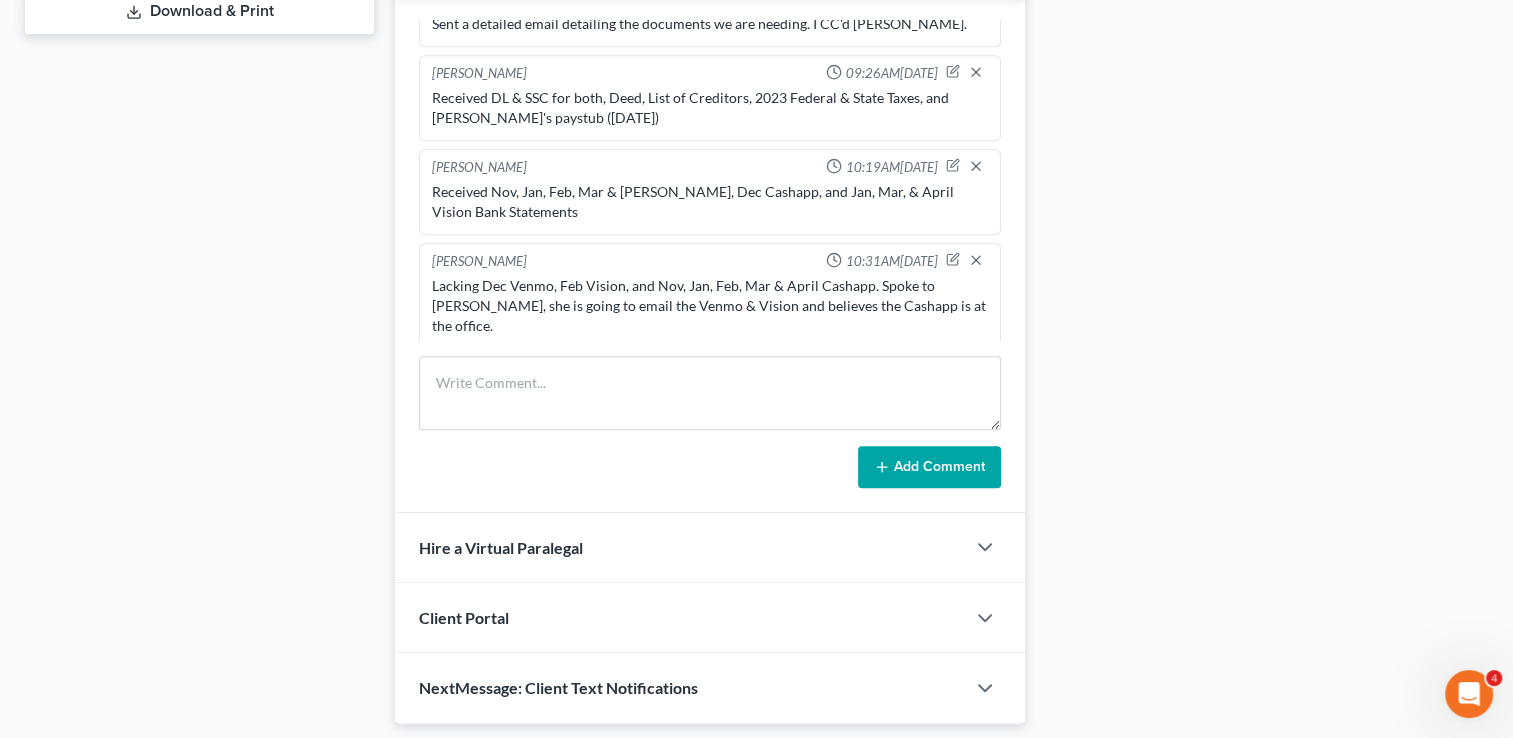 scroll, scrollTop: 1036, scrollLeft: 0, axis: vertical 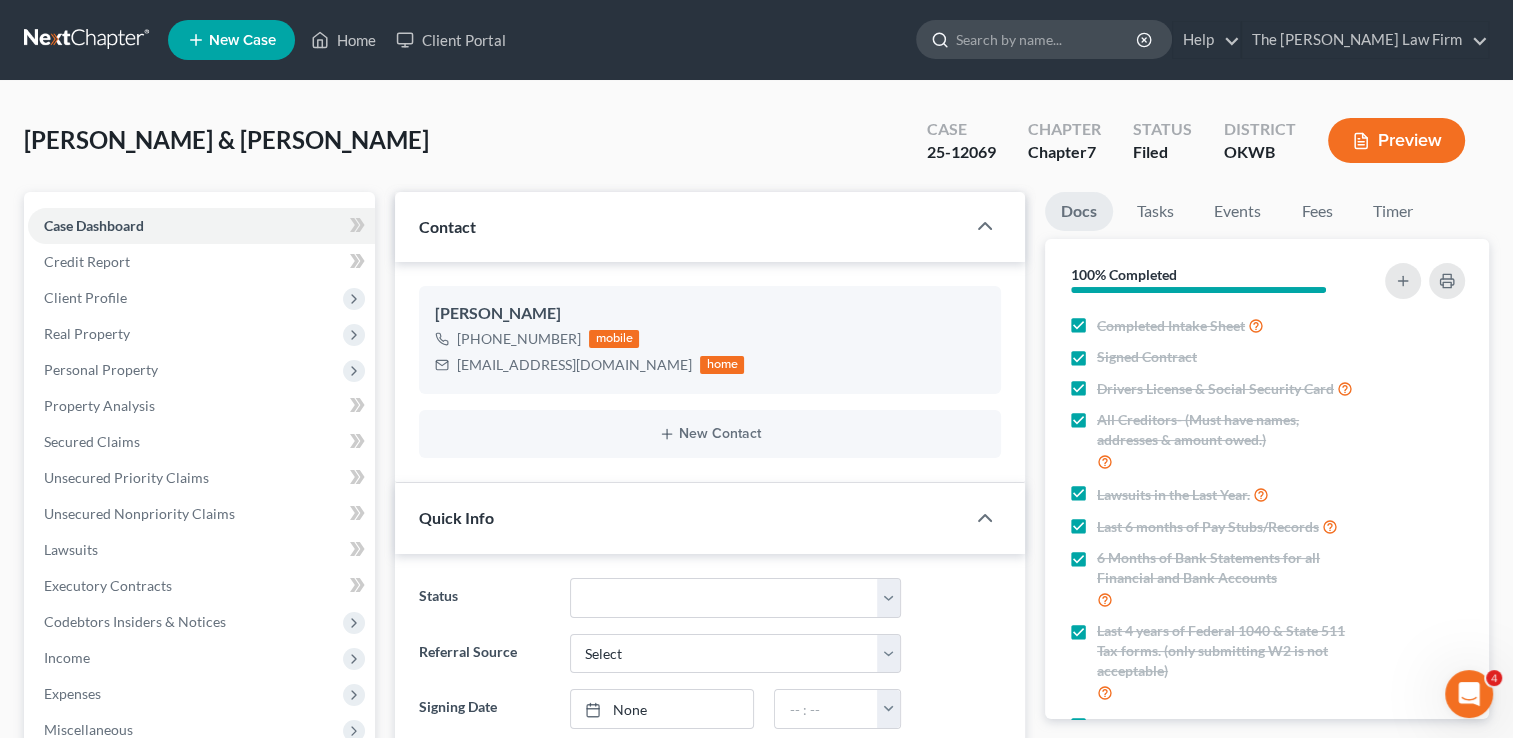 click at bounding box center (1047, 39) 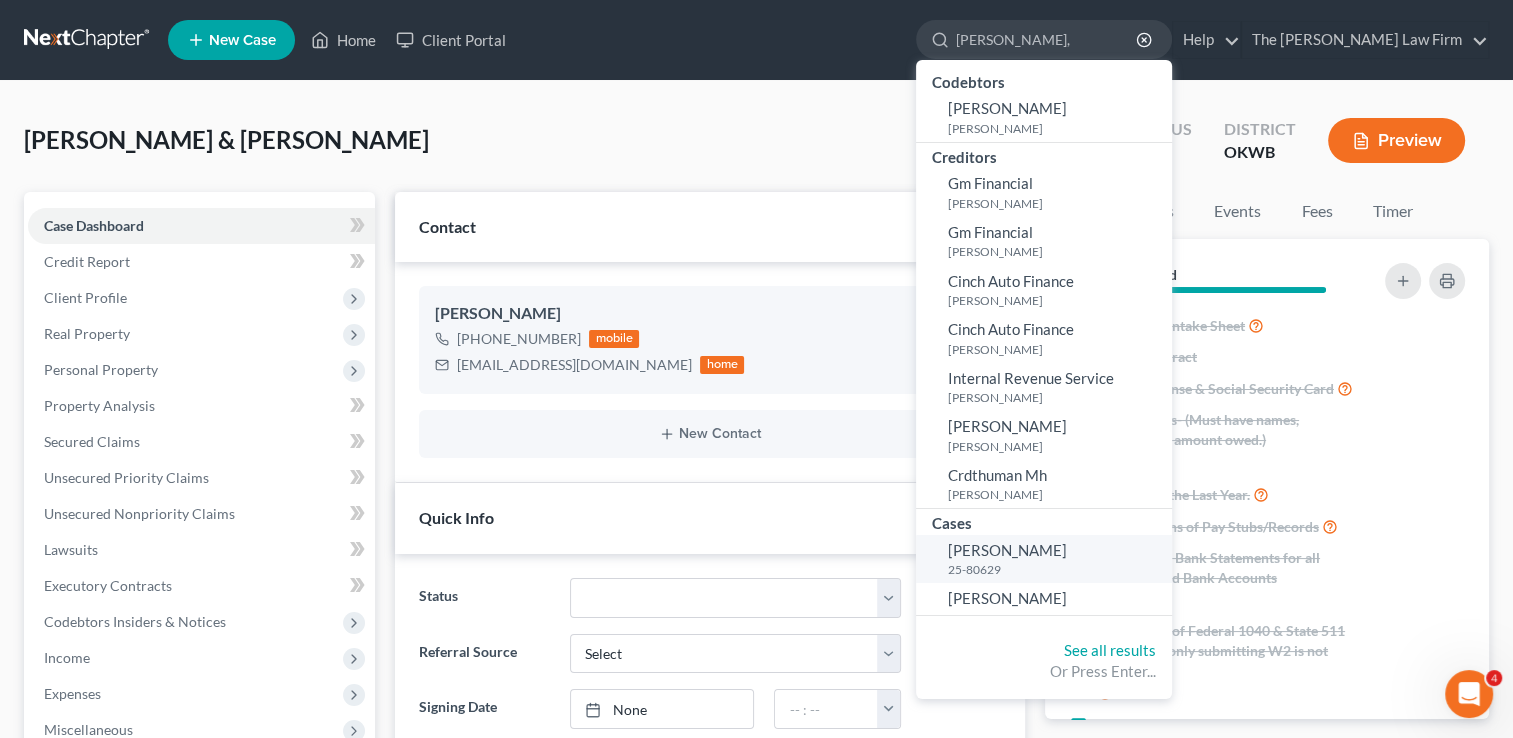 type on "Beasley," 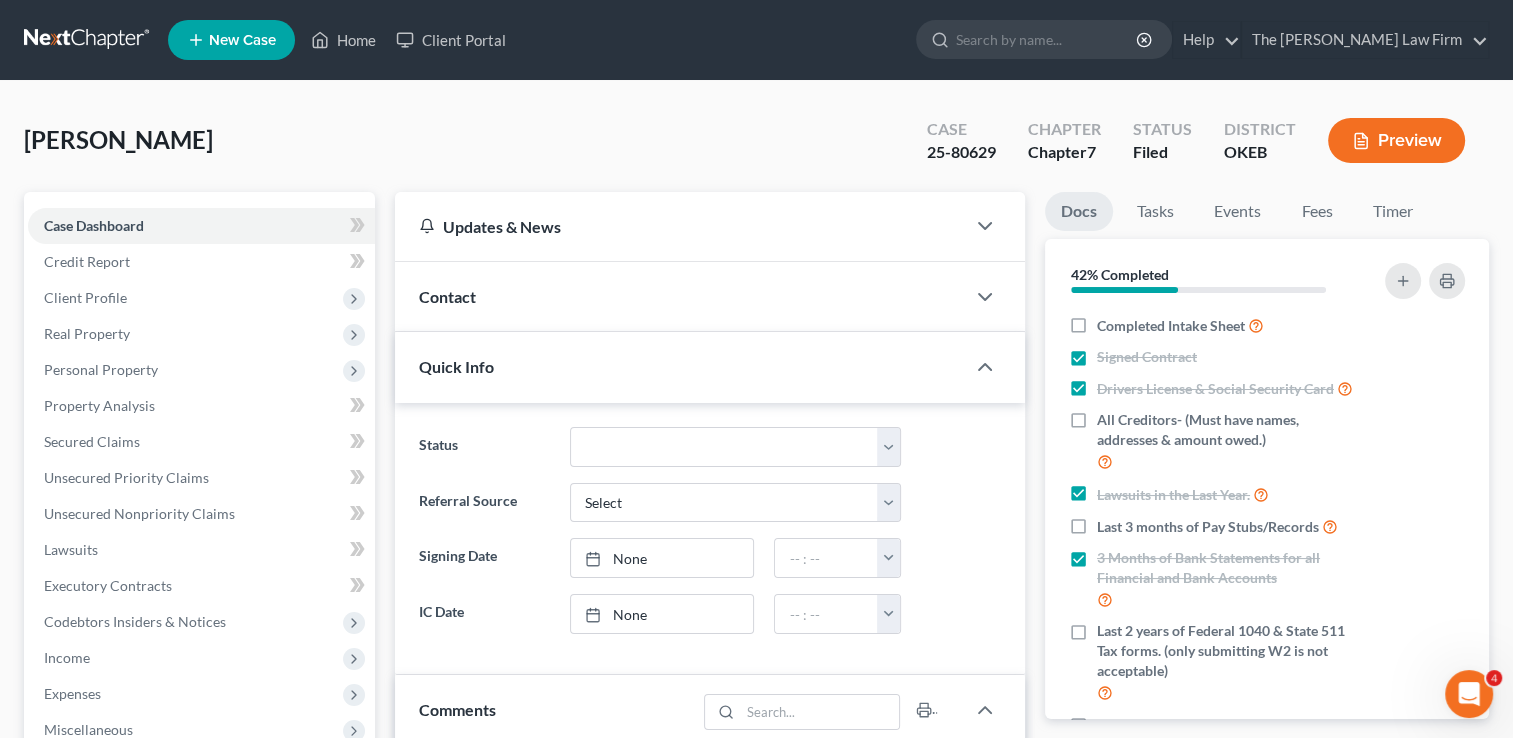scroll, scrollTop: 338, scrollLeft: 0, axis: vertical 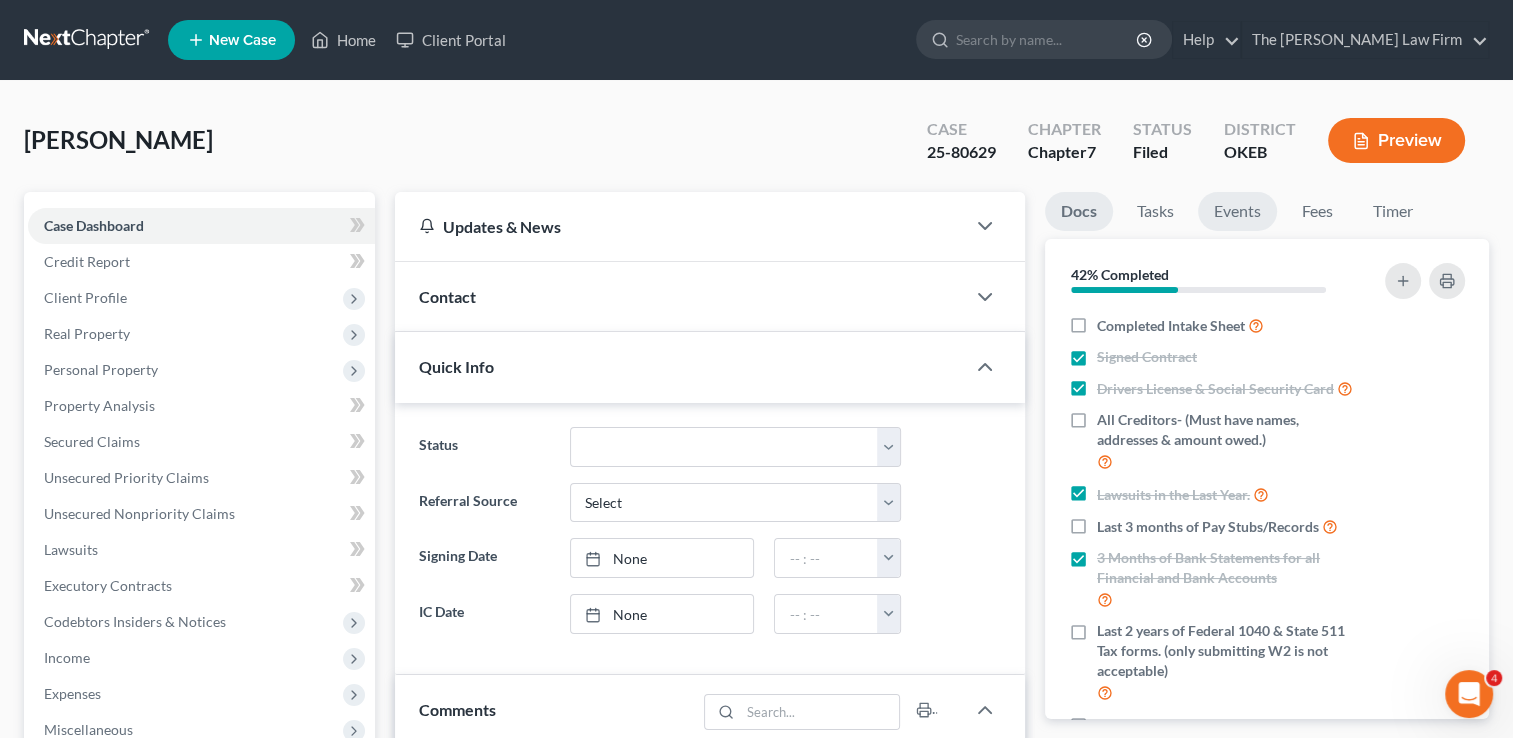 click on "Events" at bounding box center (1237, 211) 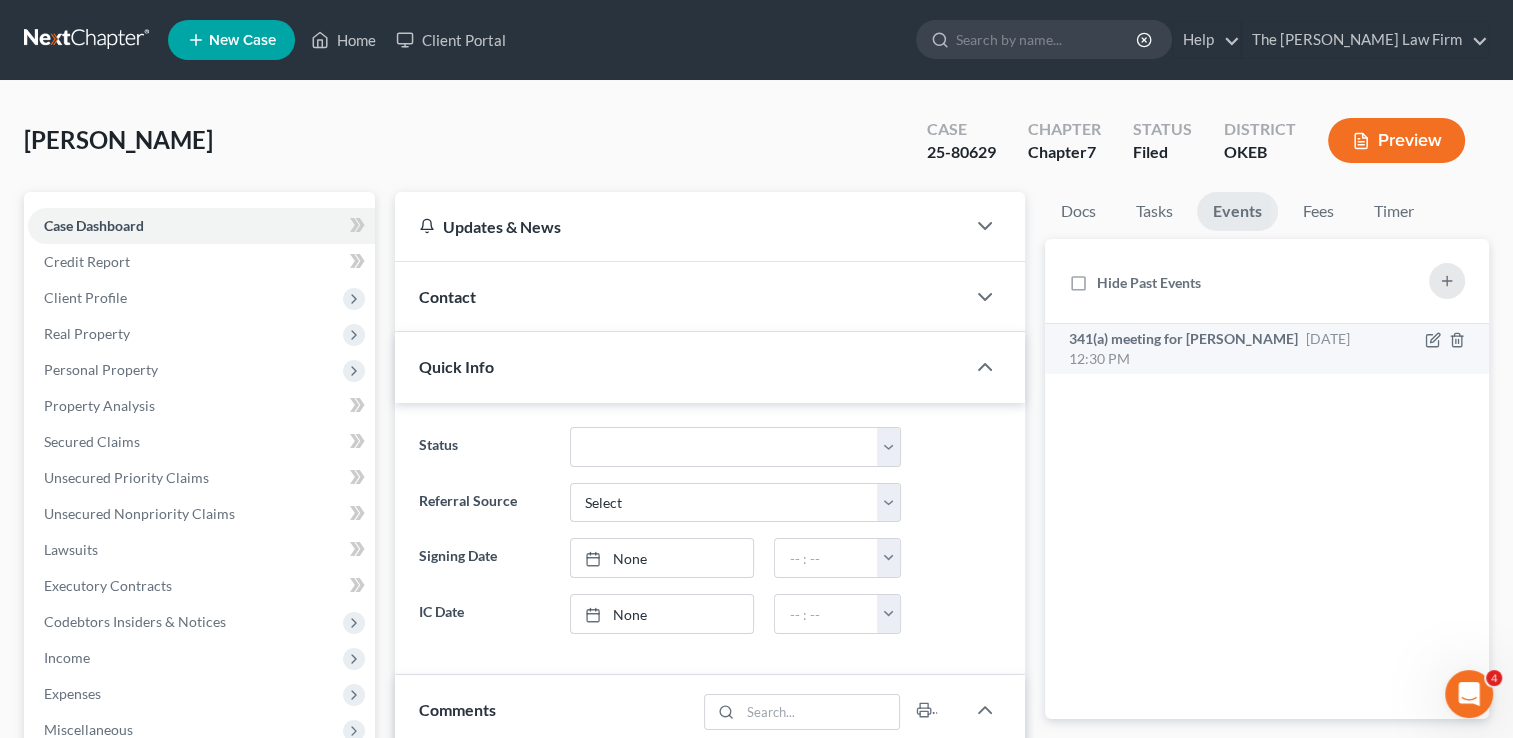 click on "341(a) meeting for [PERSON_NAME]" at bounding box center [1183, 338] 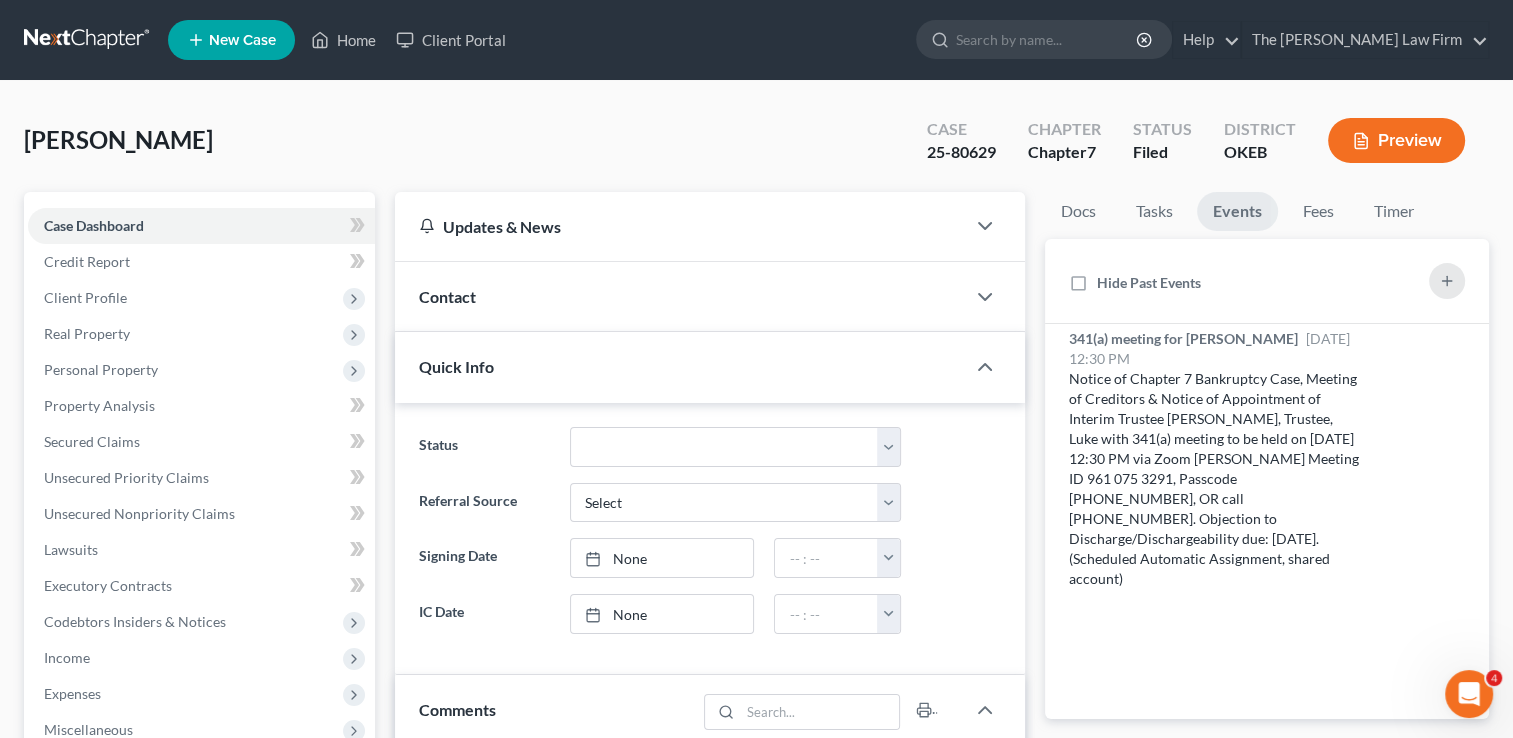 click on "25-80629" at bounding box center [961, 152] 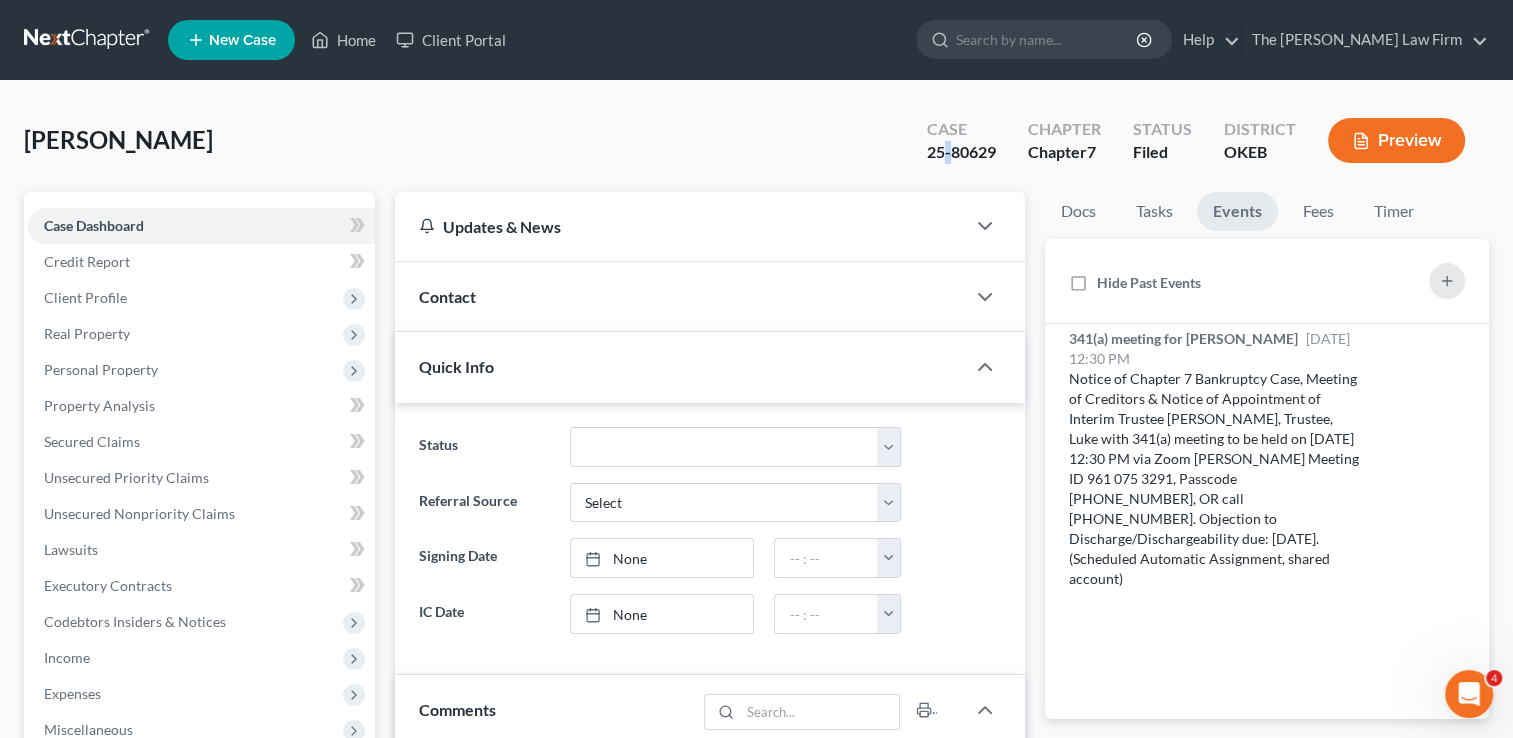 click on "25-80629" at bounding box center (961, 152) 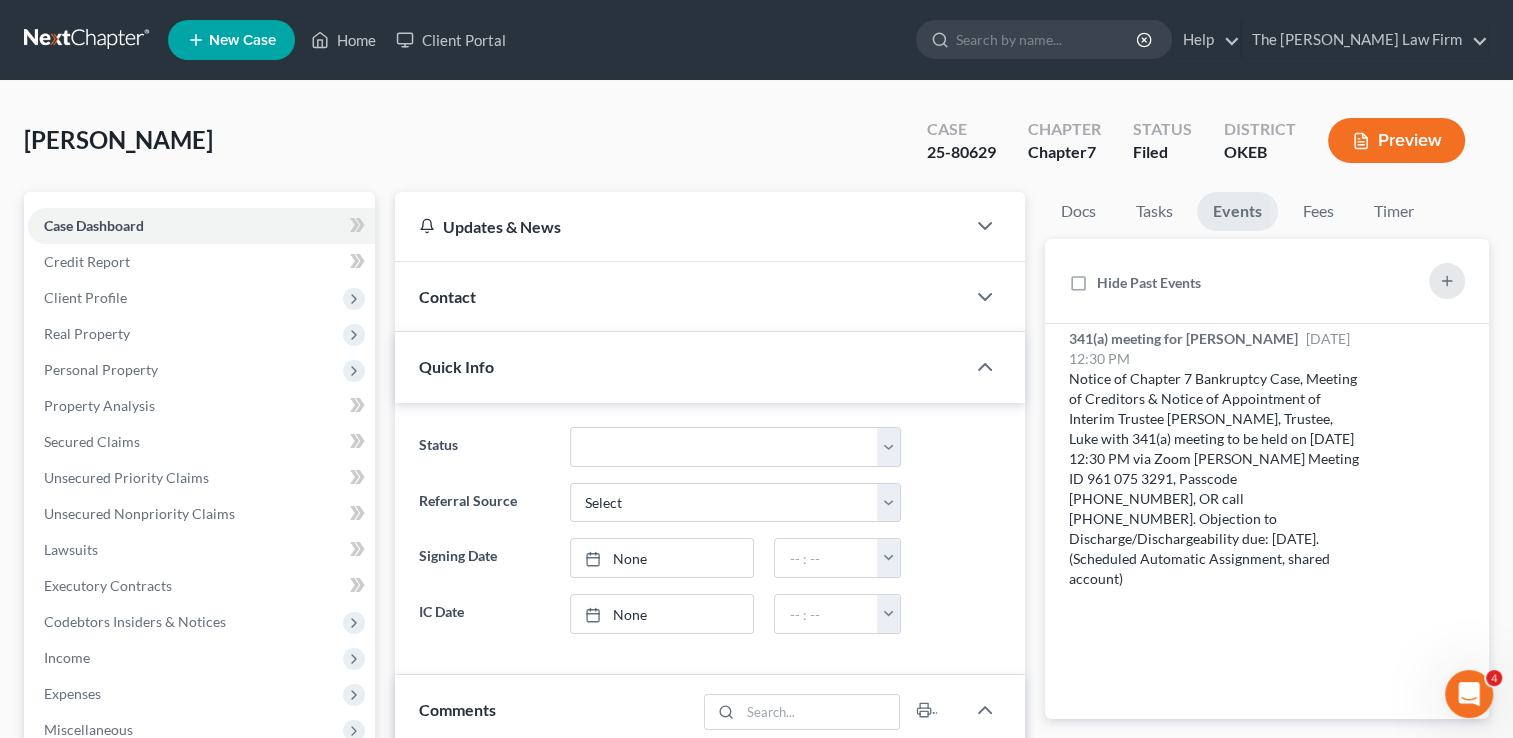 click on "25-80629" at bounding box center [961, 152] 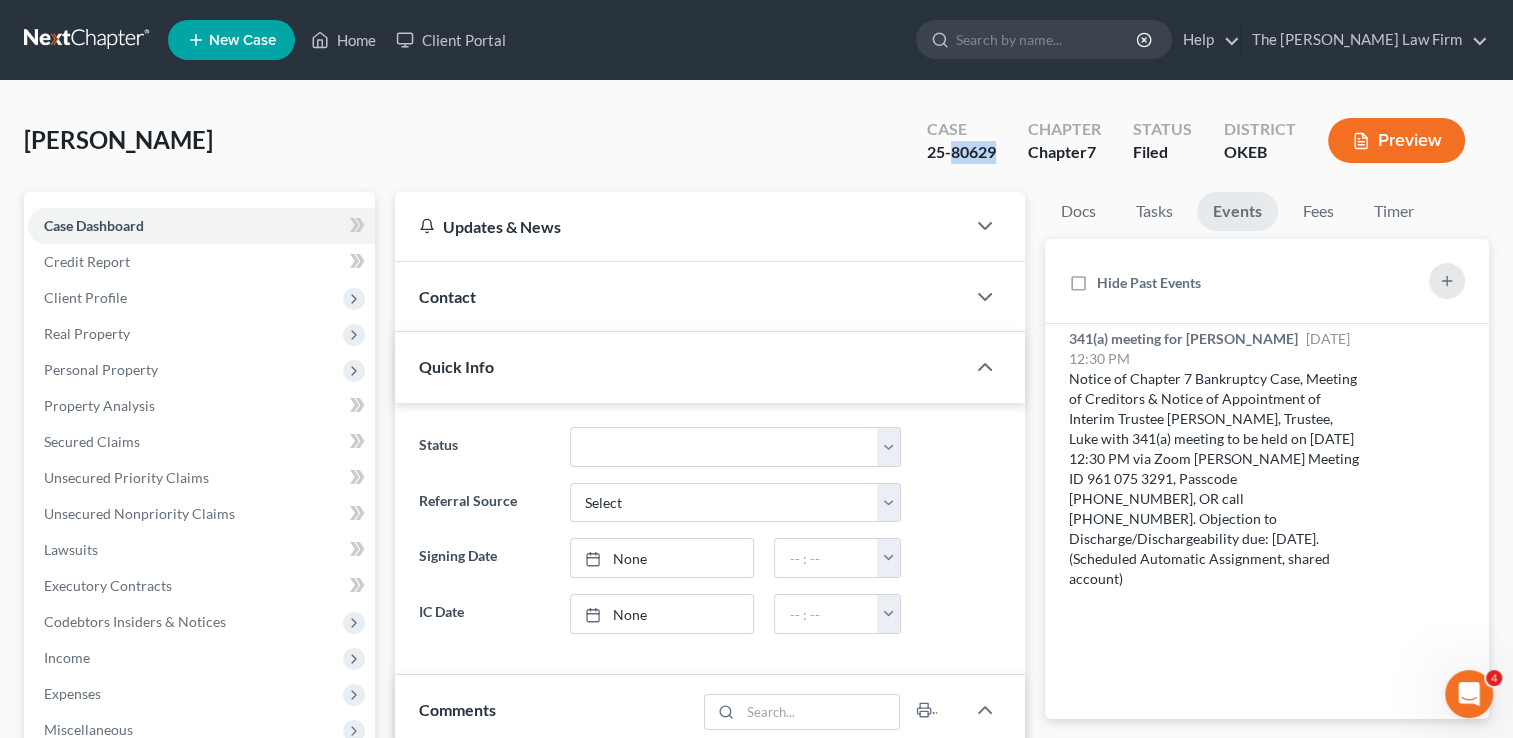 click on "25-80629" at bounding box center [961, 152] 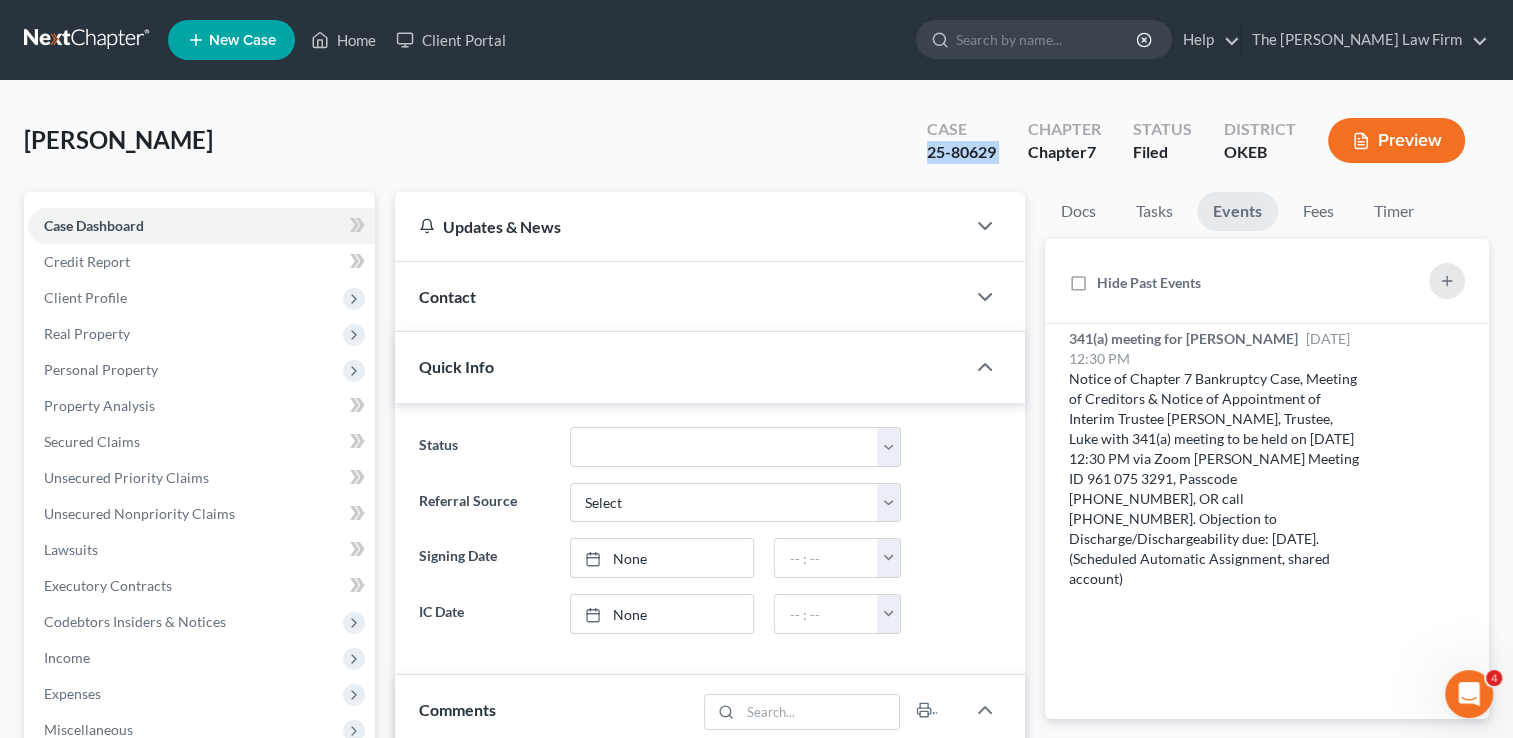 click on "25-80629" at bounding box center (961, 152) 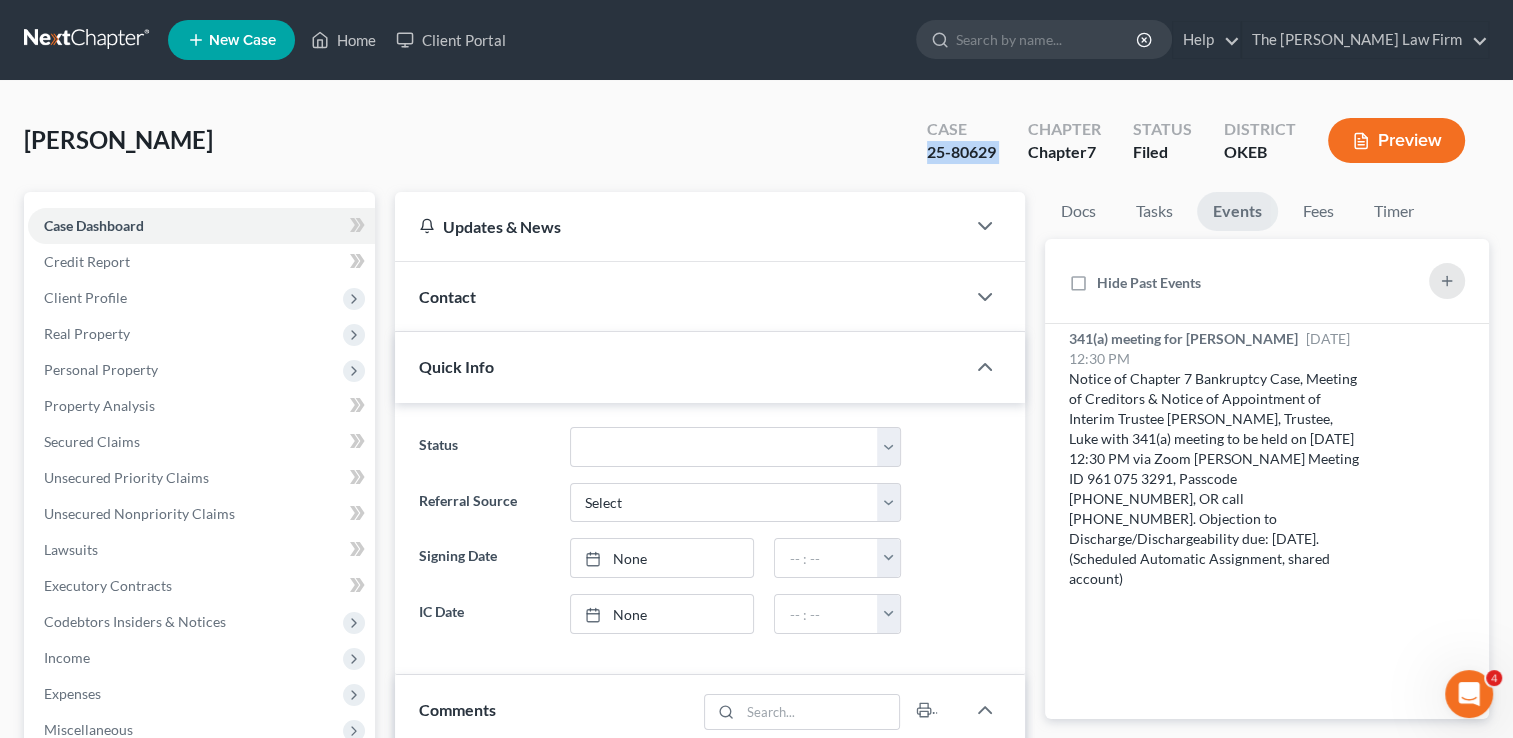 copy on "25-80629" 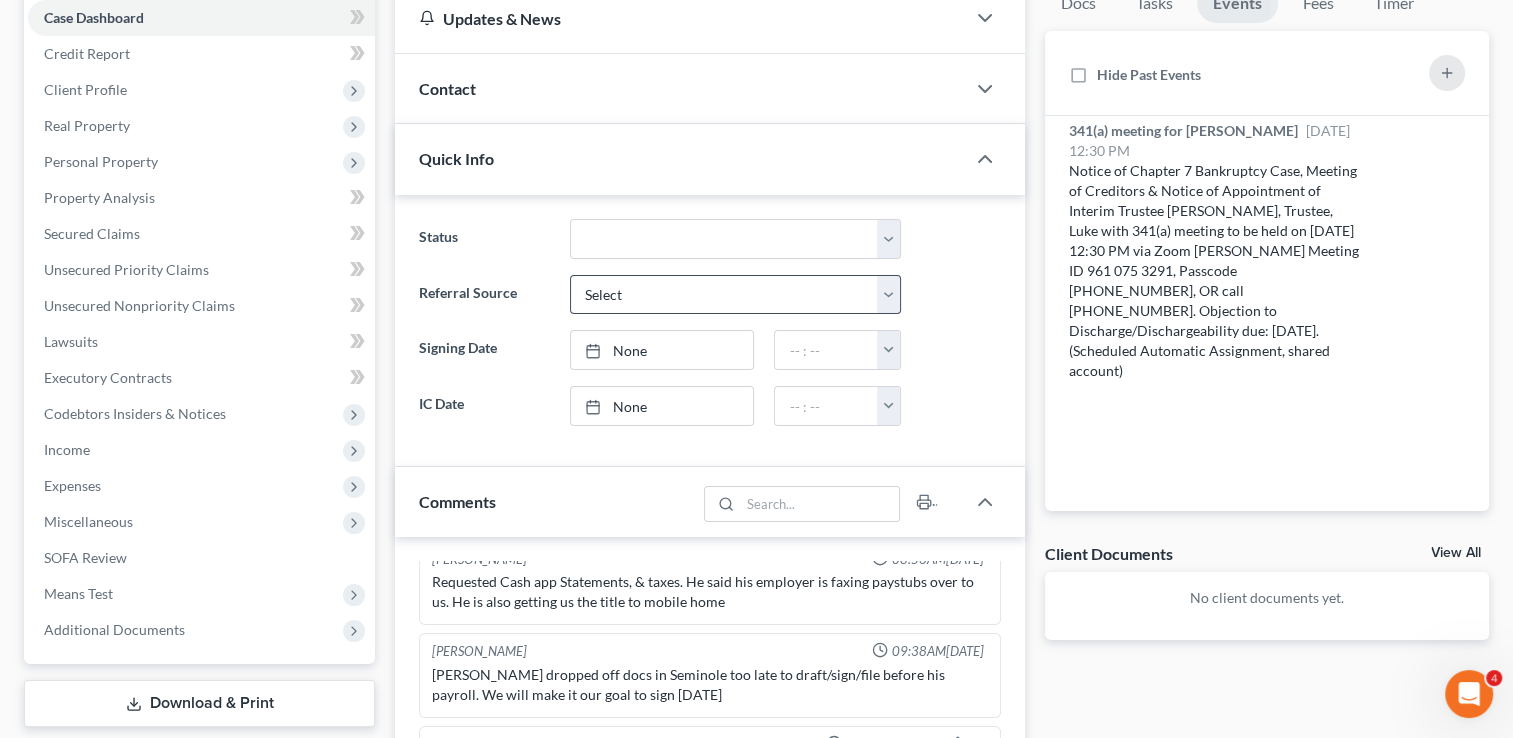 scroll, scrollTop: 100, scrollLeft: 0, axis: vertical 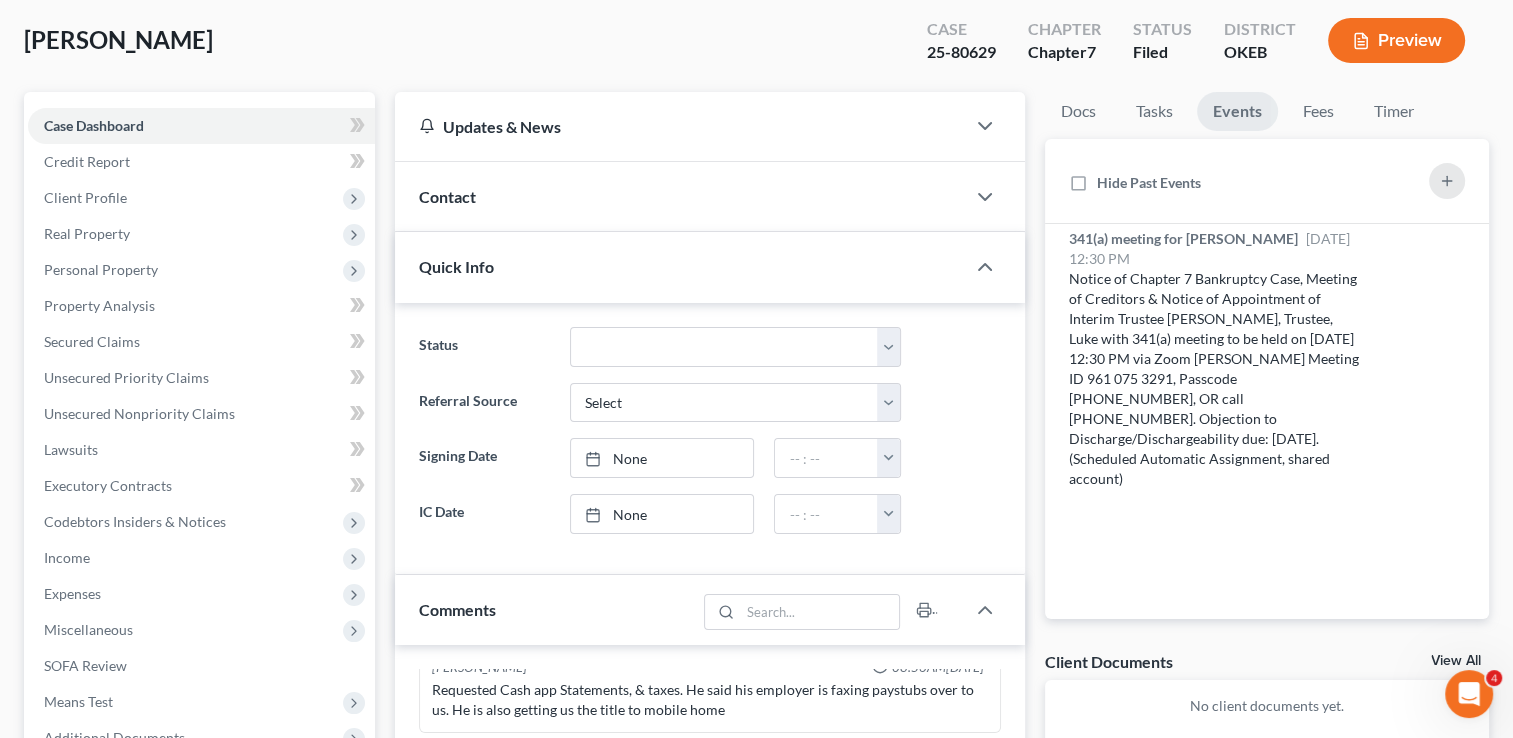 click on "Contact" at bounding box center (680, 196) 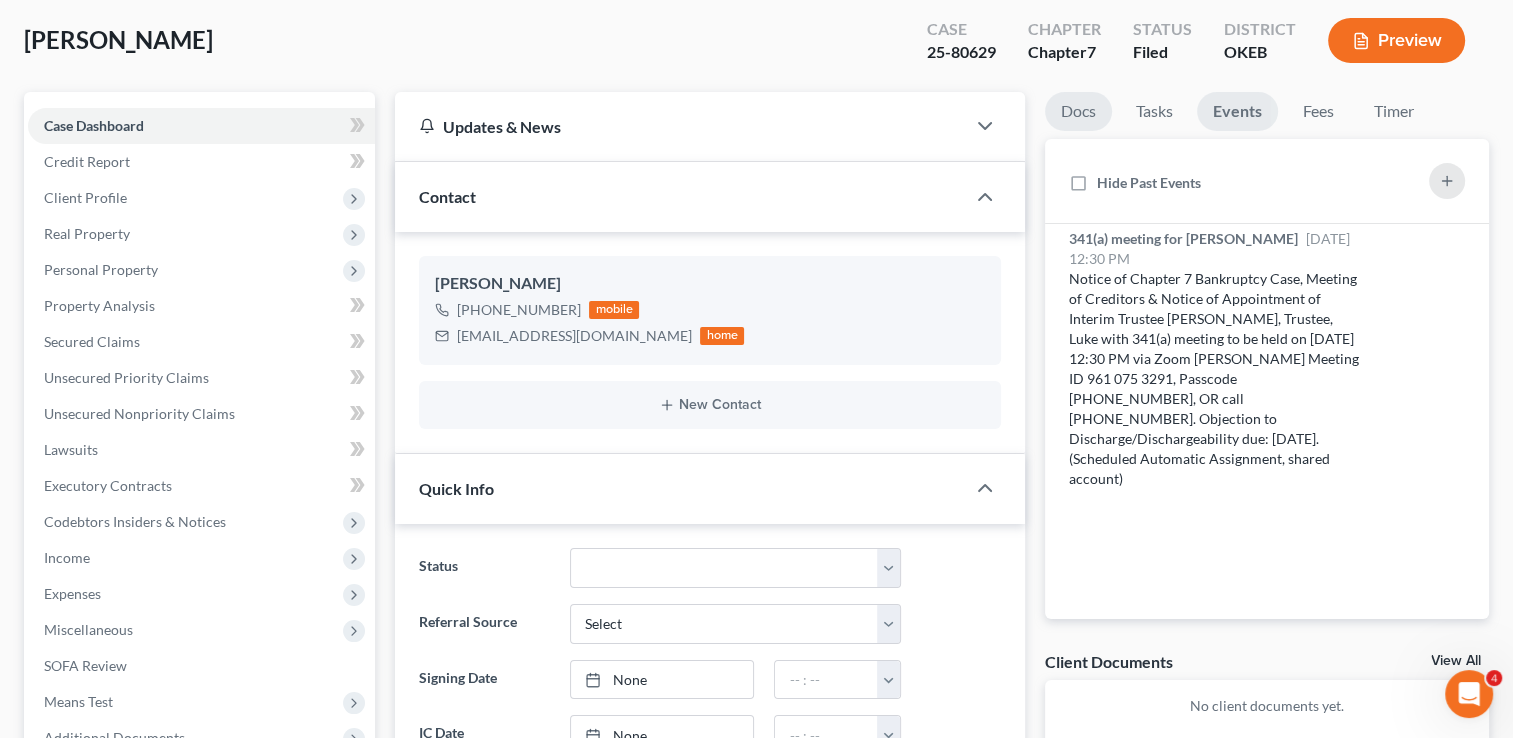 click on "Docs" at bounding box center [1078, 111] 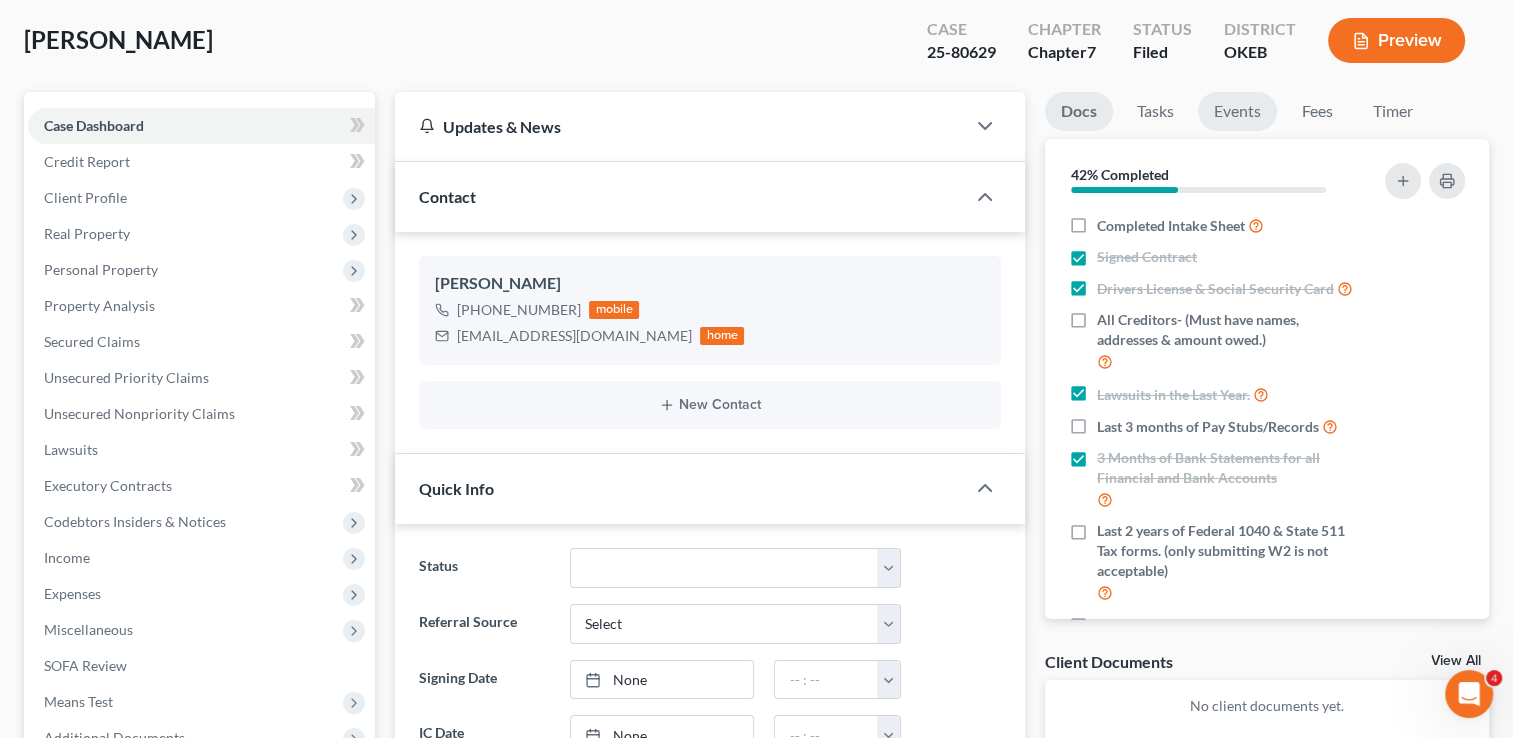 click on "Events" at bounding box center [1237, 111] 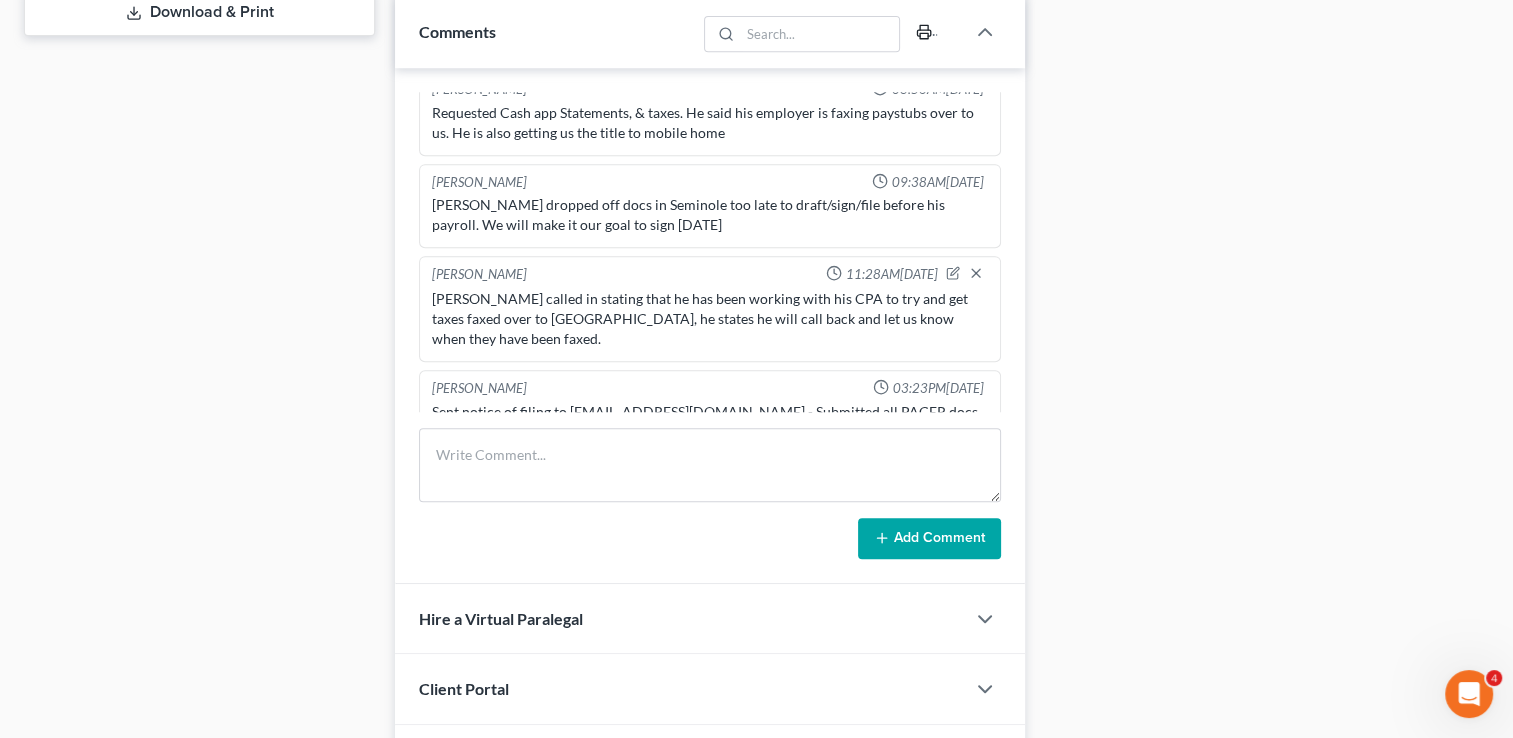 scroll, scrollTop: 900, scrollLeft: 0, axis: vertical 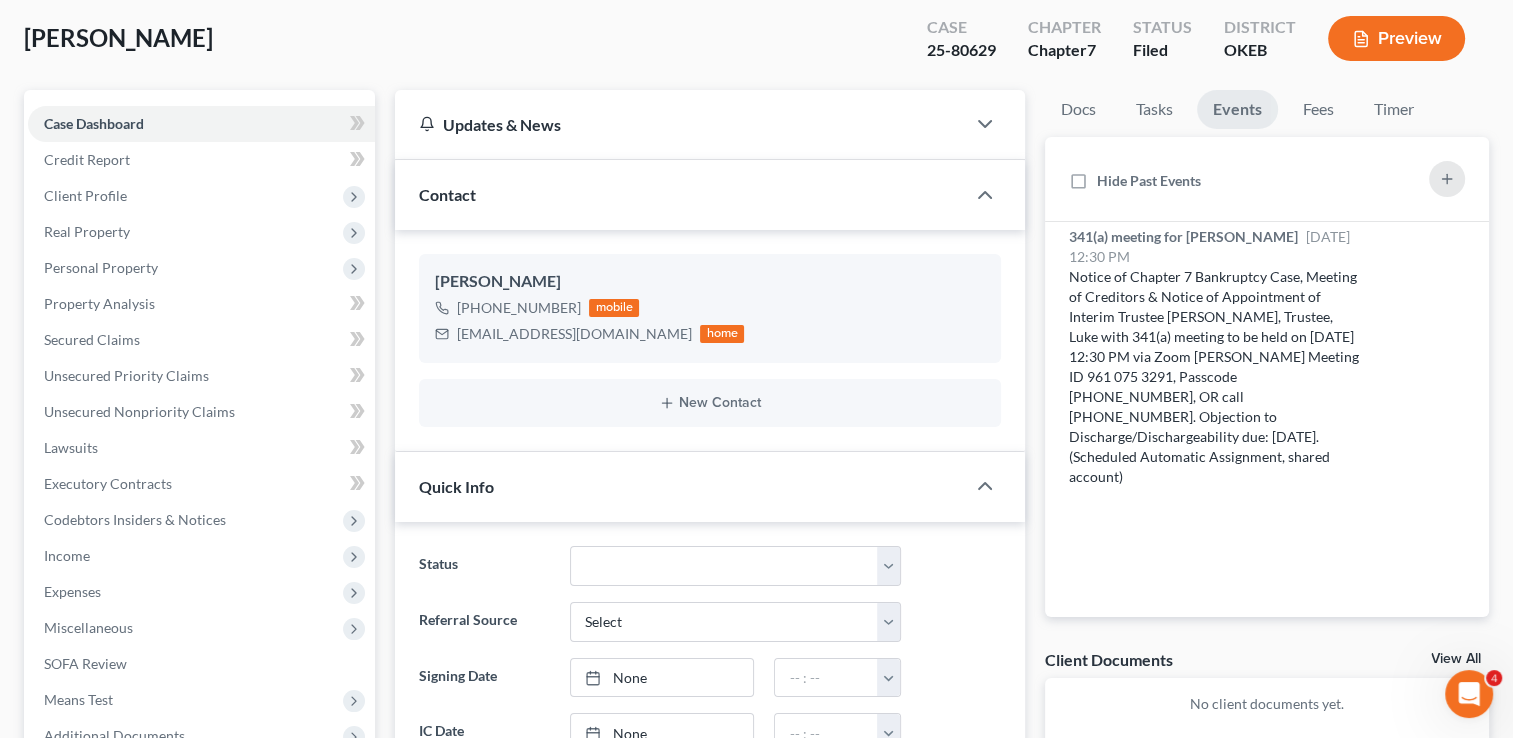 click on "25-80629" at bounding box center (961, 50) 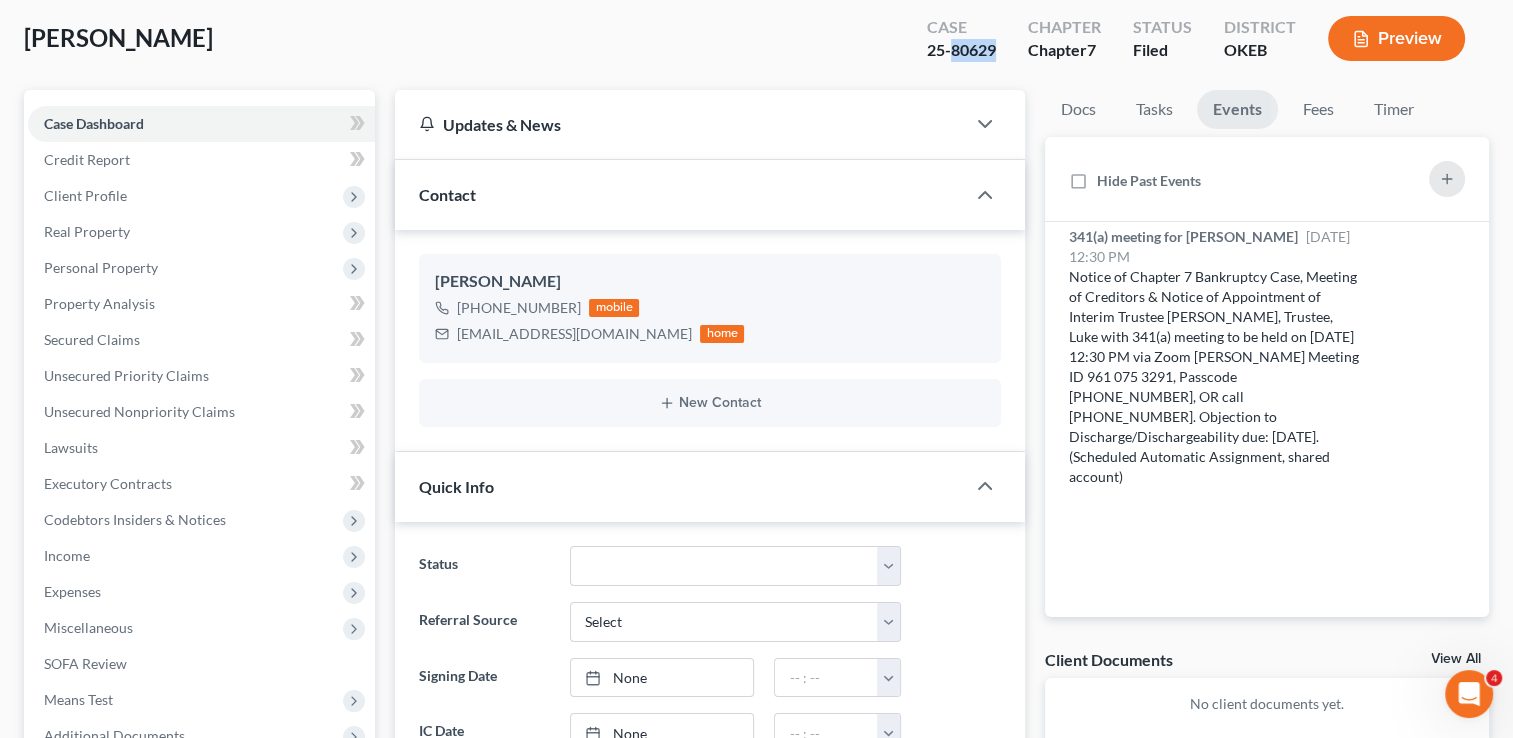 click on "25-80629" at bounding box center [961, 50] 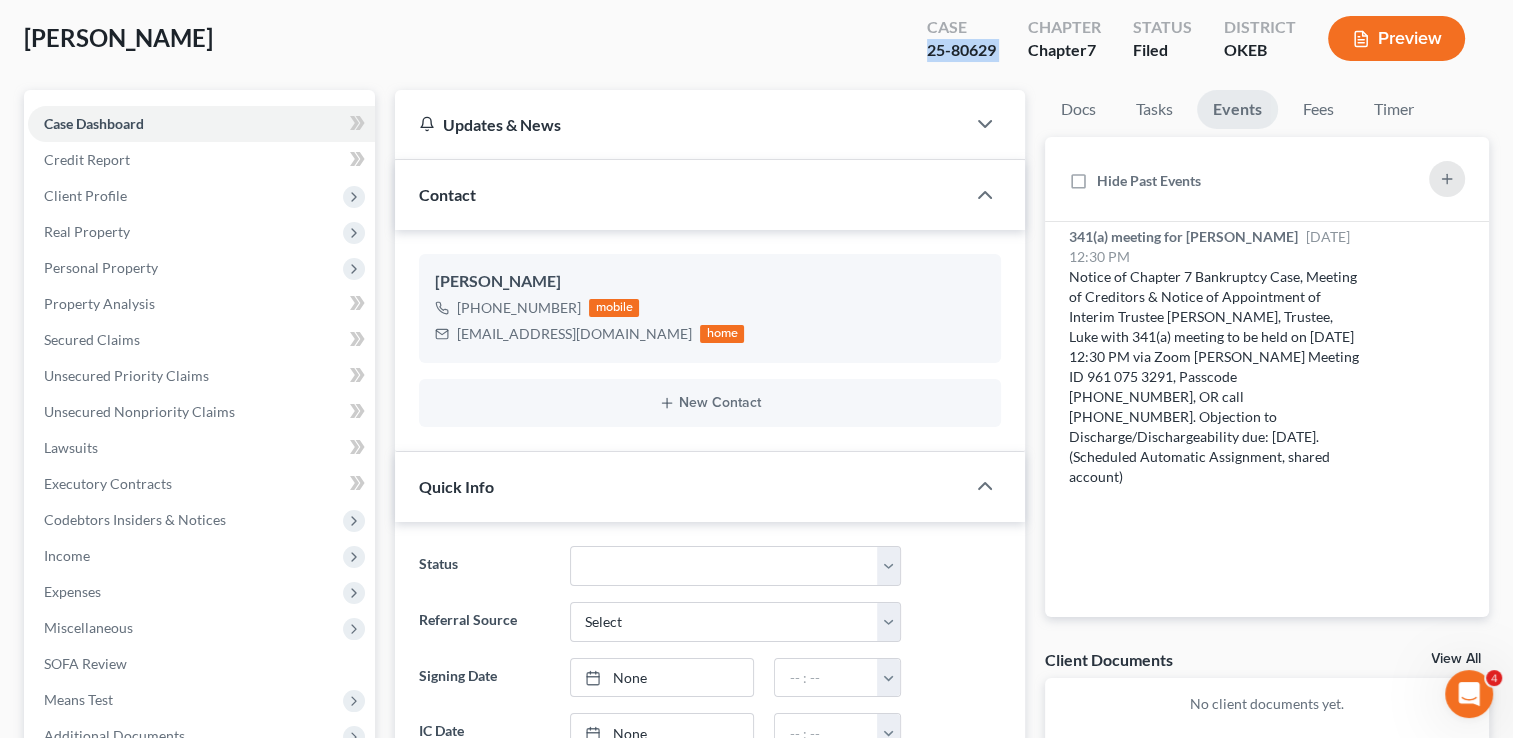 click on "25-80629" at bounding box center (961, 50) 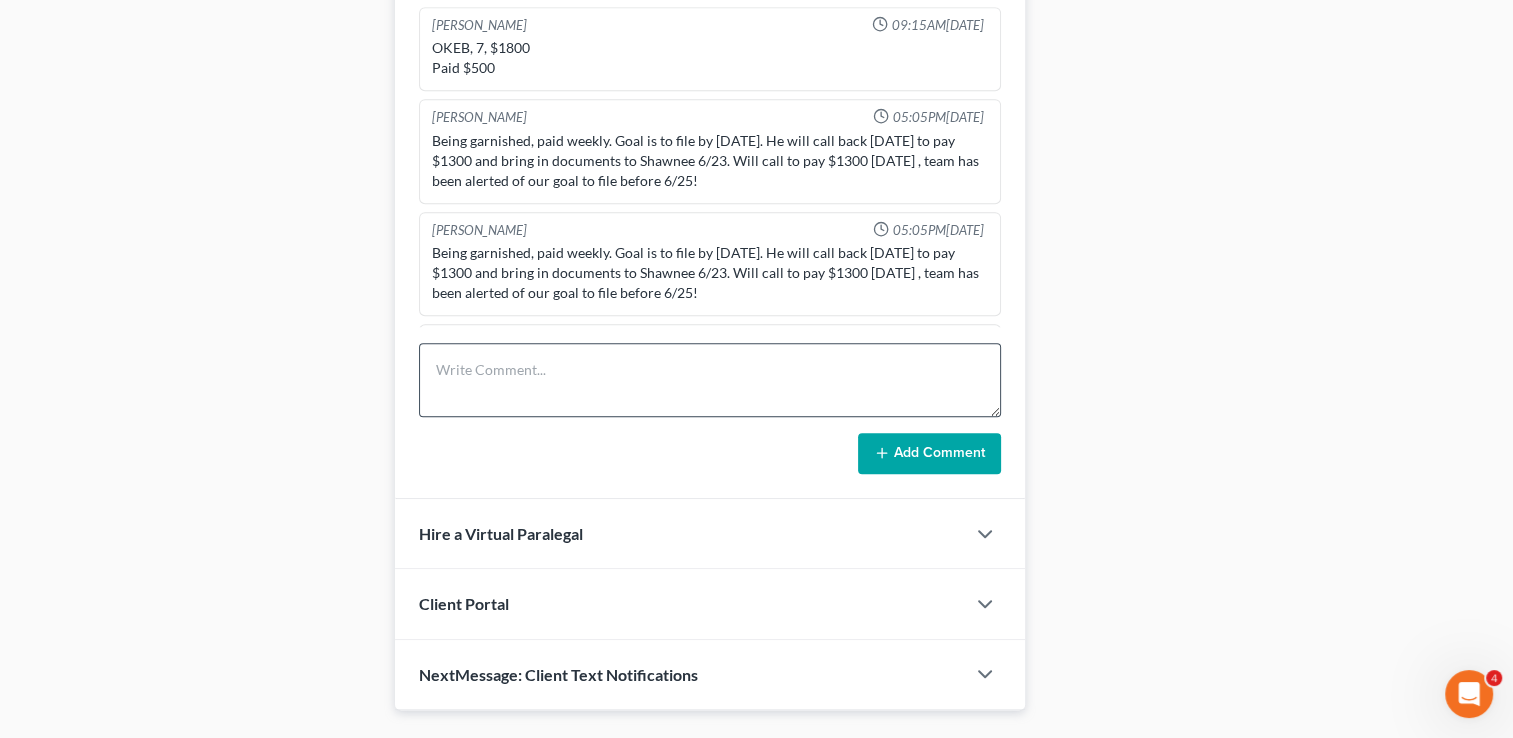 scroll, scrollTop: 1027, scrollLeft: 0, axis: vertical 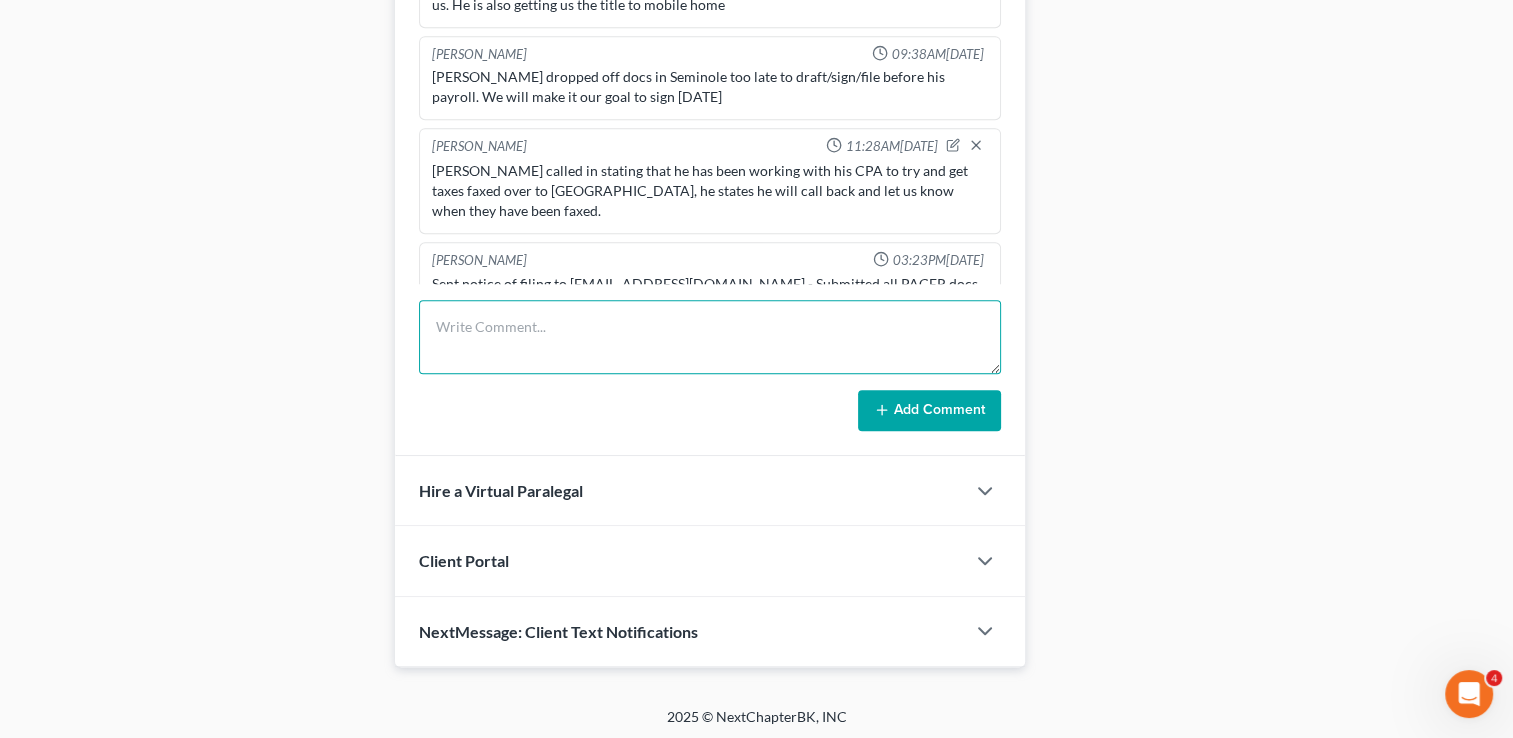 click at bounding box center [710, 337] 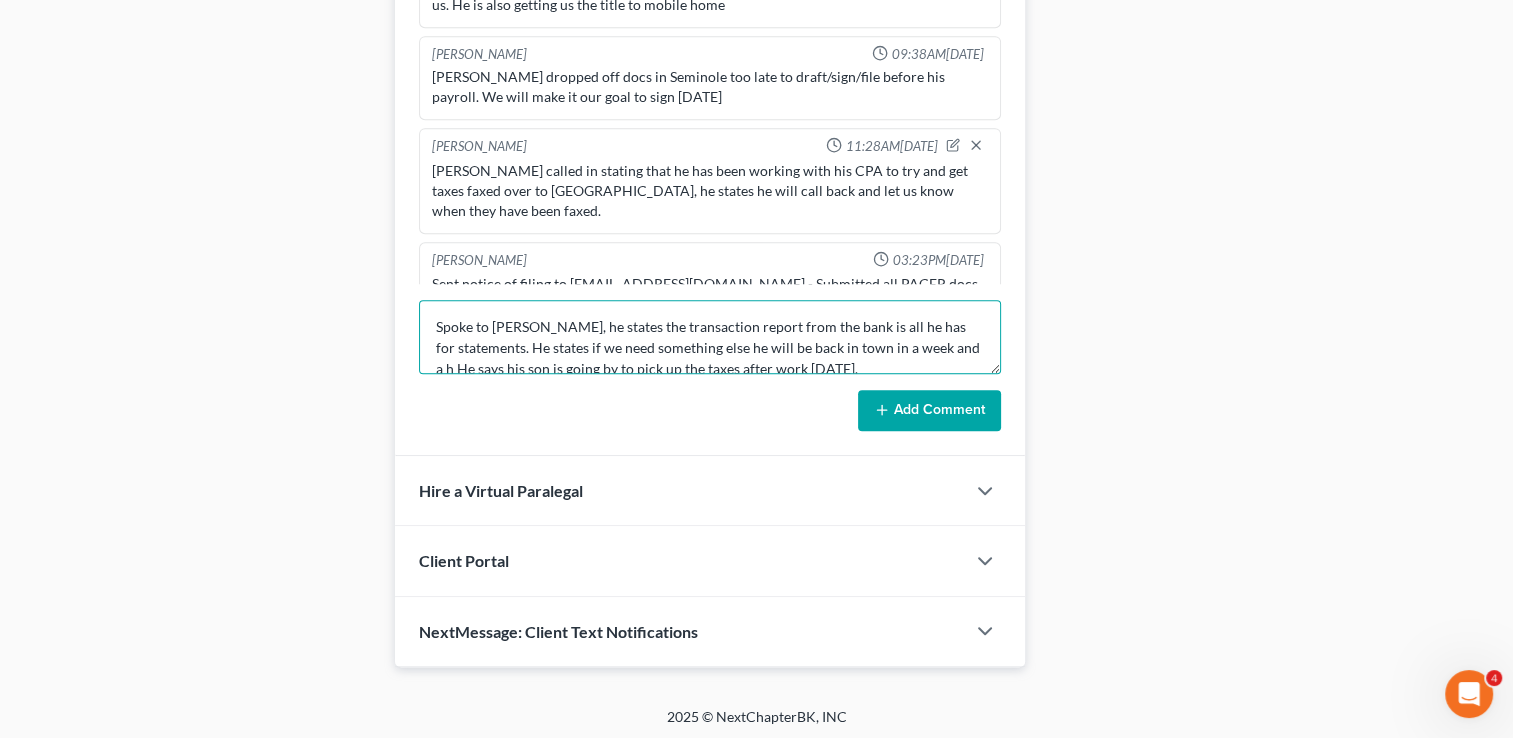scroll, scrollTop: 4, scrollLeft: 0, axis: vertical 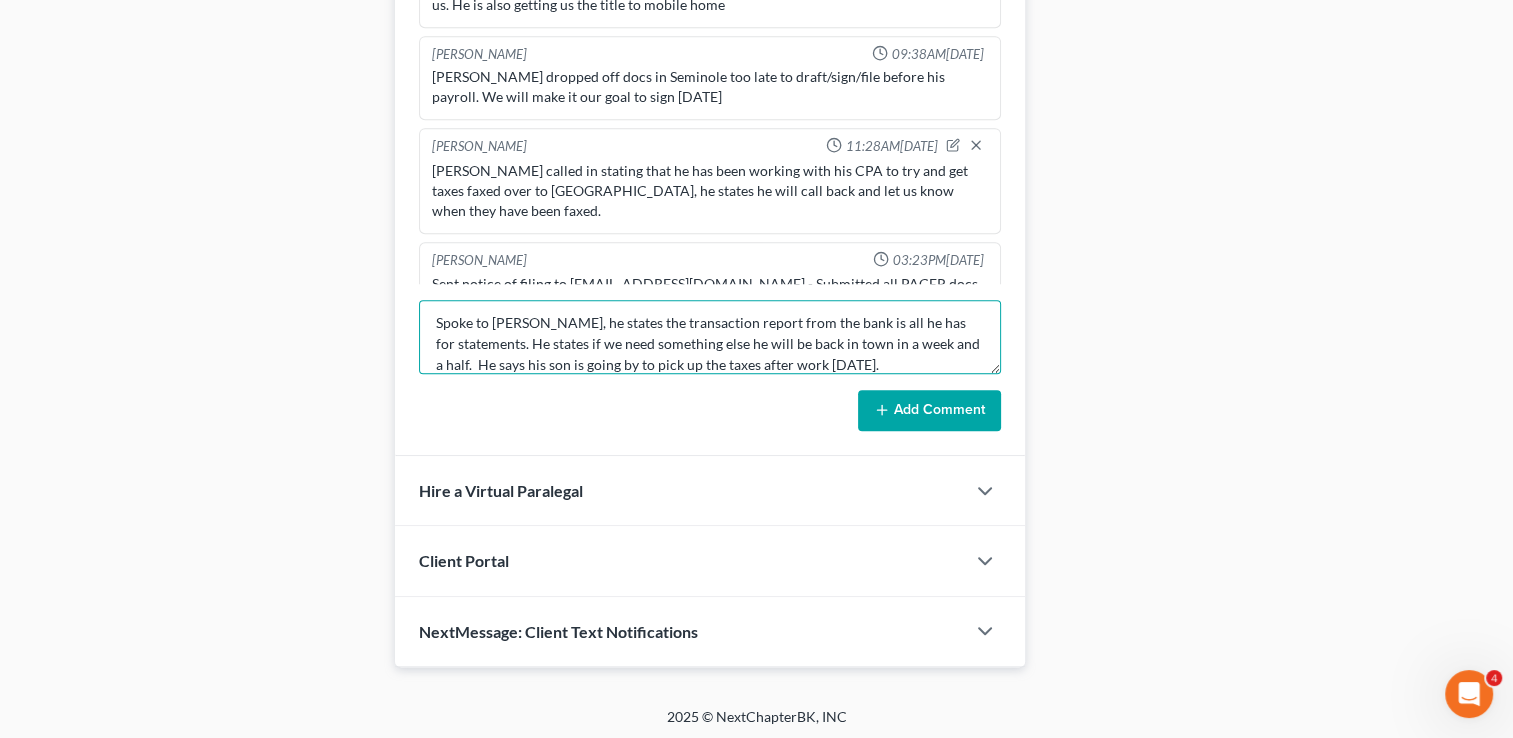 type on "Spoke to Jesse, he states the transaction report from the bank is all he has for statements. He states if we need something else he will be back in town in a week and a half.  He says his son is going by to pick up the taxes after work today." 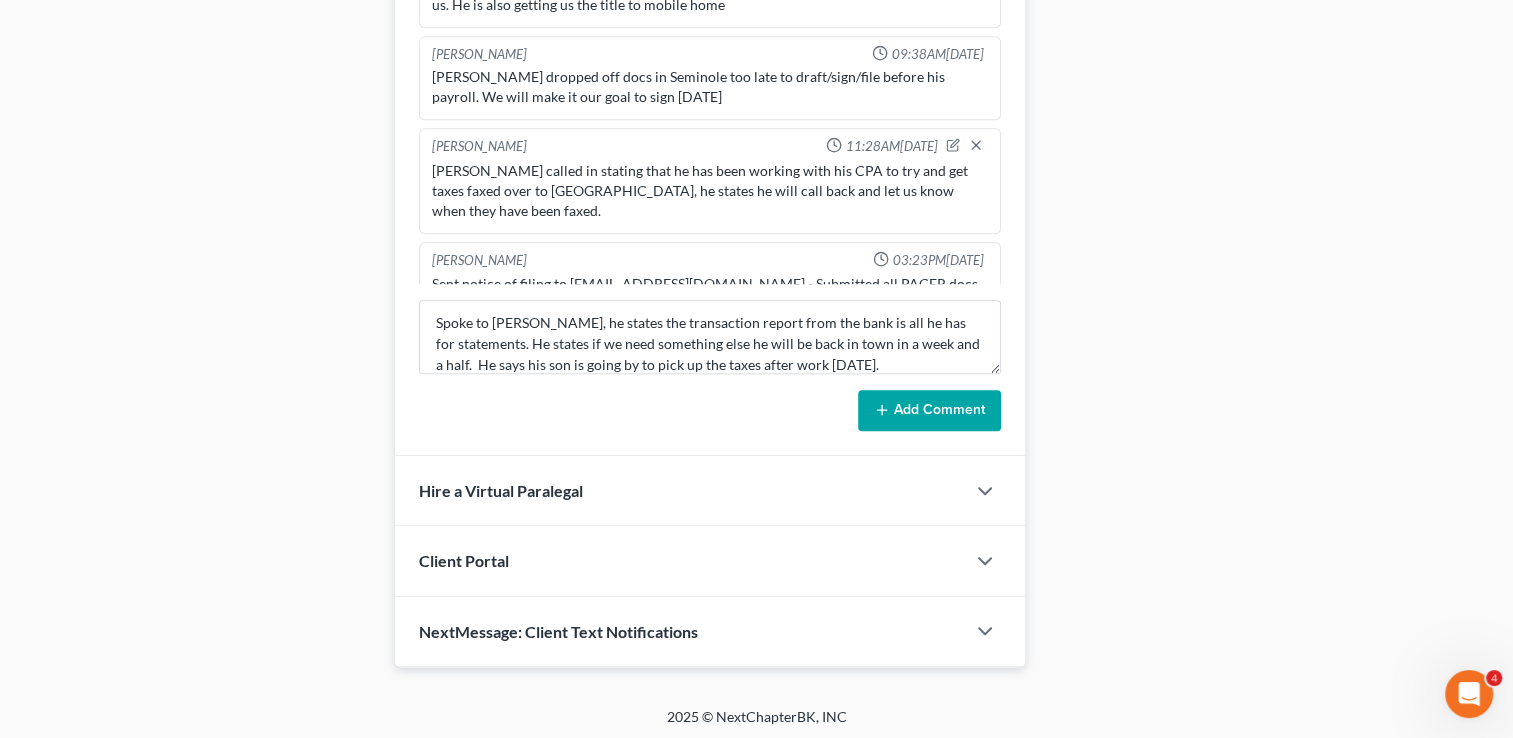 click on "Add Comment" at bounding box center (929, 411) 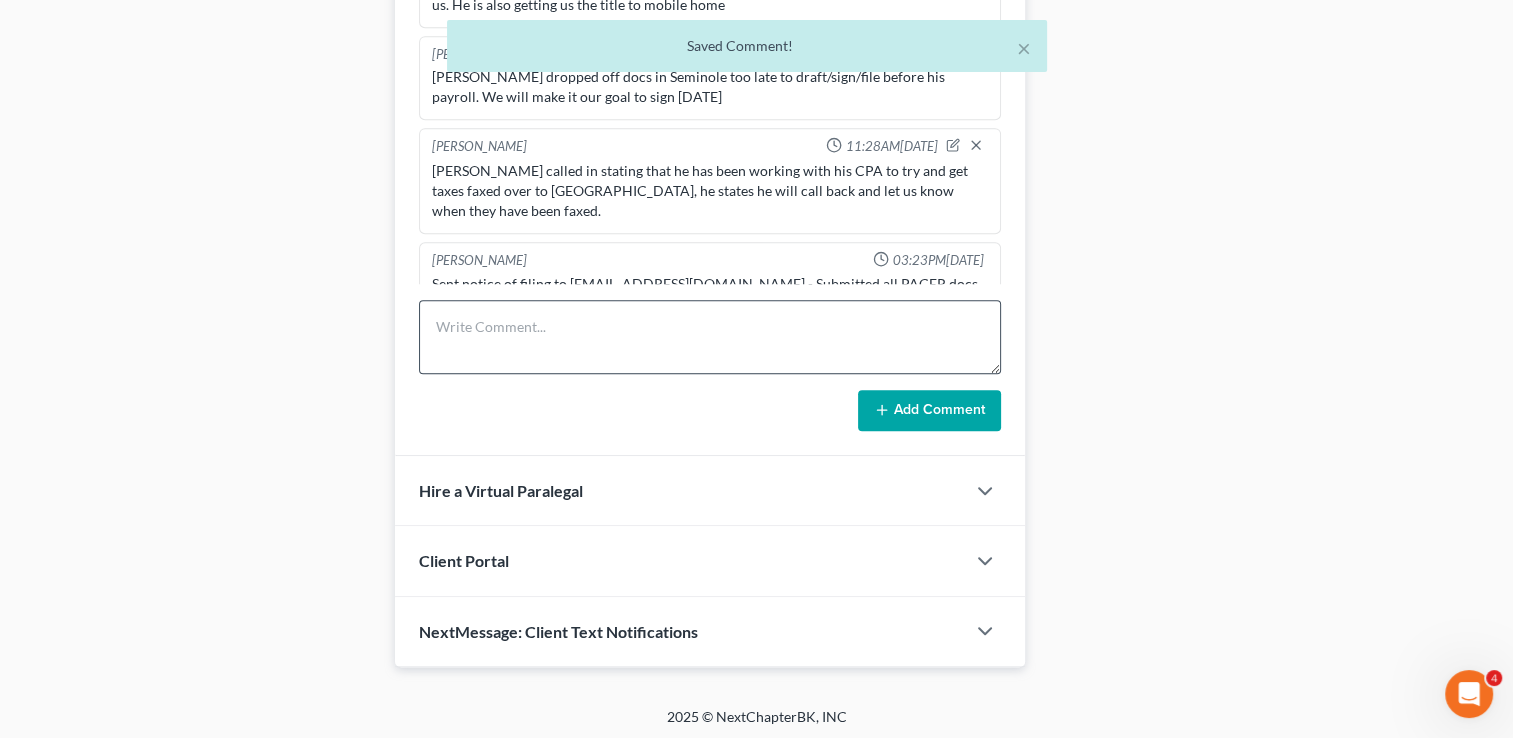 scroll, scrollTop: 0, scrollLeft: 0, axis: both 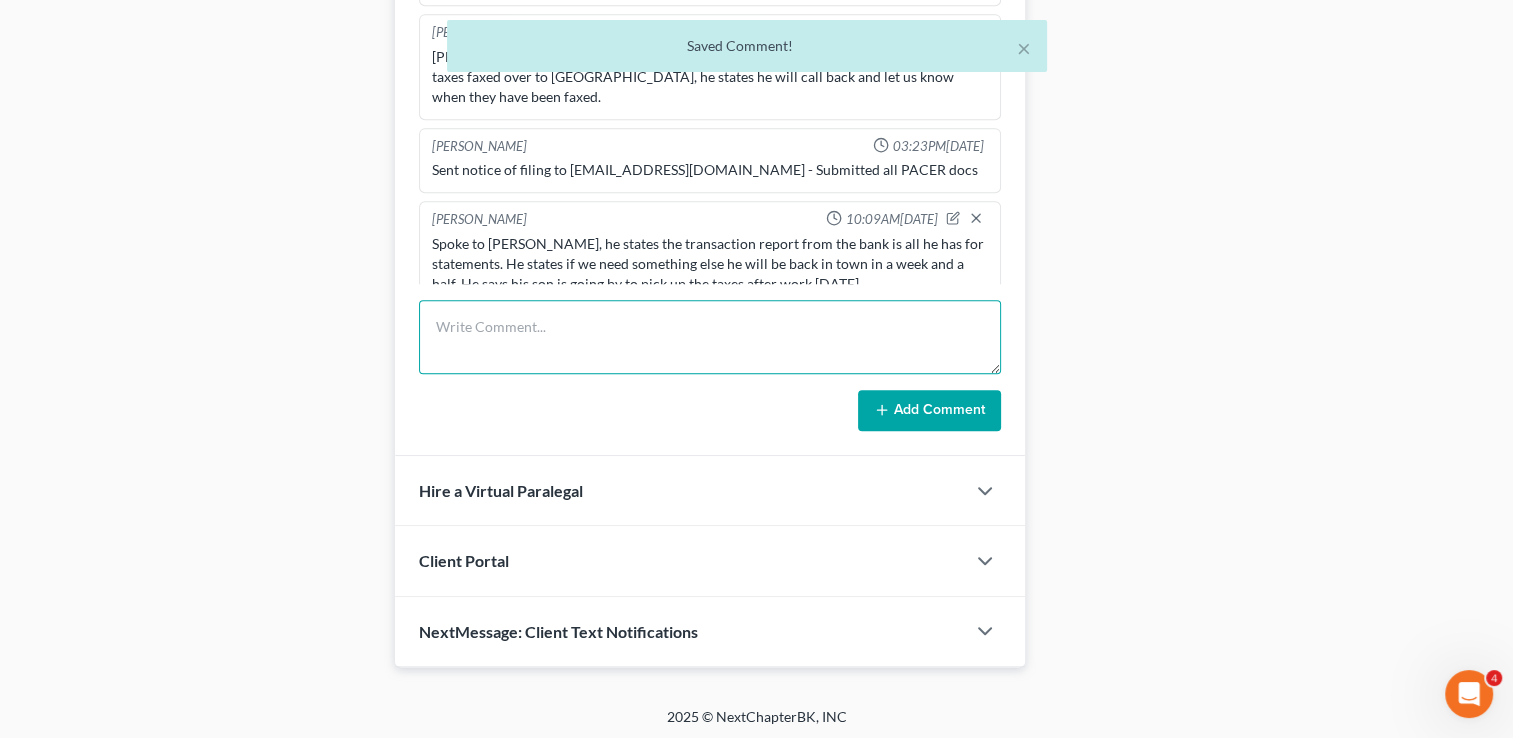 click at bounding box center [710, 337] 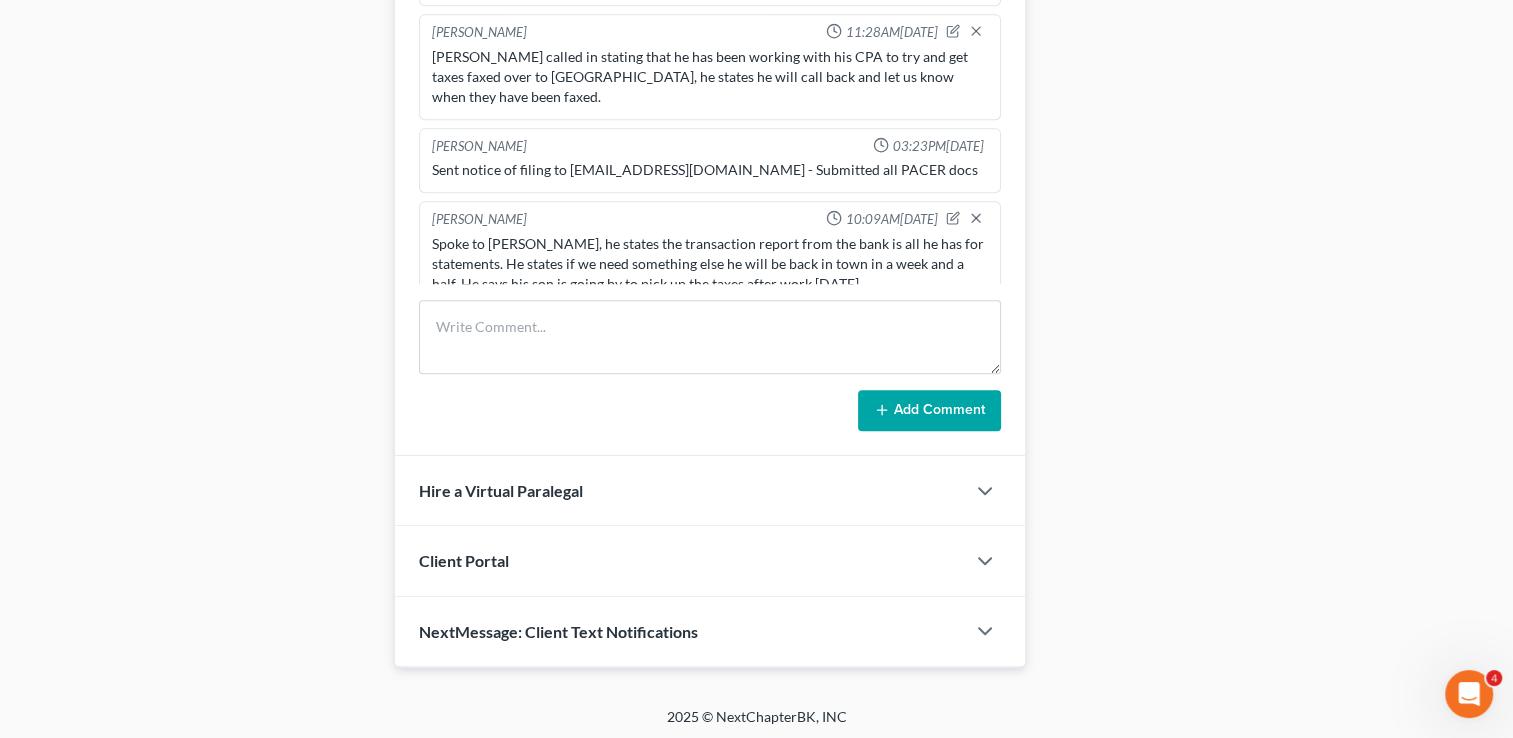 click on "Spoke to Jesse, he states the transaction report from the bank is all he has for statements. He states if we need something else he will be back in town in a week and a half.  He says his son is going by to pick up the taxes after work today." at bounding box center [710, 264] 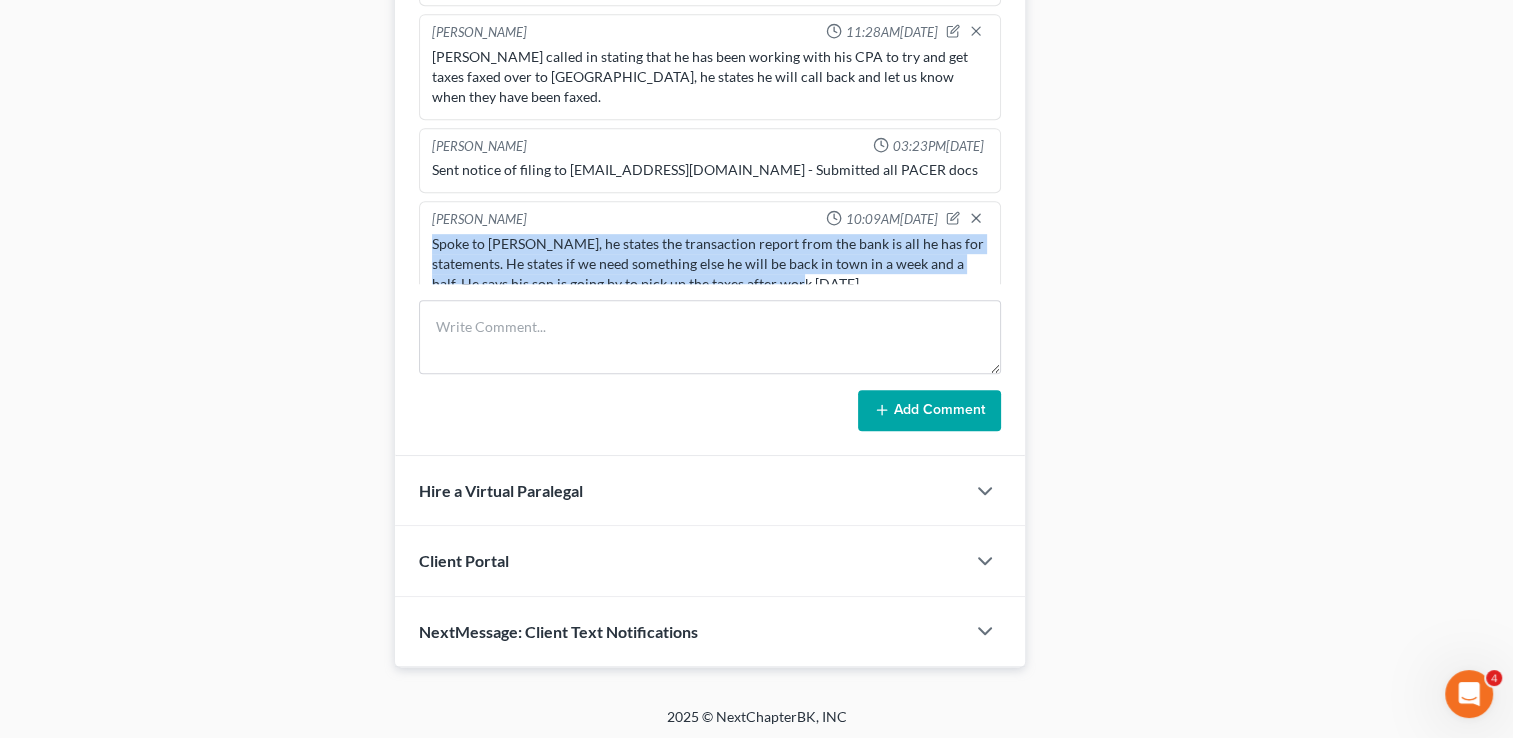 drag, startPoint x: 851, startPoint y: 256, endPoint x: 416, endPoint y: 206, distance: 437.86414 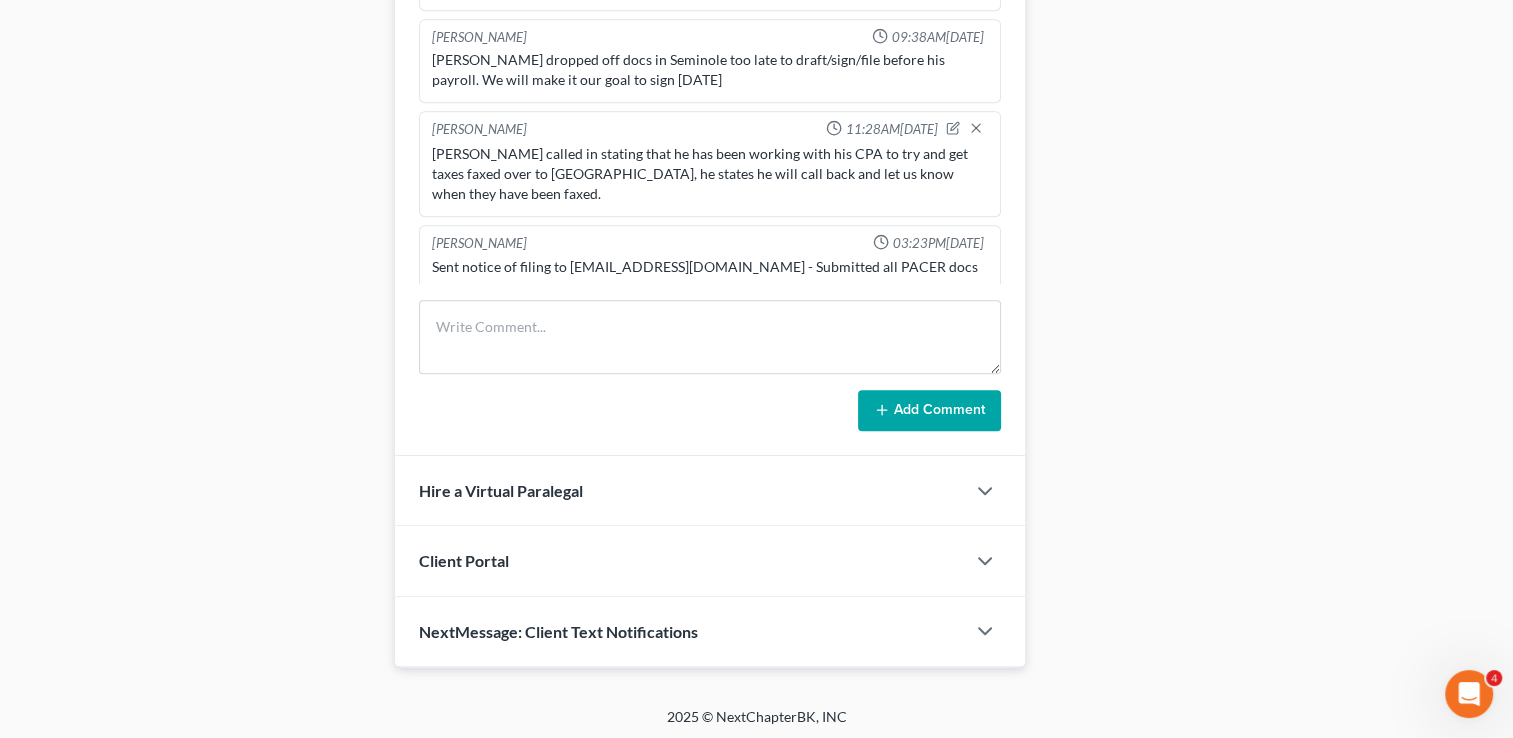 scroll, scrollTop: 452, scrollLeft: 0, axis: vertical 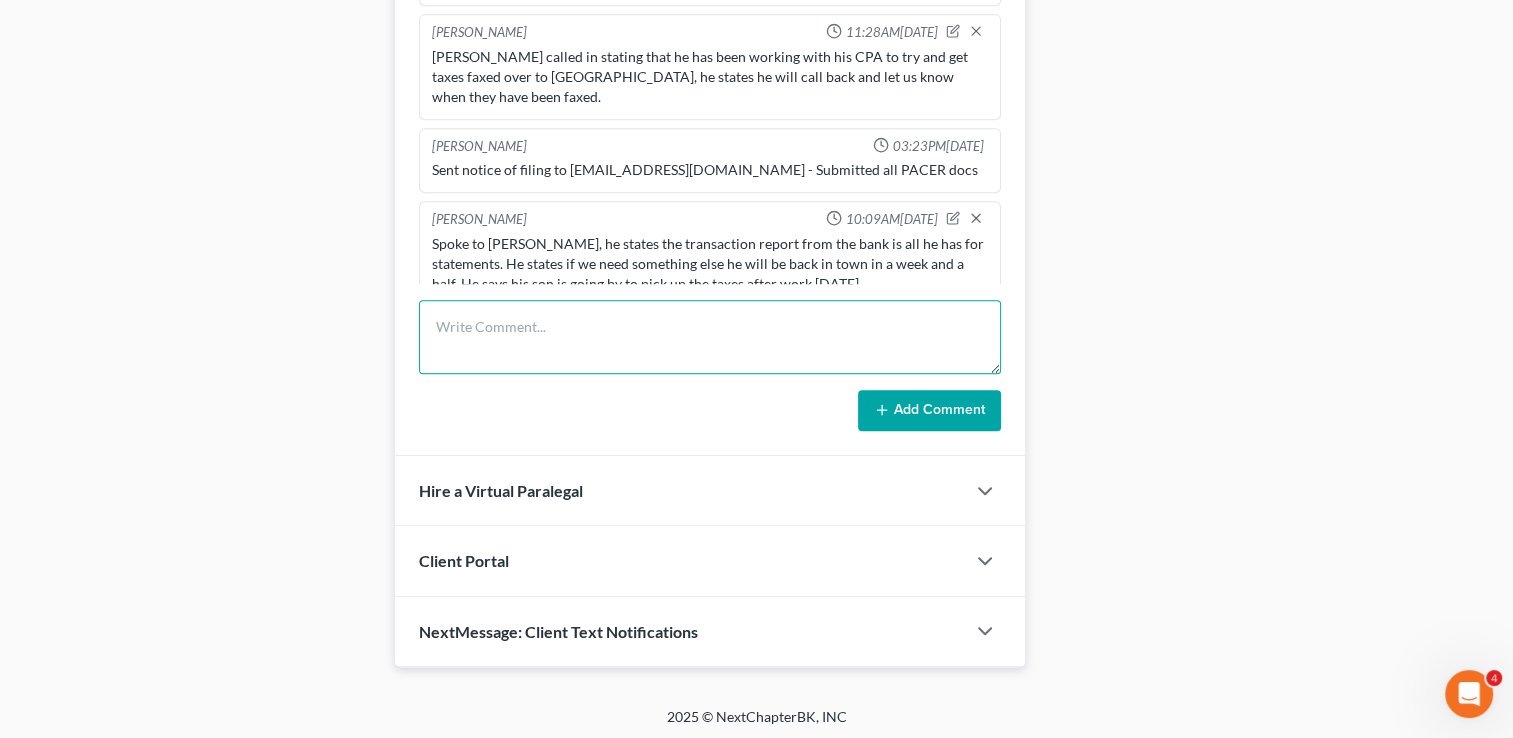 click at bounding box center (710, 337) 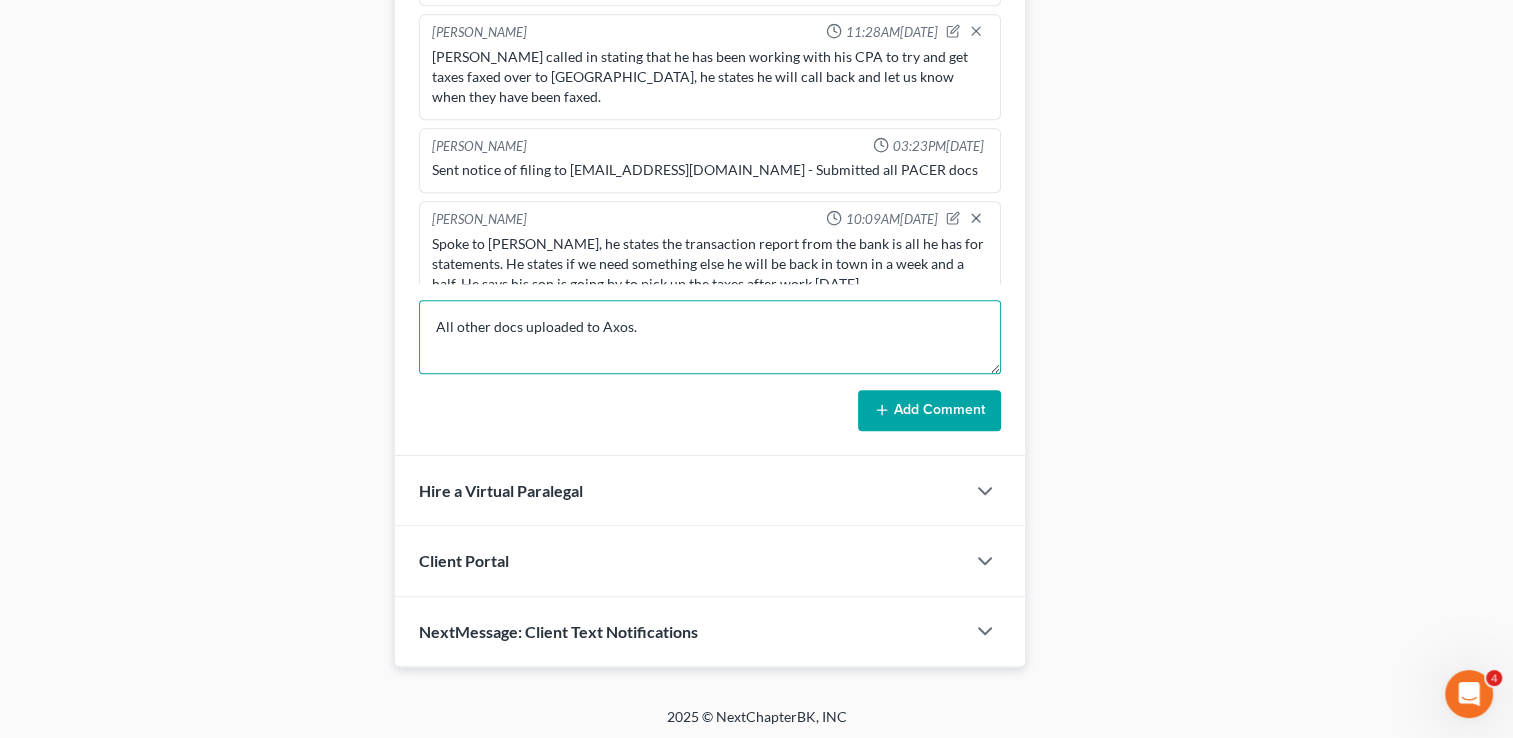 type on "All other docs uploaded to Axos." 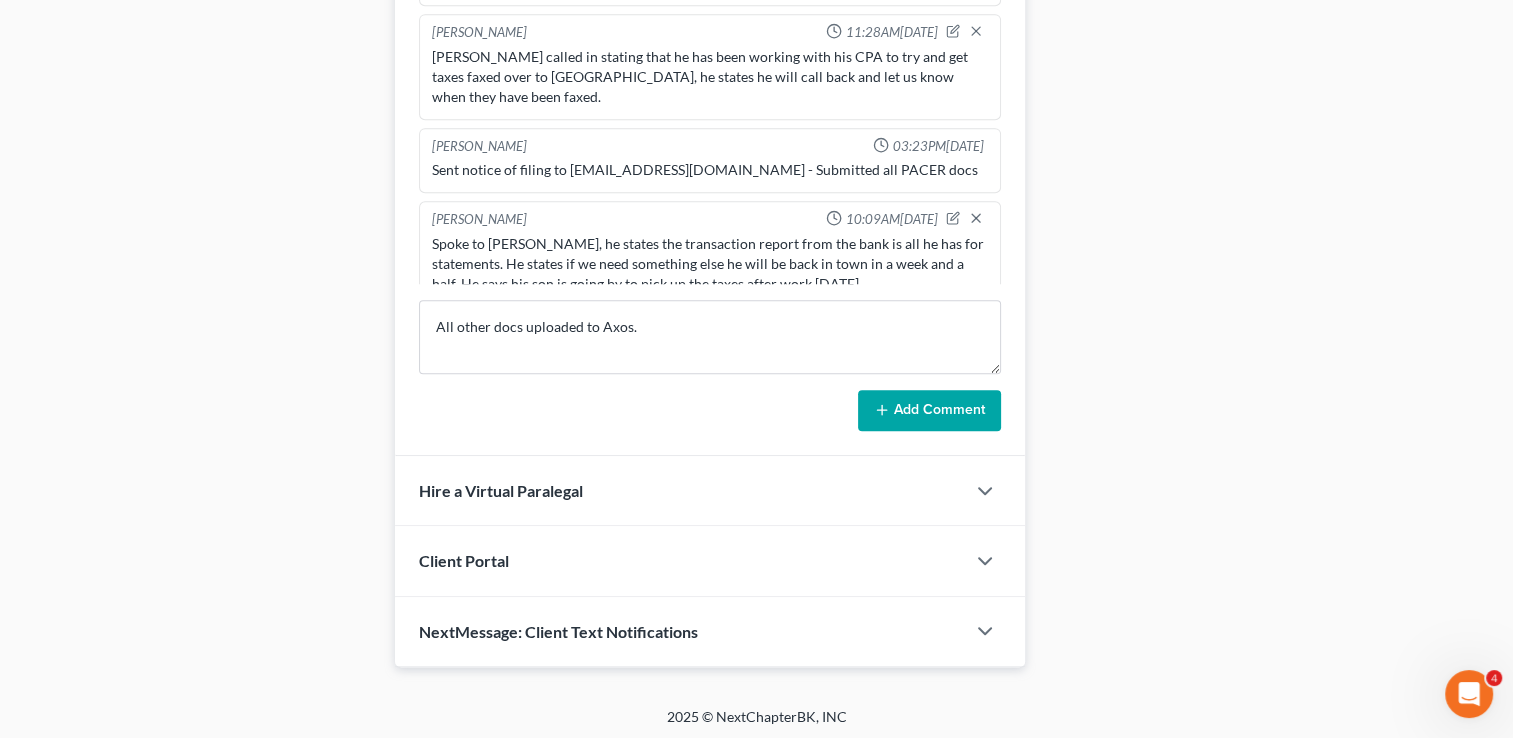 click 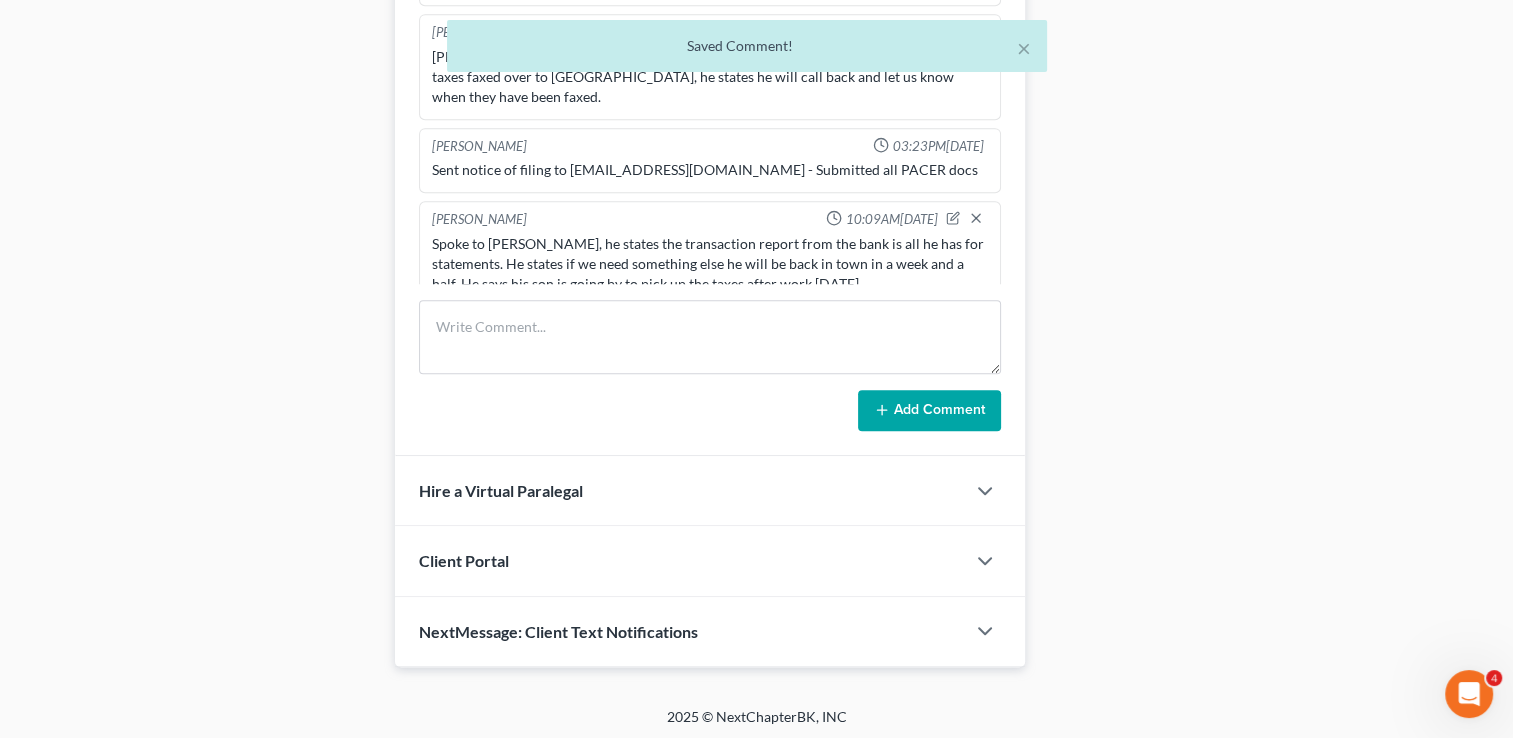 scroll, scrollTop: 525, scrollLeft: 0, axis: vertical 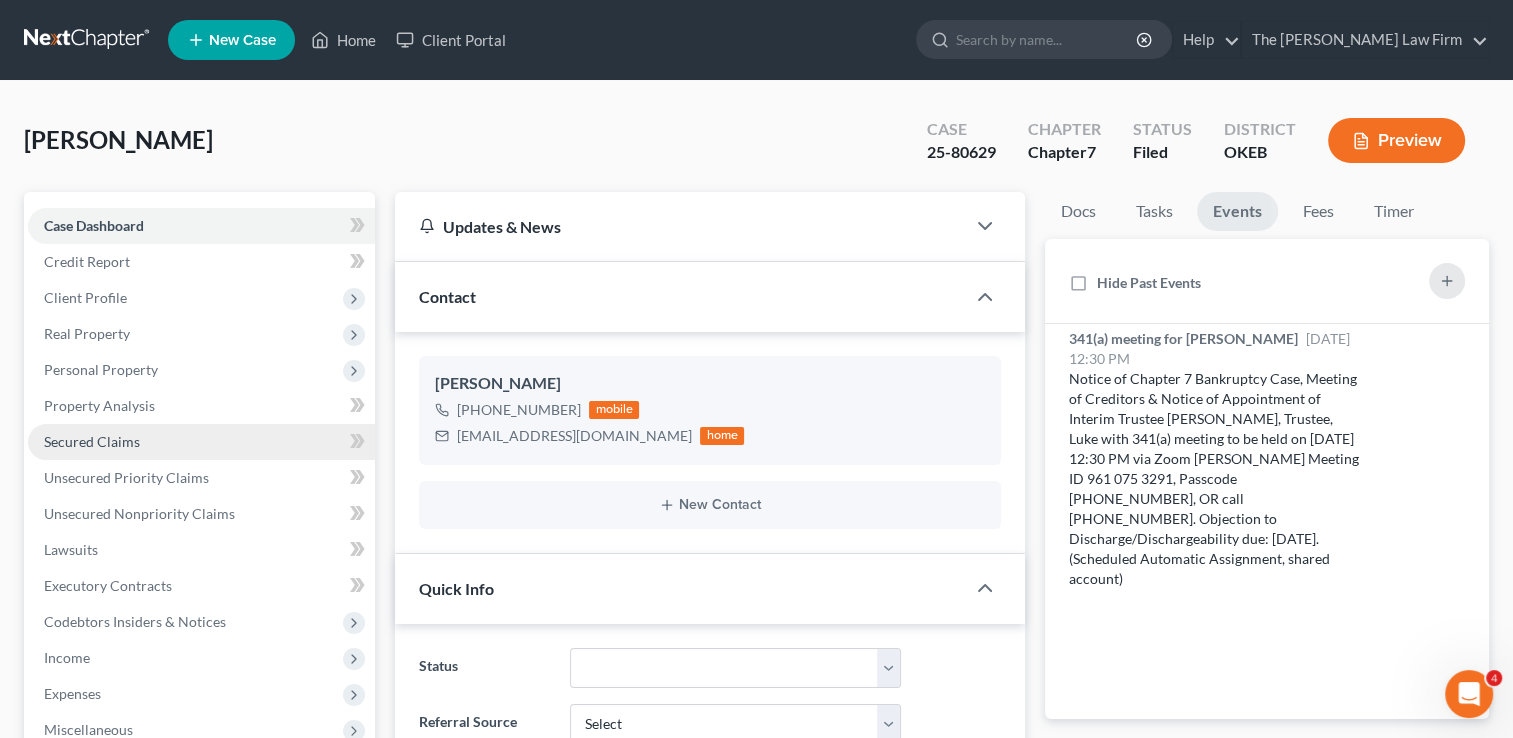 click on "Secured Claims" at bounding box center (201, 442) 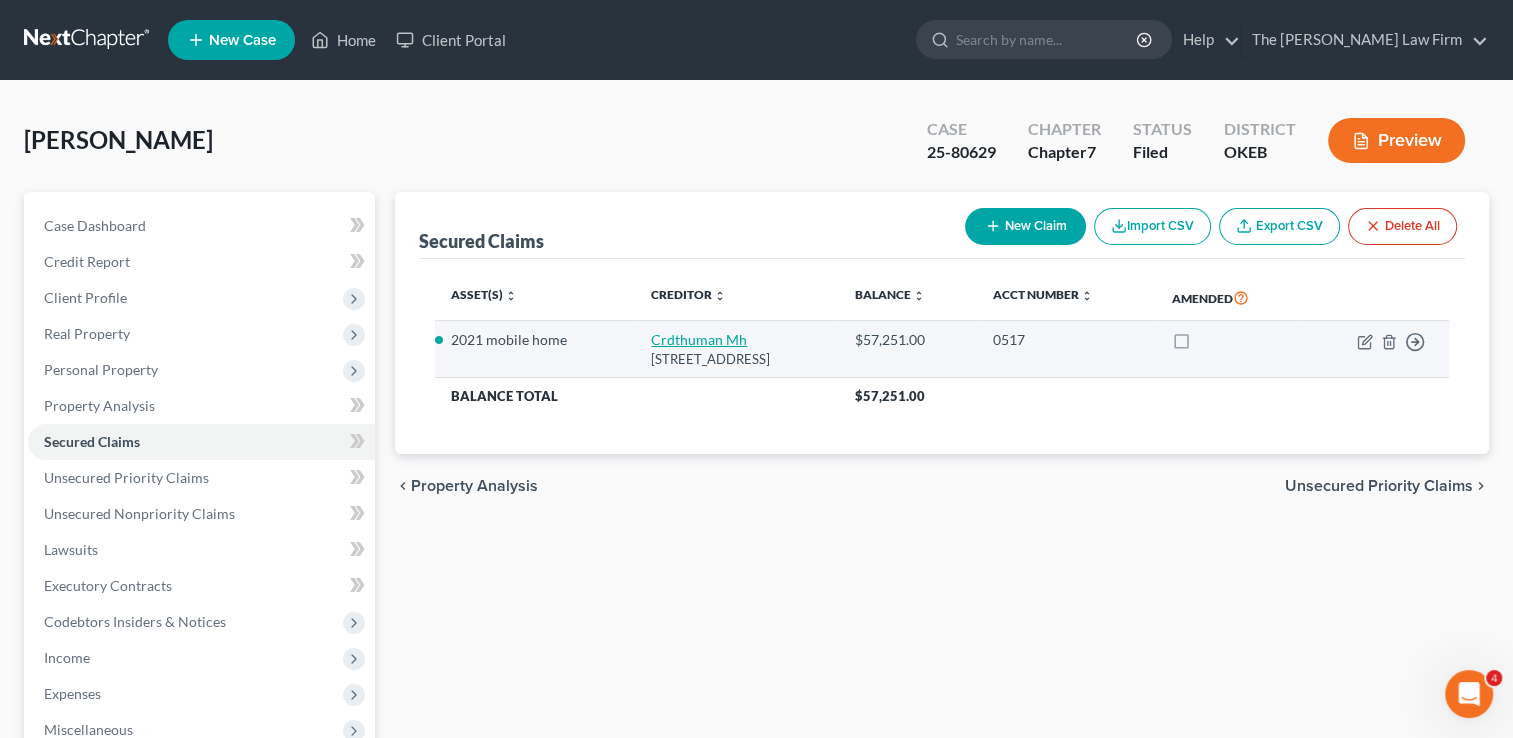 click on "Crdthuman Mh" at bounding box center (699, 339) 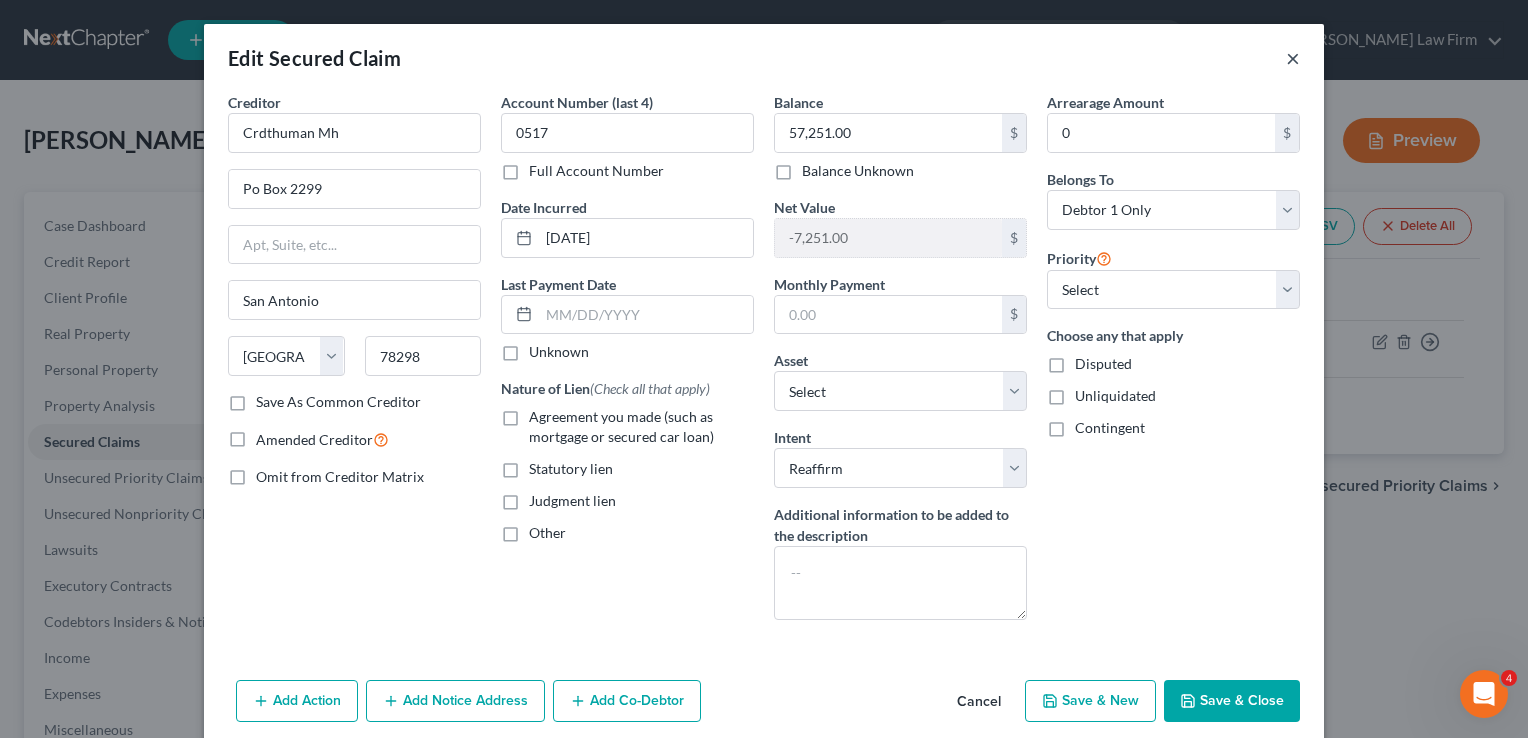 click on "×" at bounding box center [1293, 58] 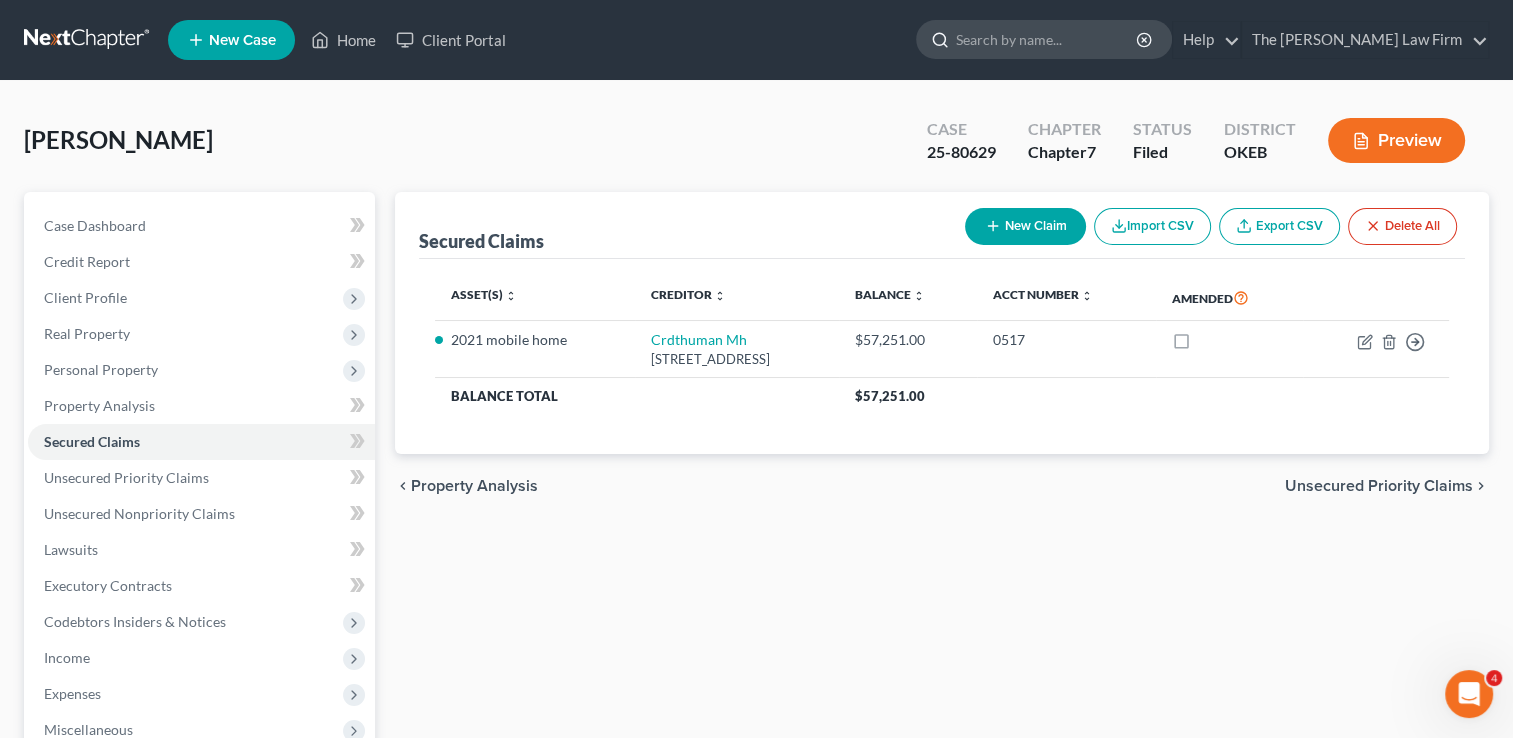 click at bounding box center [1047, 39] 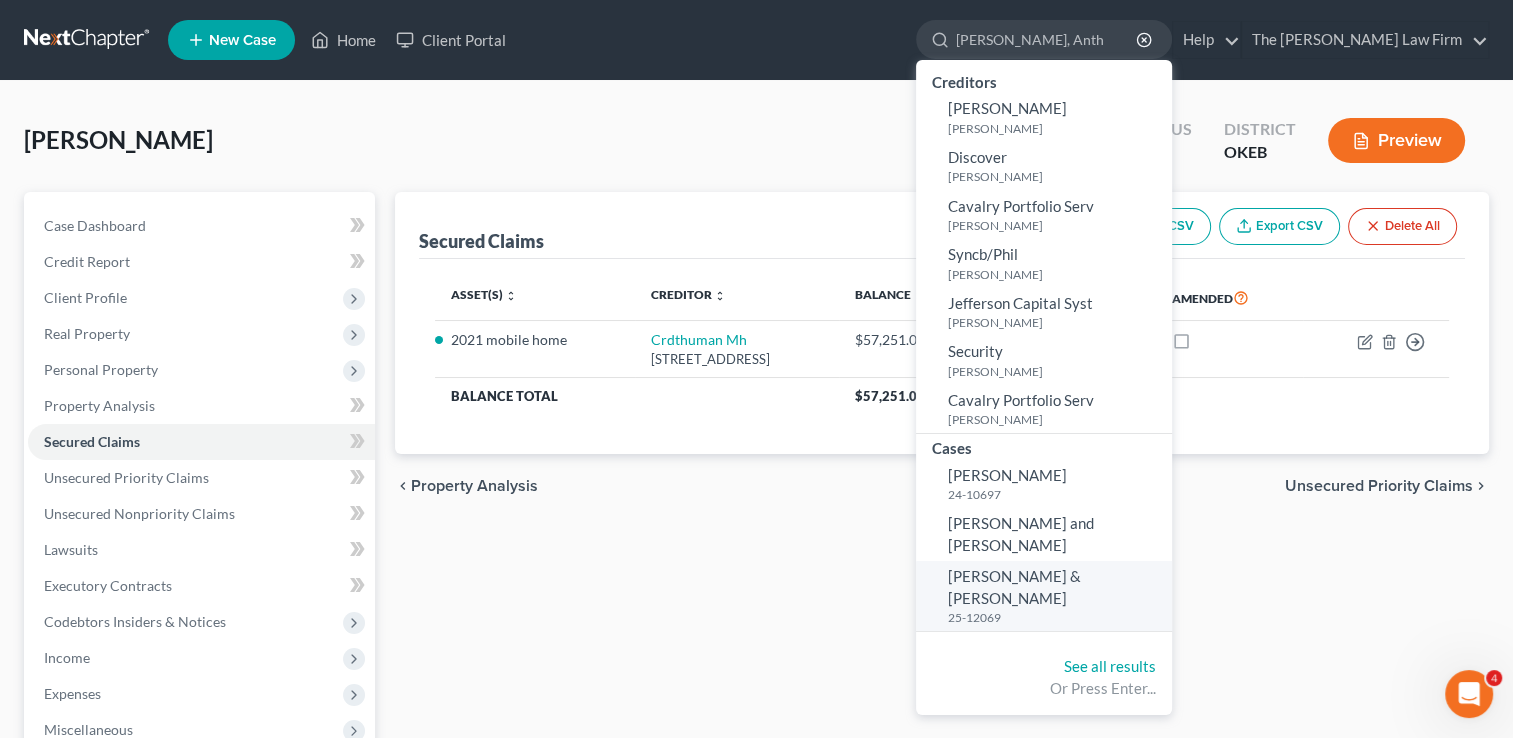 type on "Johnson, Anth" 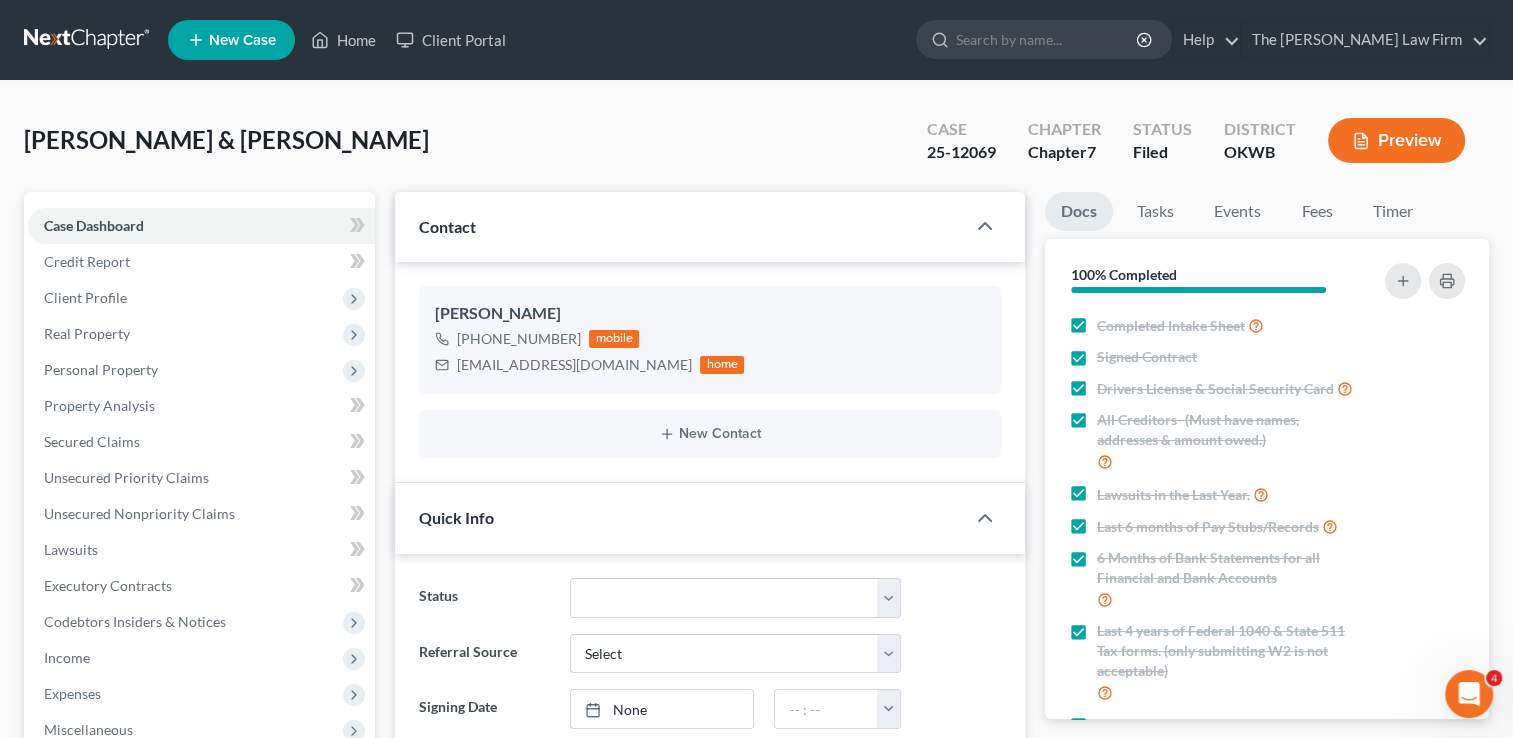 scroll, scrollTop: 2336, scrollLeft: 0, axis: vertical 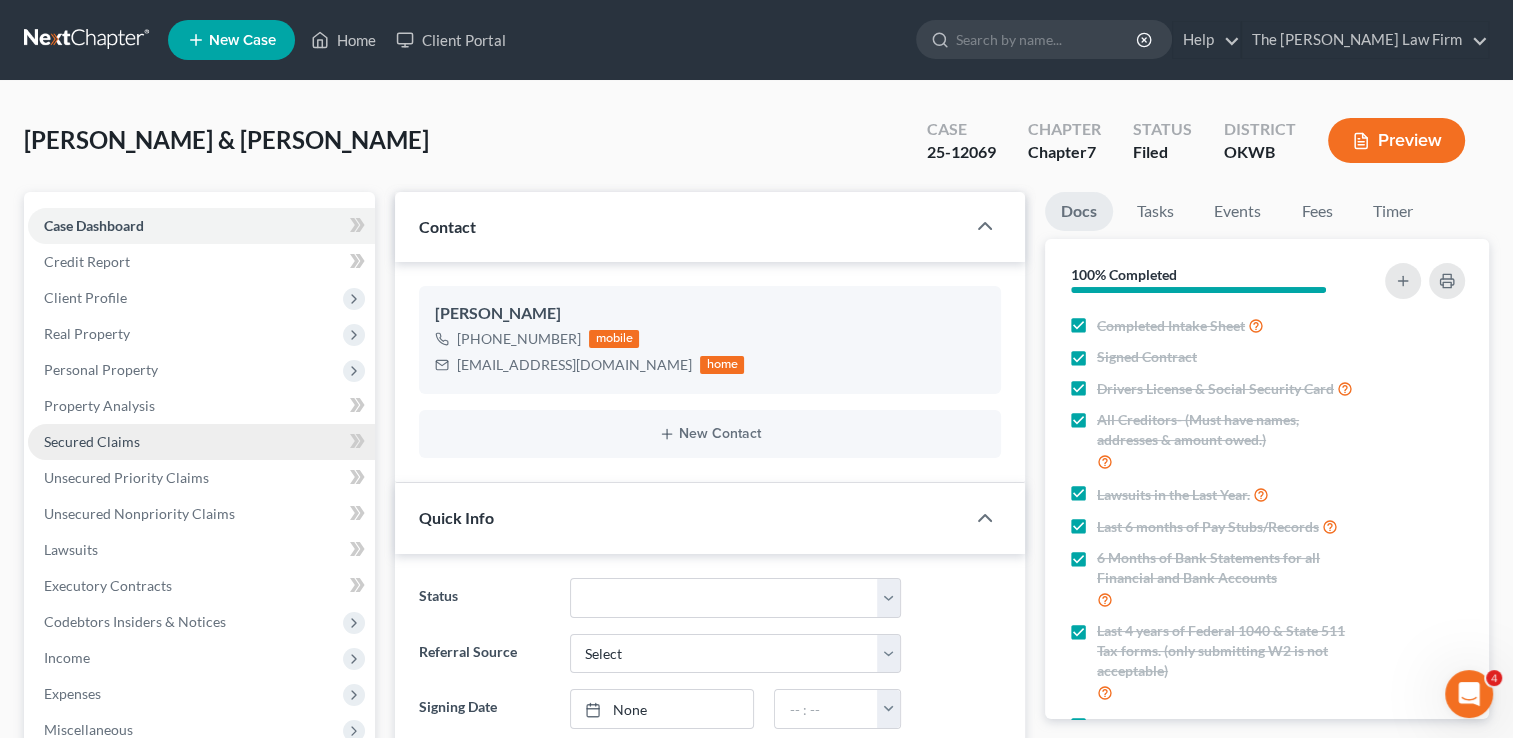 click on "Secured Claims" at bounding box center (92, 441) 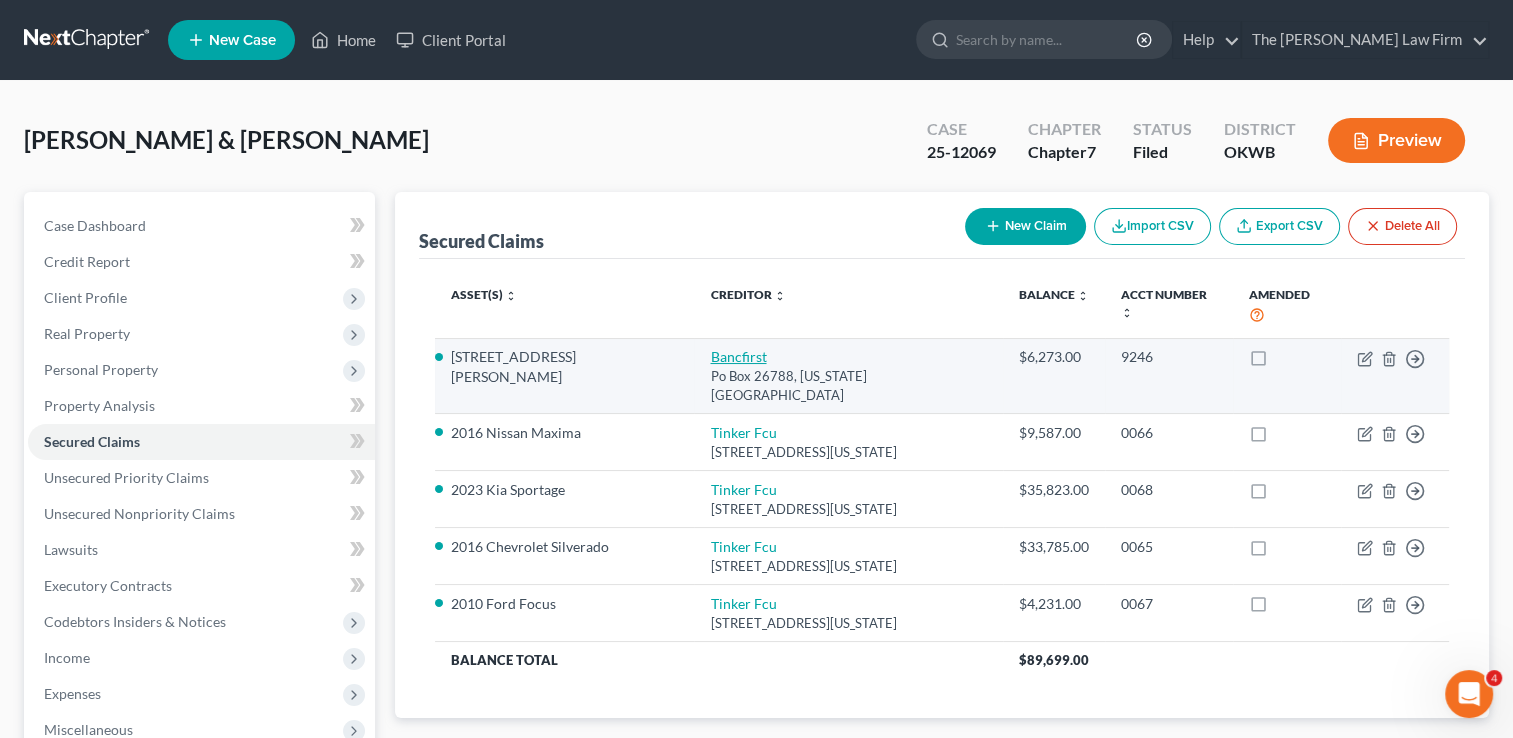 click on "Bancfirst" at bounding box center [738, 356] 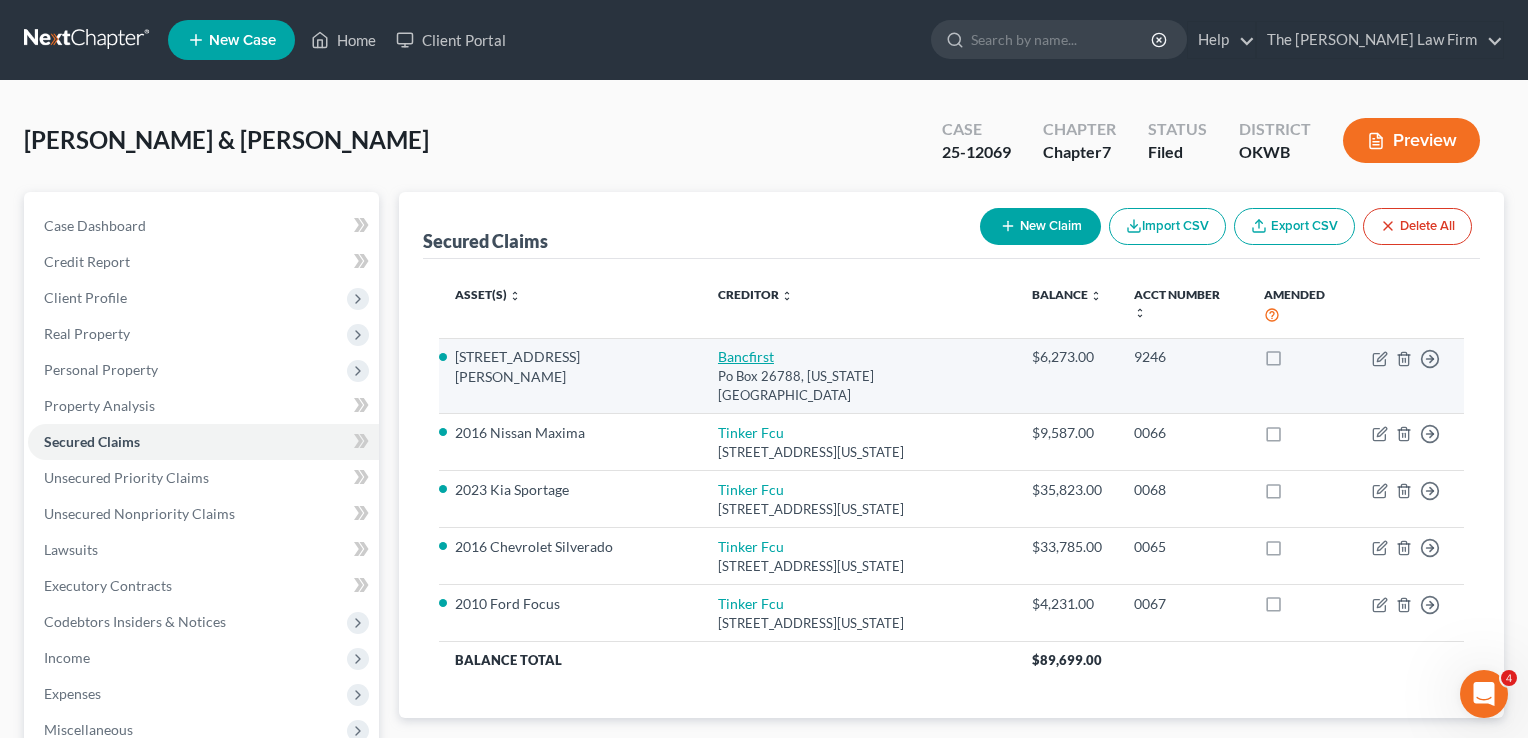 select on "37" 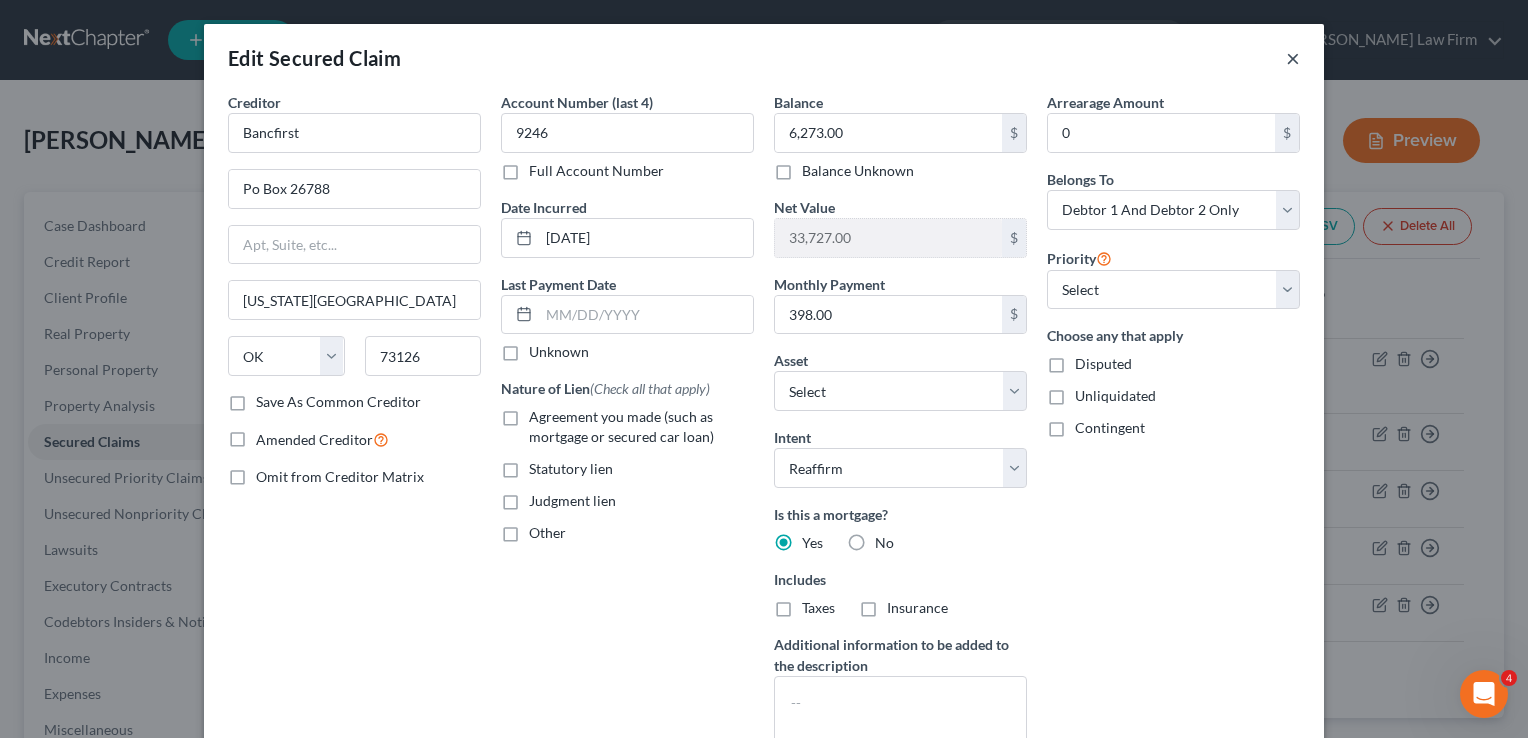 click on "×" at bounding box center [1293, 58] 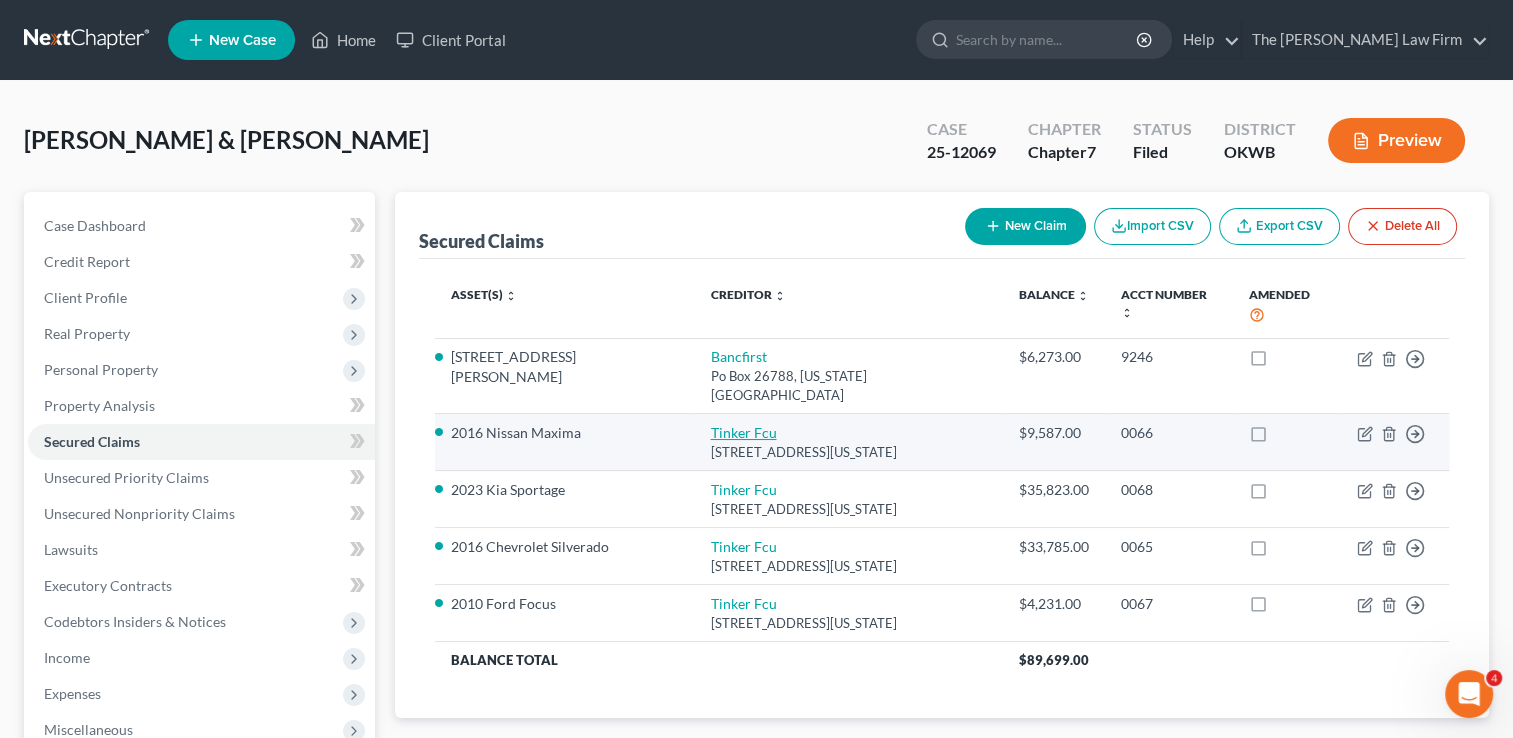 click on "Tinker Fcu" at bounding box center (743, 432) 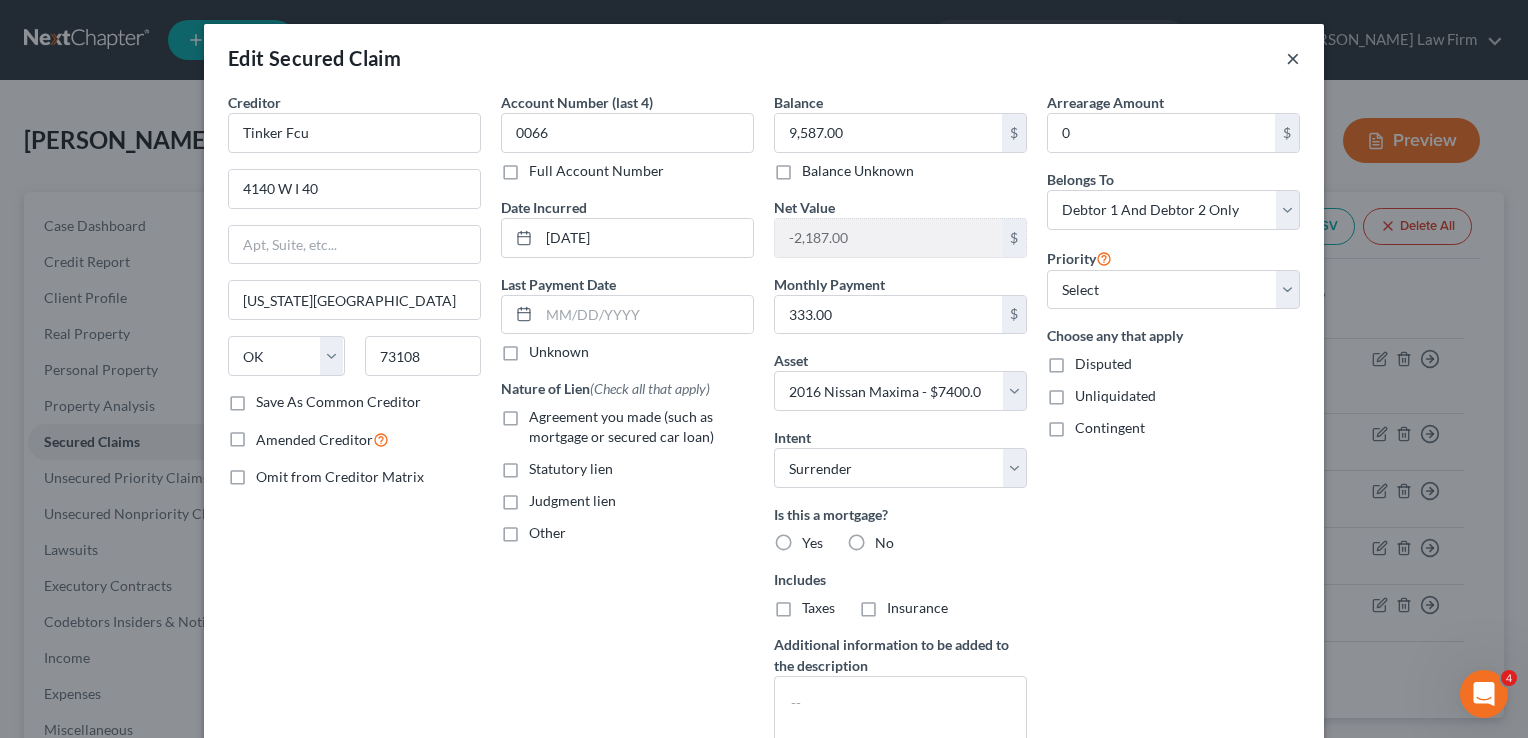 click on "×" at bounding box center (1293, 58) 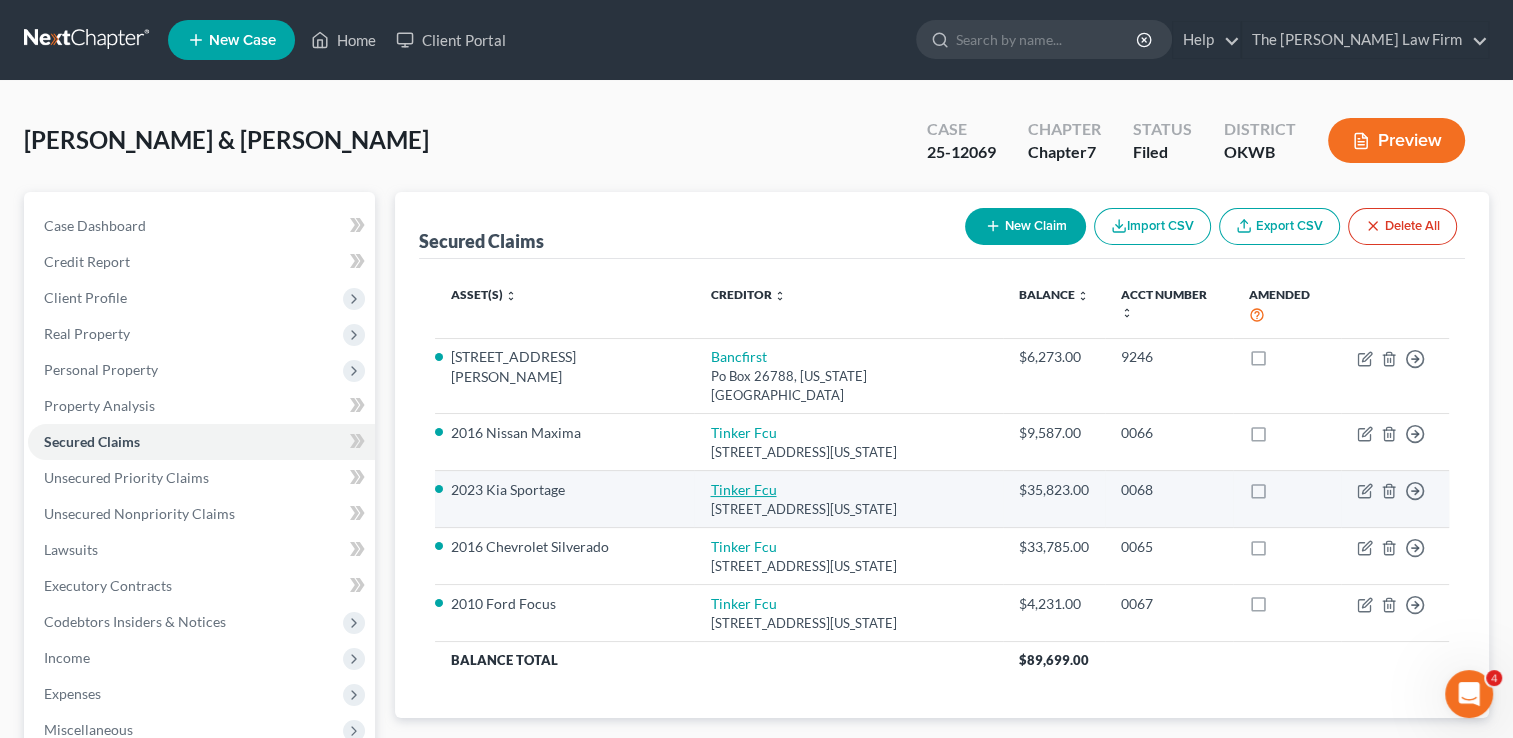 click on "Tinker Fcu" at bounding box center [743, 489] 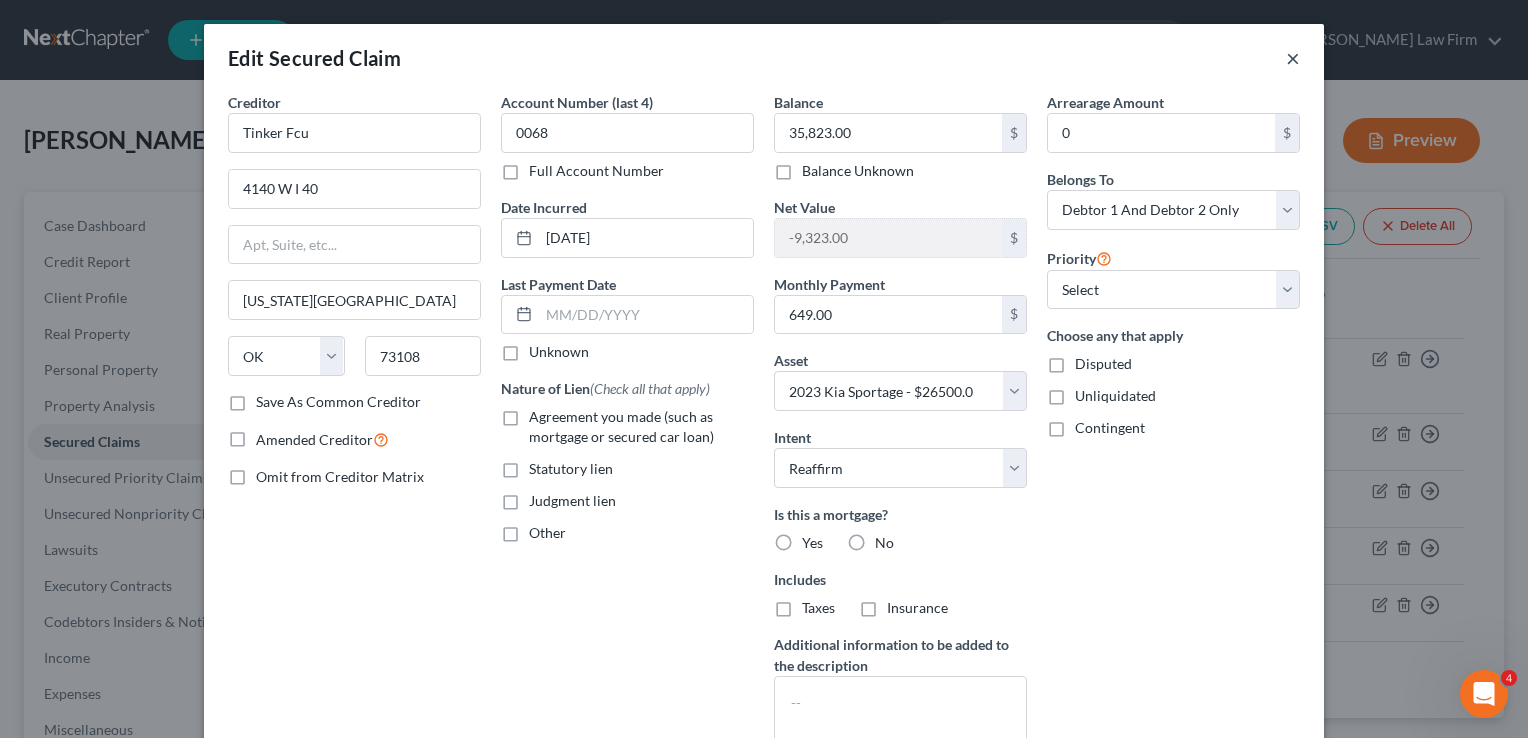 click on "×" at bounding box center [1293, 58] 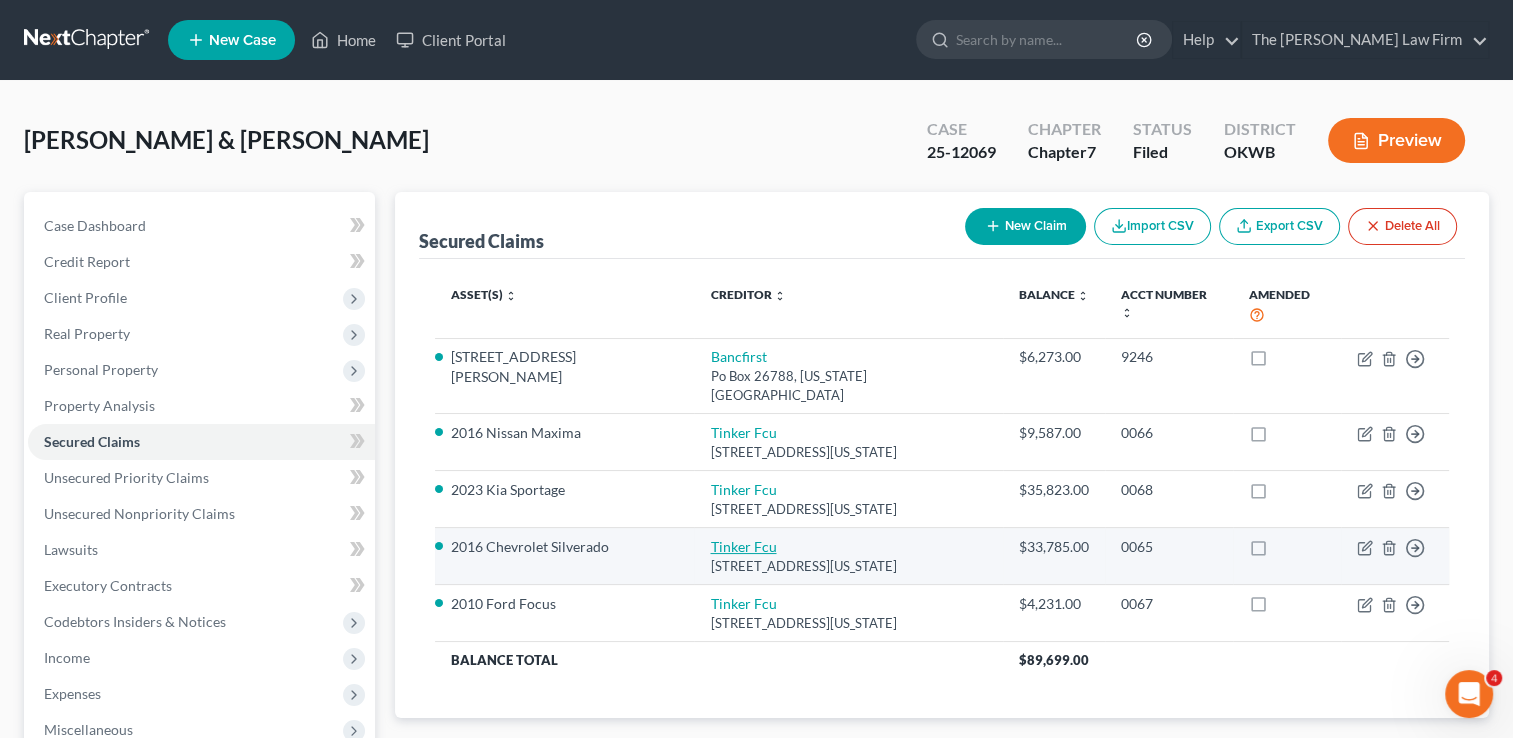click on "Tinker Fcu" at bounding box center (743, 546) 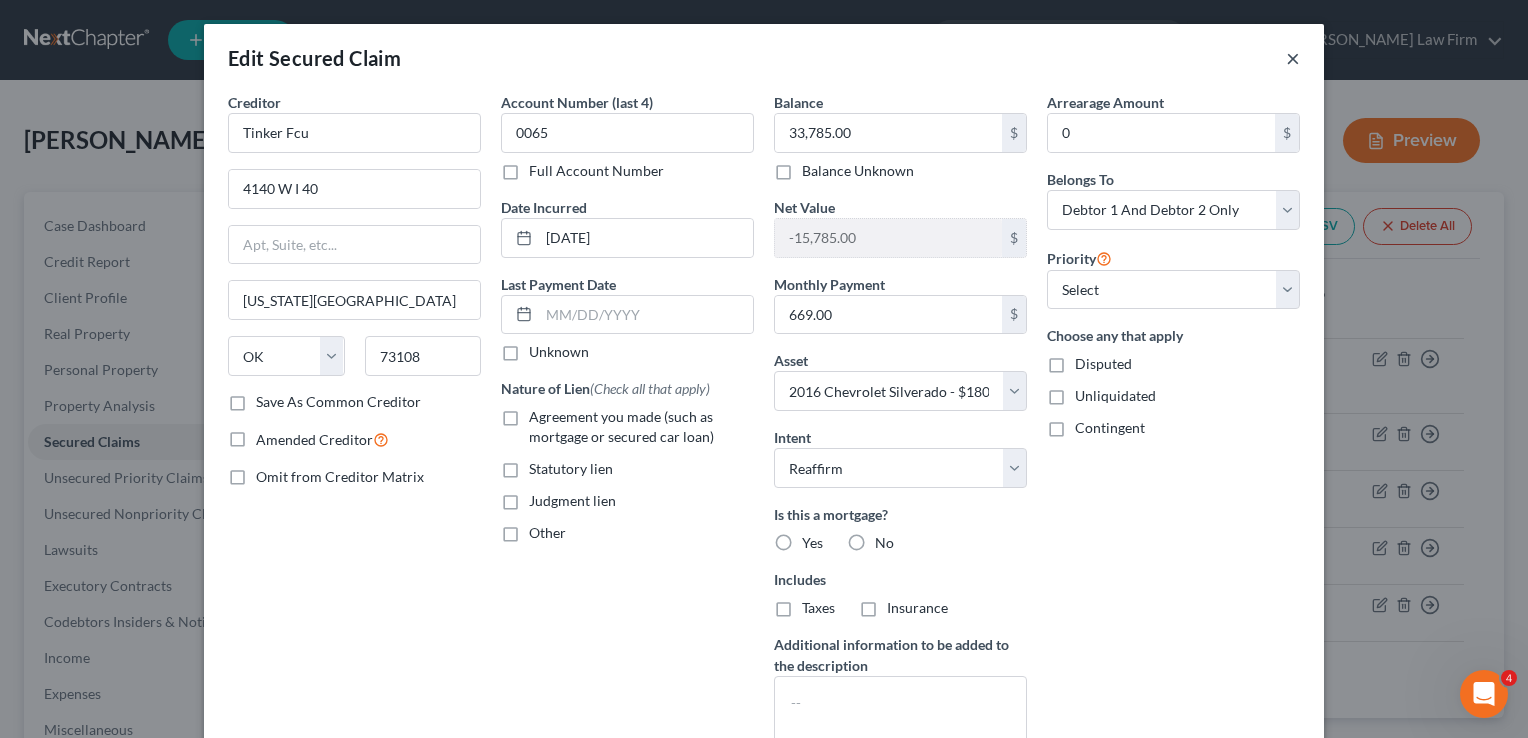 click on "×" at bounding box center [1293, 58] 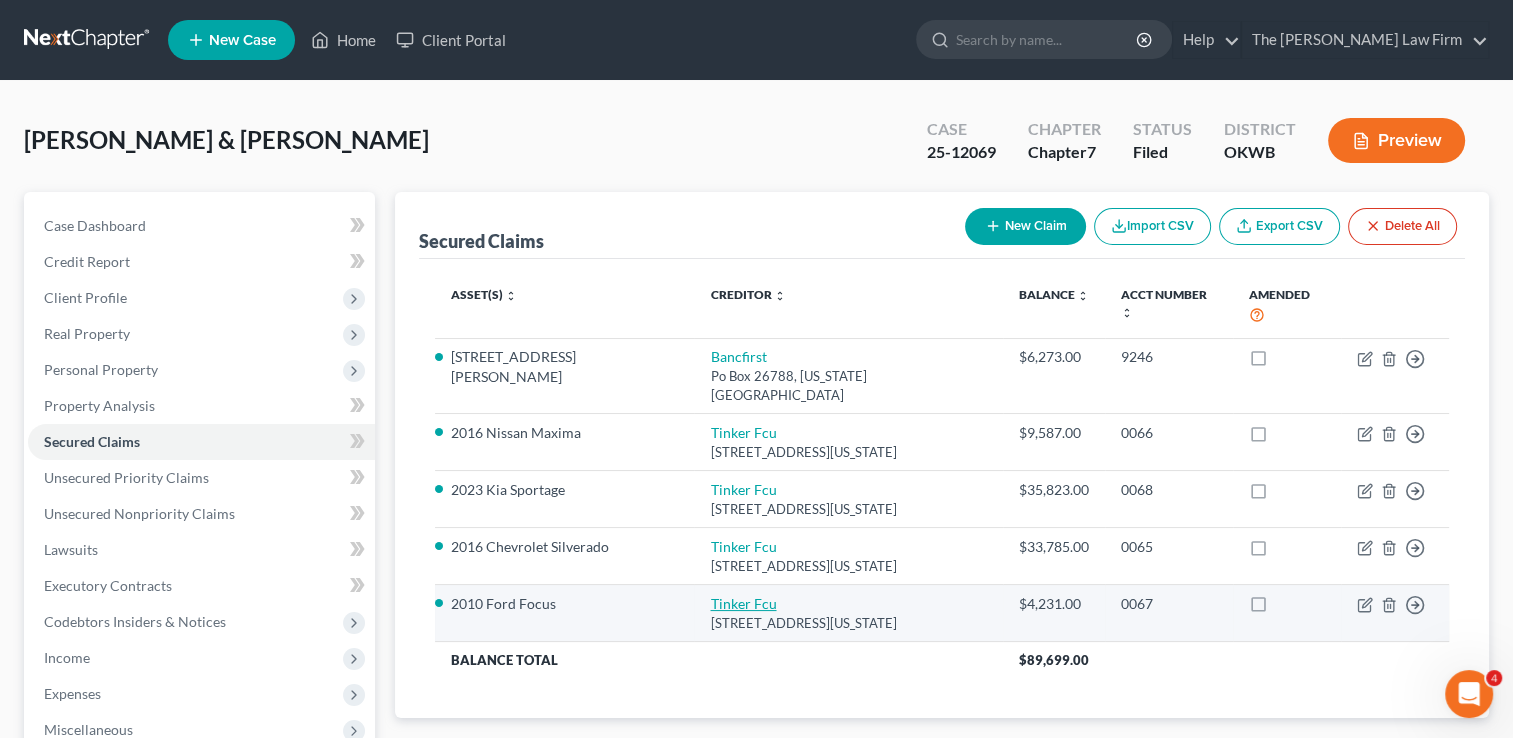 click on "Tinker Fcu" at bounding box center (743, 603) 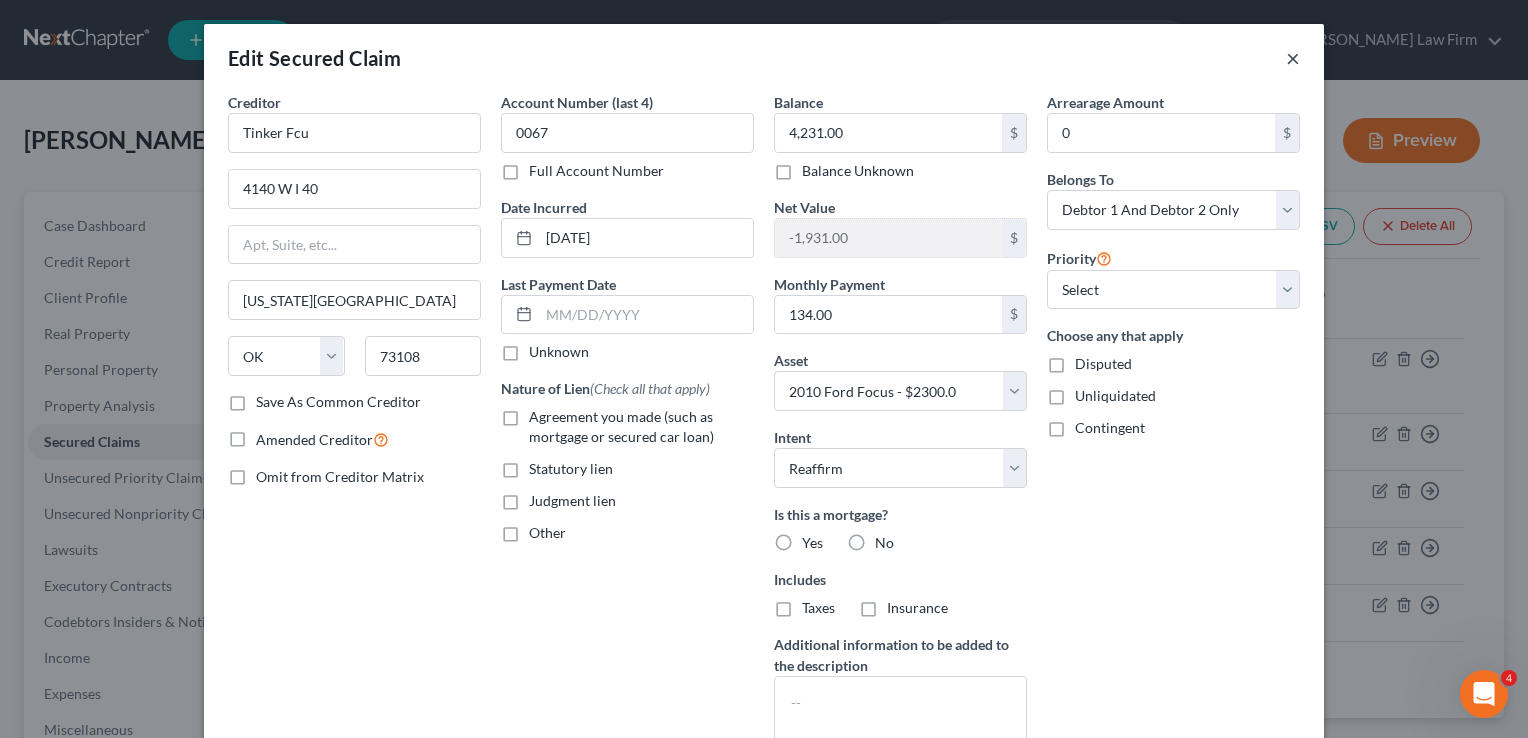 click on "×" at bounding box center [1293, 58] 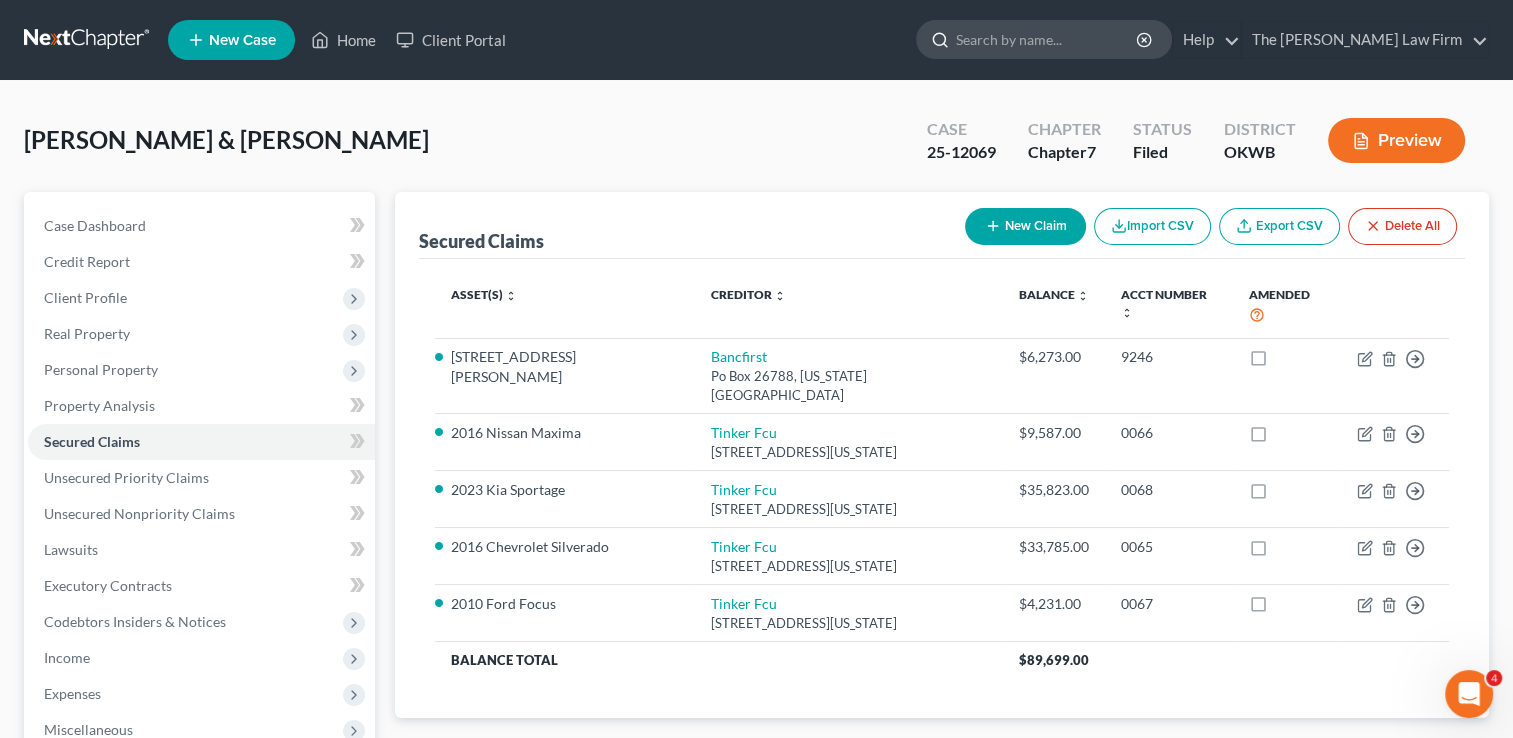 click at bounding box center [1047, 39] 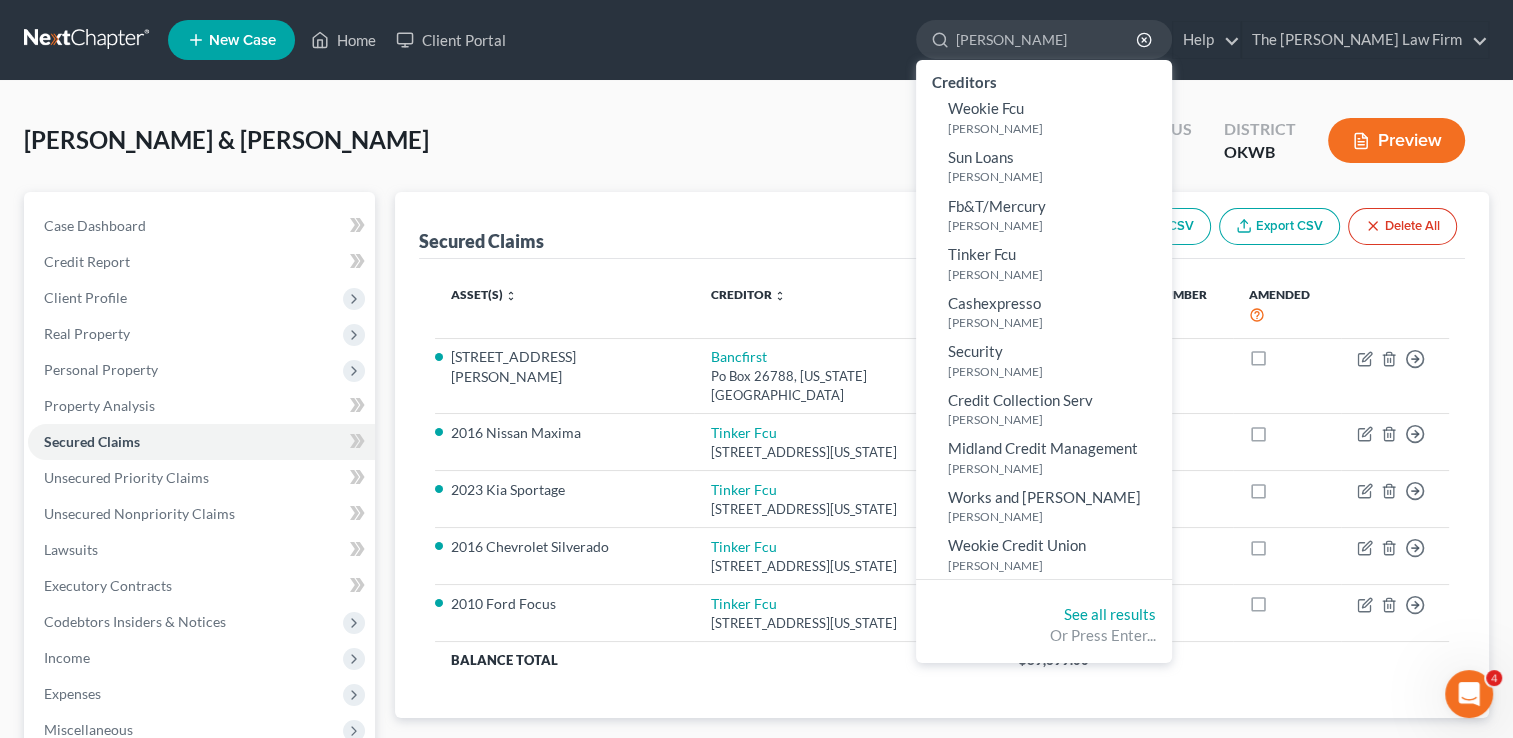 type on "[PERSON_NAME]" 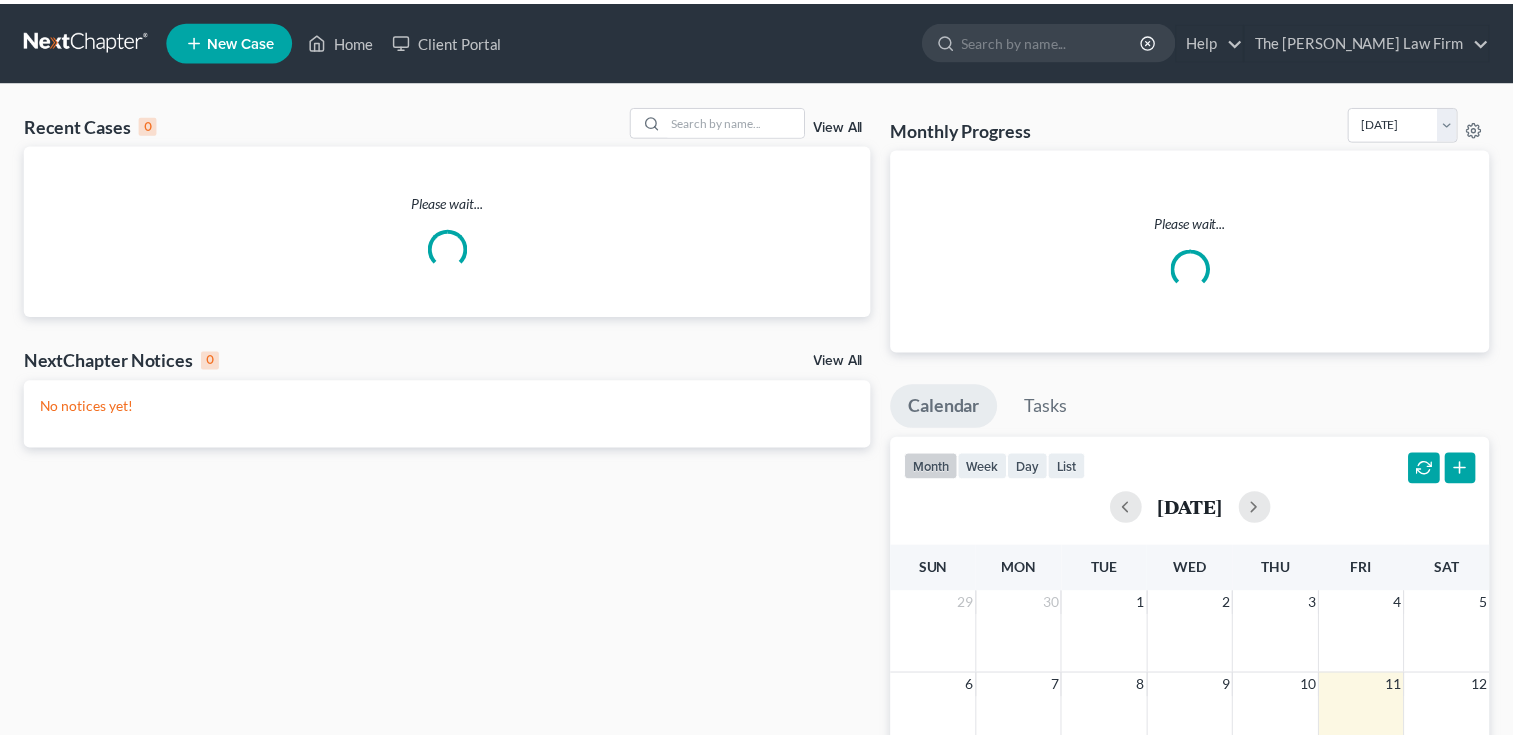 scroll, scrollTop: 0, scrollLeft: 0, axis: both 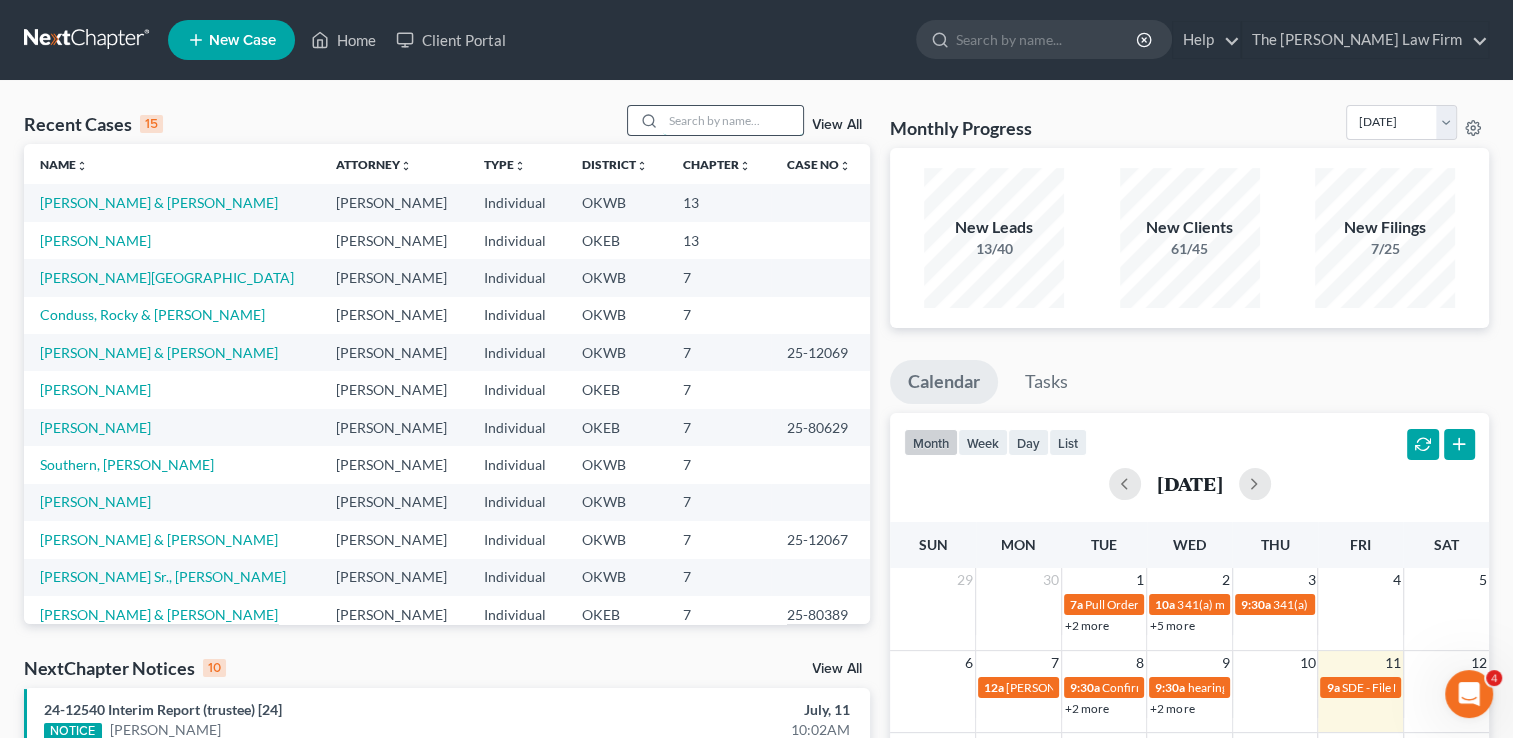 click at bounding box center [733, 120] 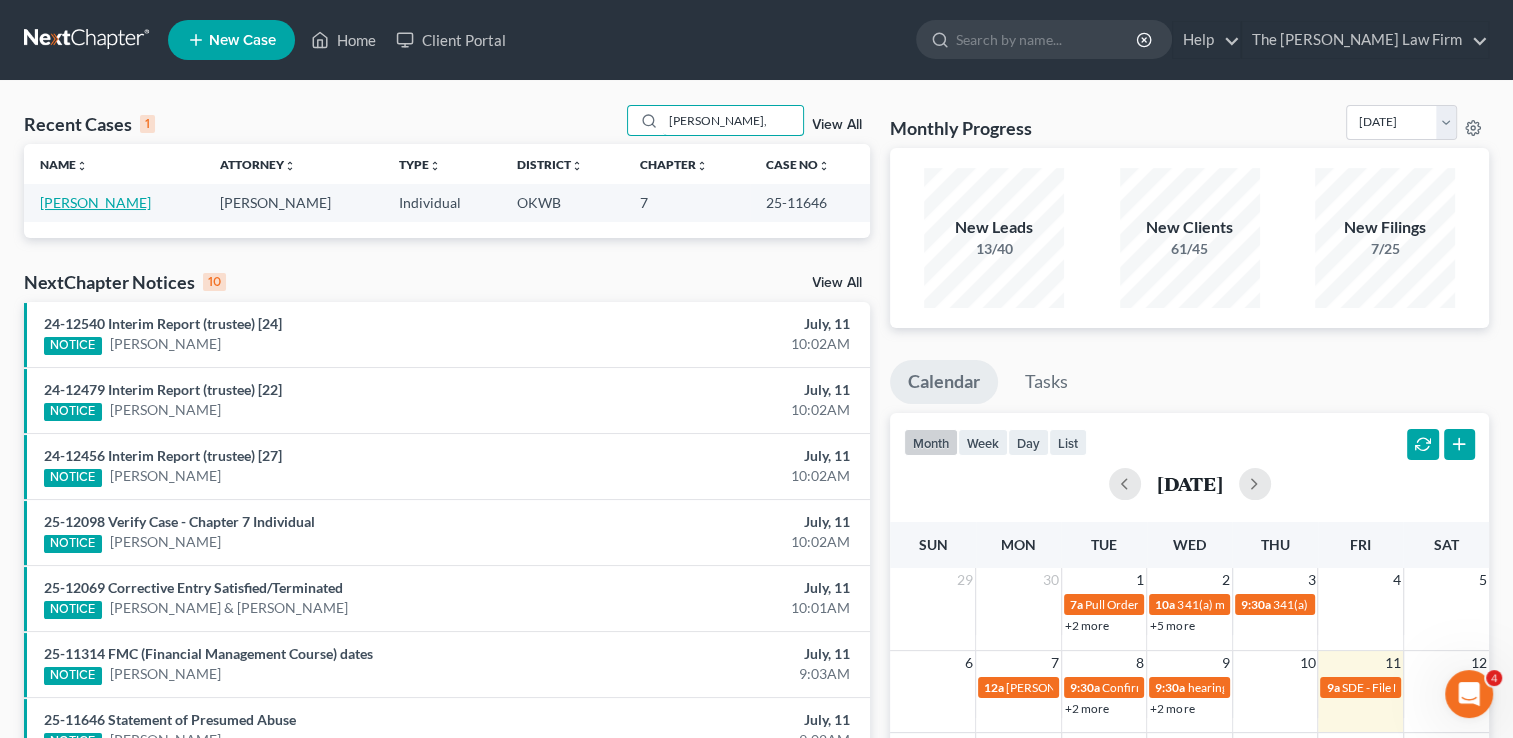 type on "[PERSON_NAME]," 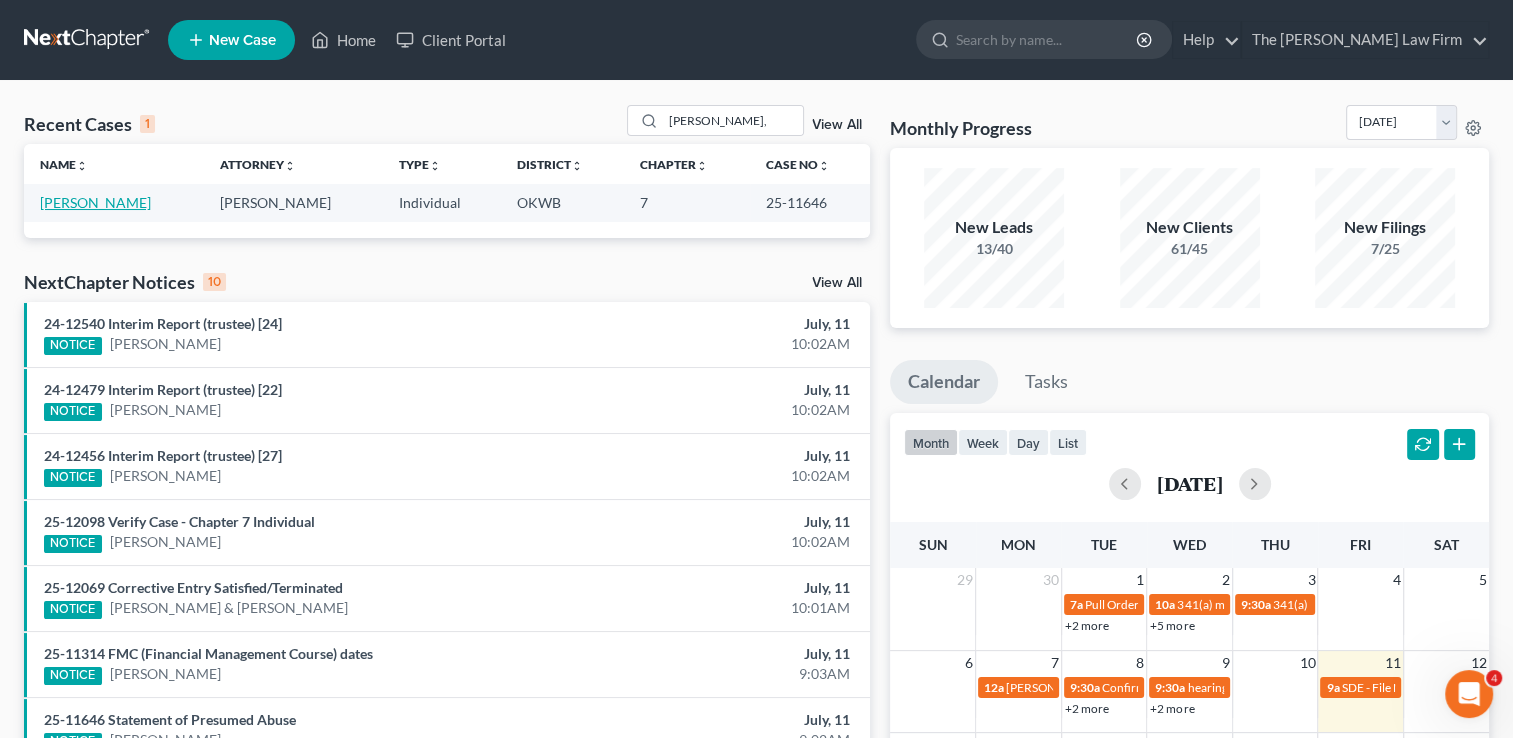 click on "[PERSON_NAME]" at bounding box center [95, 202] 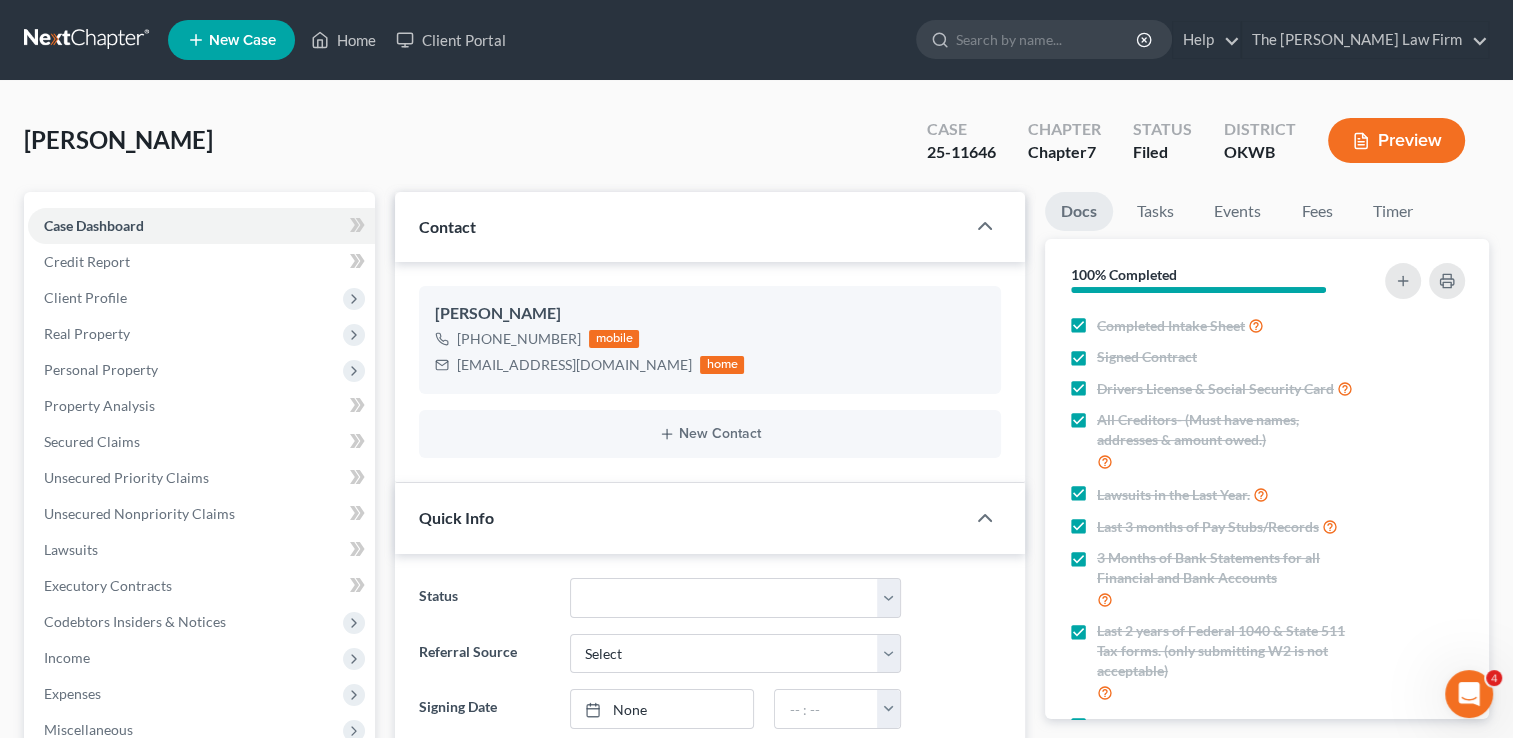 scroll, scrollTop: 568, scrollLeft: 0, axis: vertical 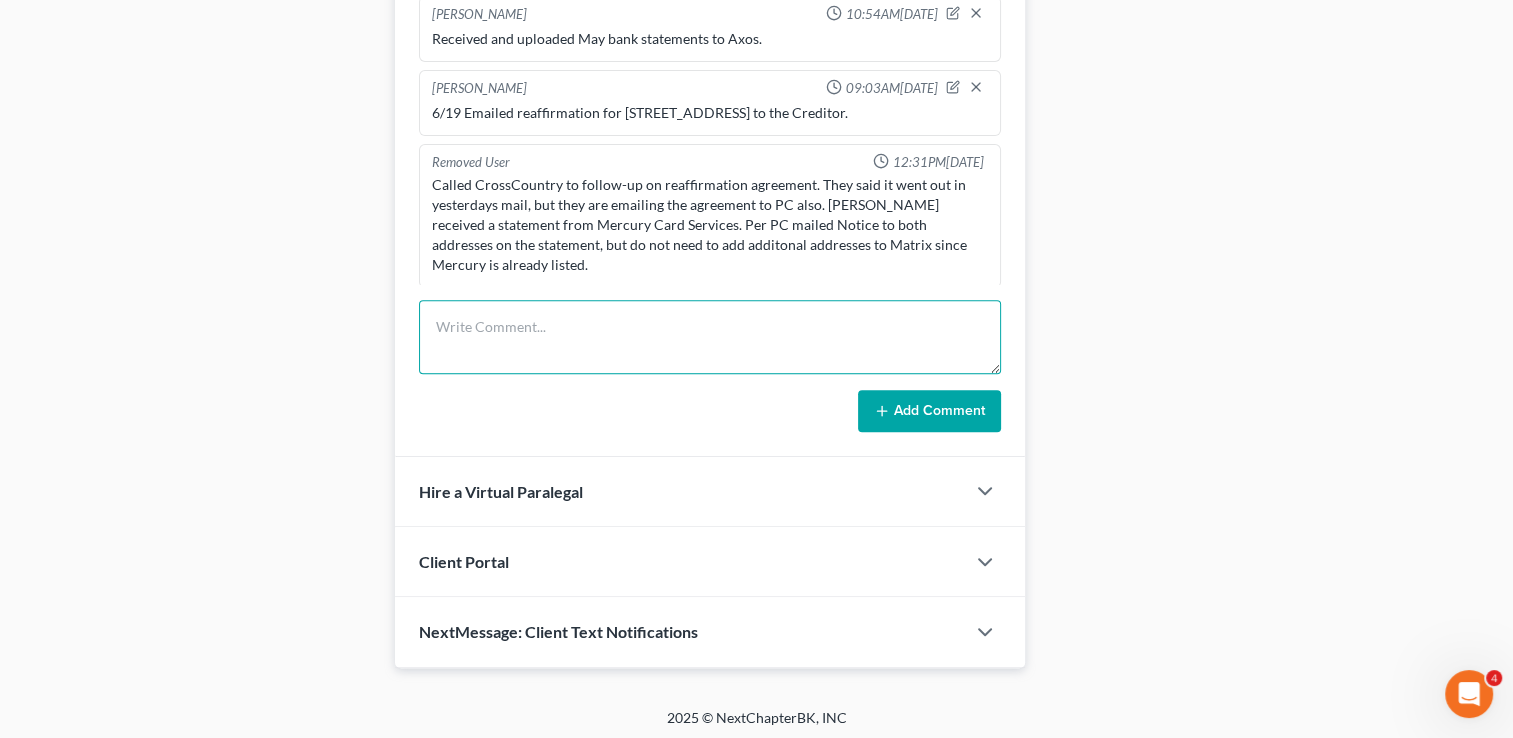 click at bounding box center (710, 337) 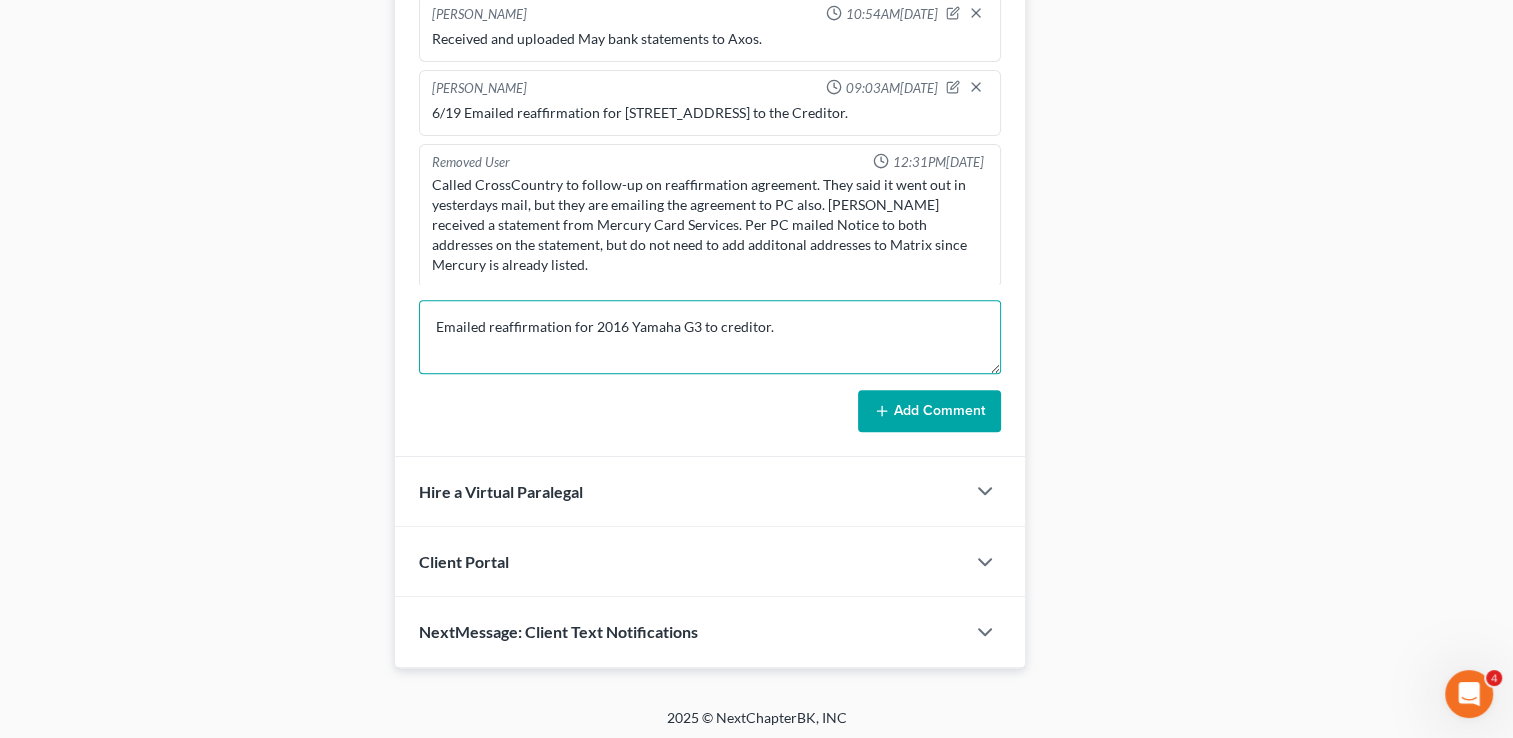 type on "Emailed reaffirmation for 2016 Yamaha G3 to creditor." 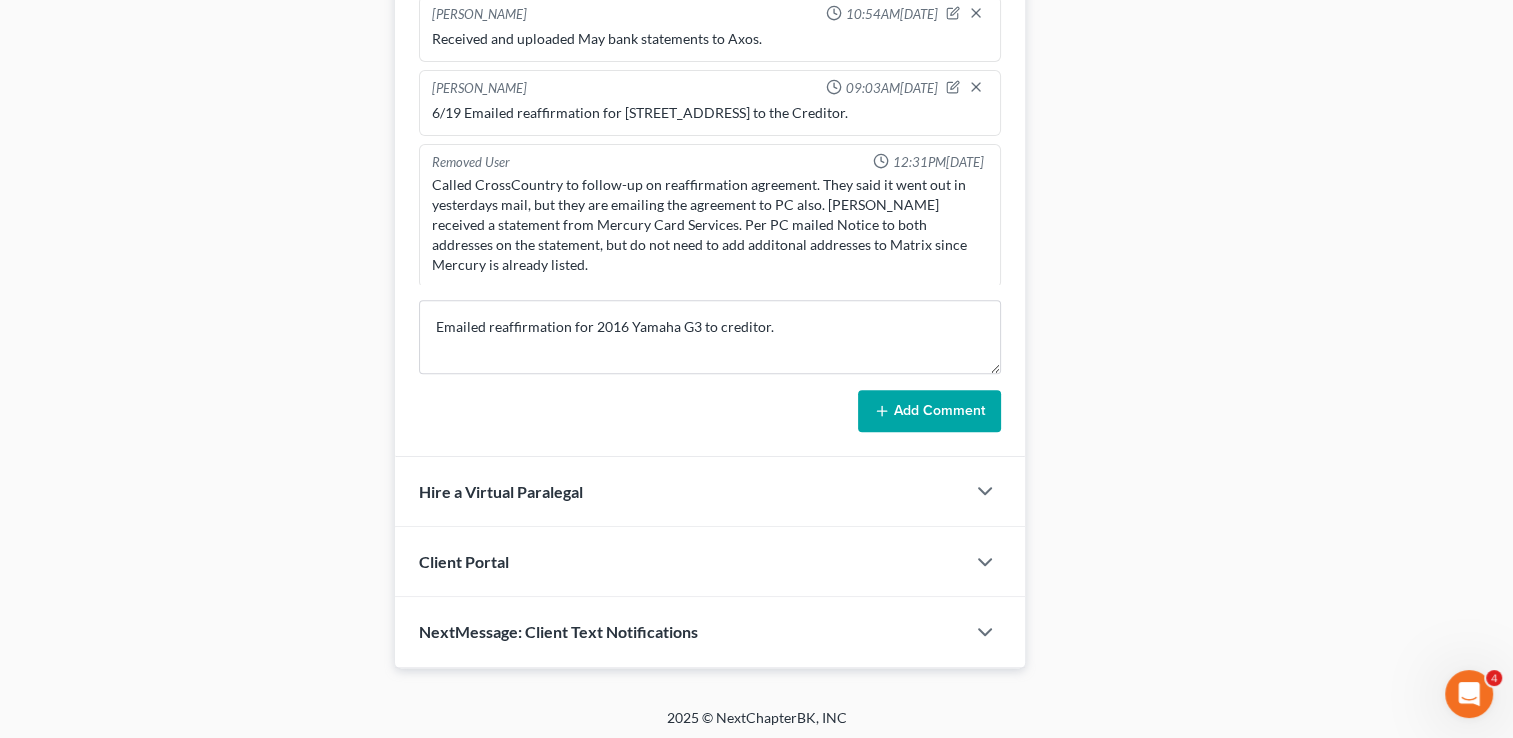 click on "Add Comment" at bounding box center [929, 411] 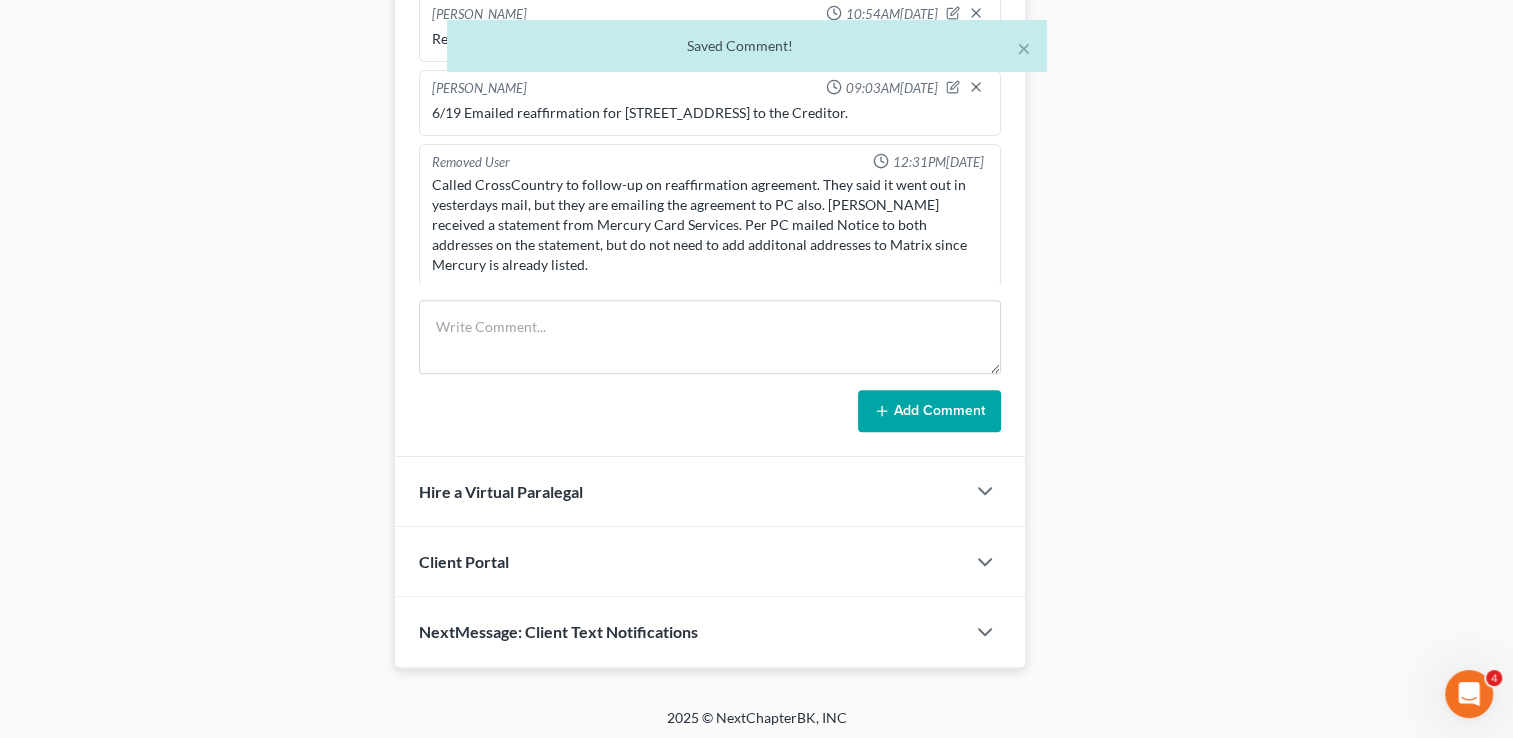 scroll, scrollTop: 642, scrollLeft: 0, axis: vertical 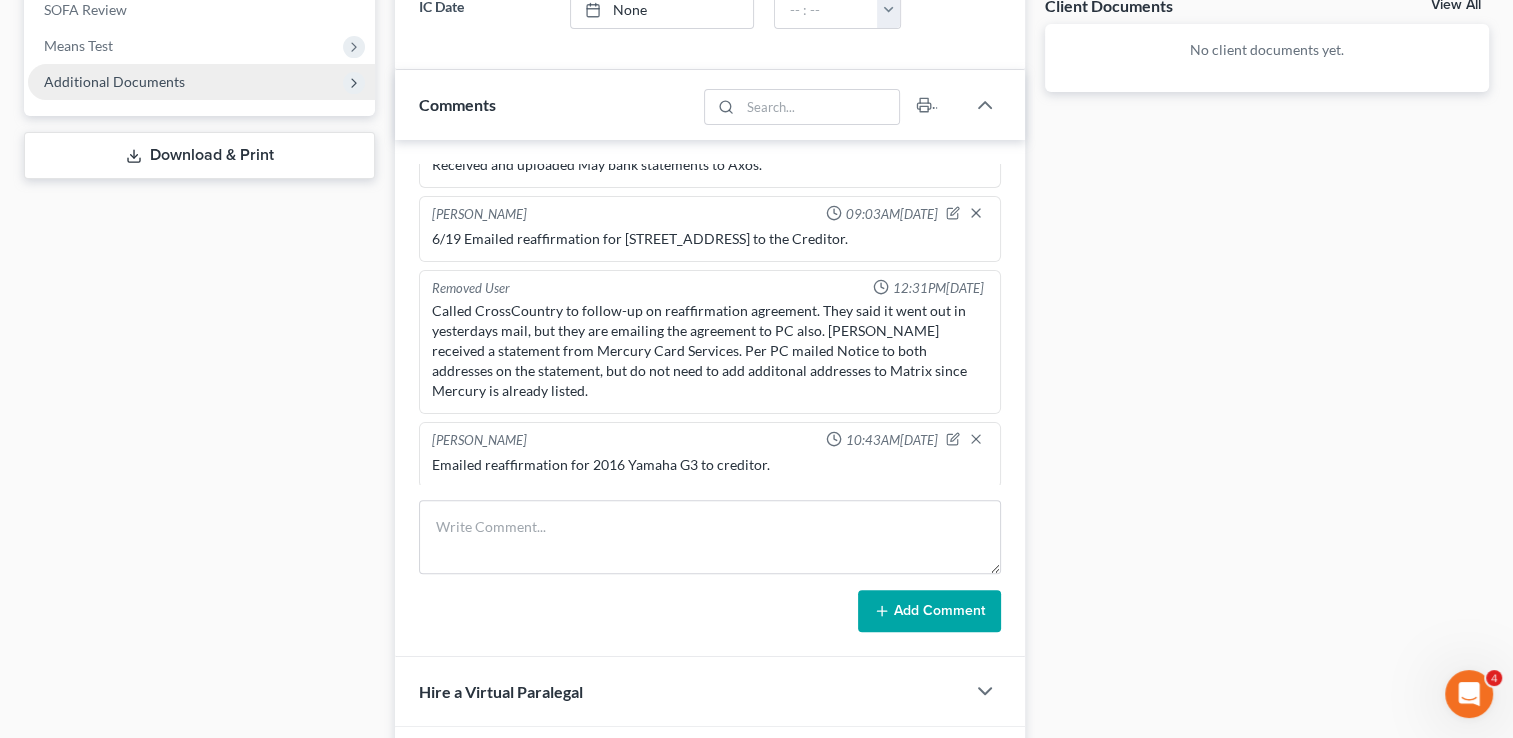click on "Additional Documents" at bounding box center [201, 82] 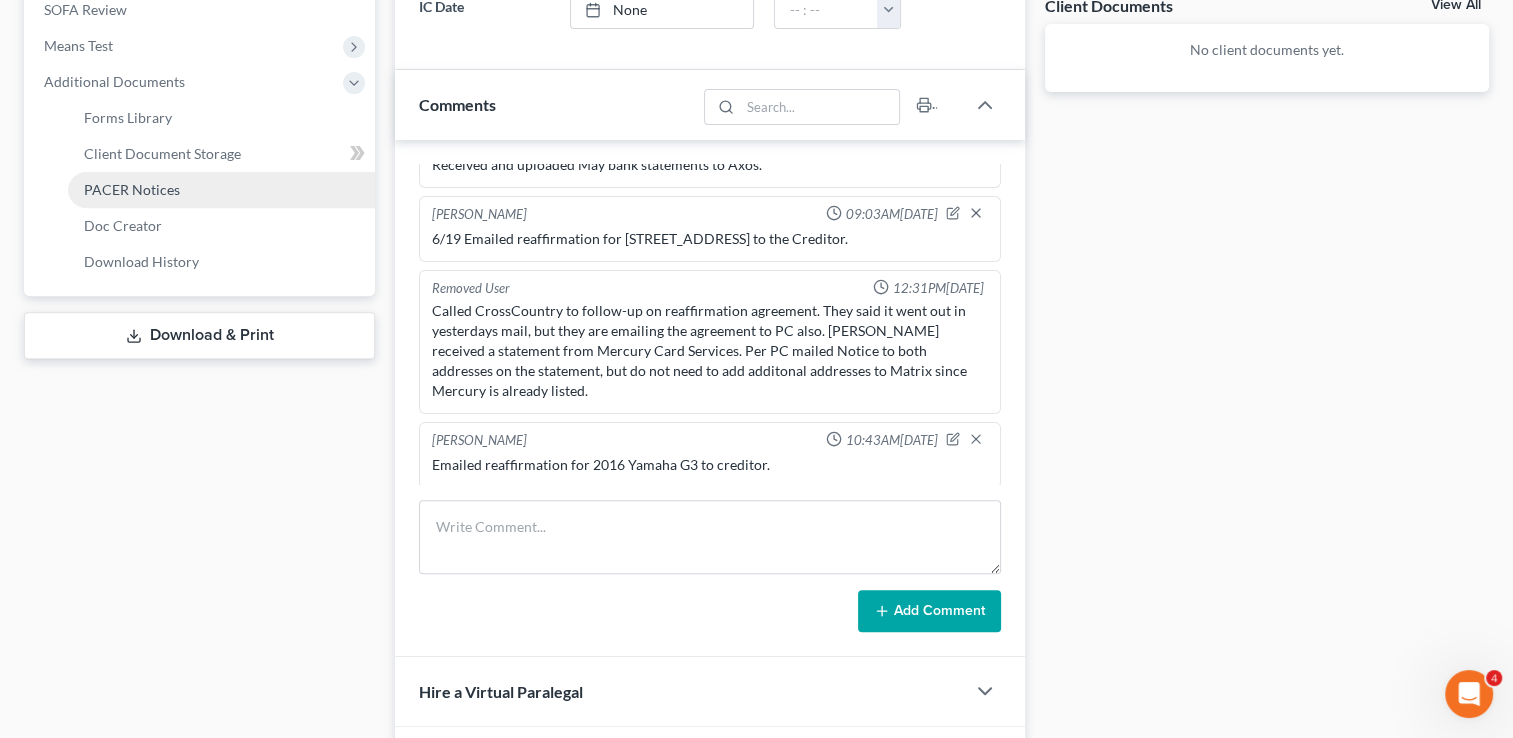 click on "PACER Notices" at bounding box center (221, 190) 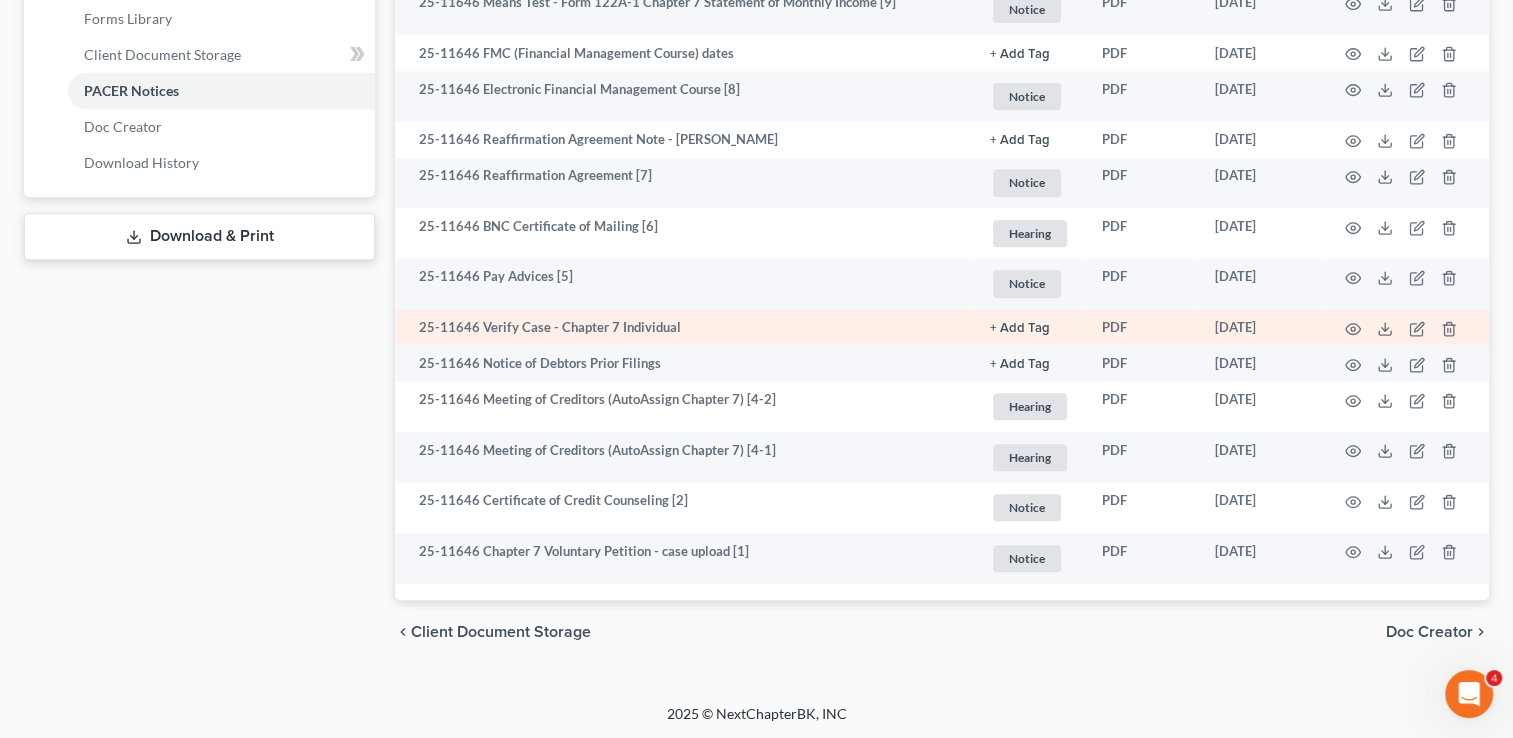 scroll, scrollTop: 858, scrollLeft: 0, axis: vertical 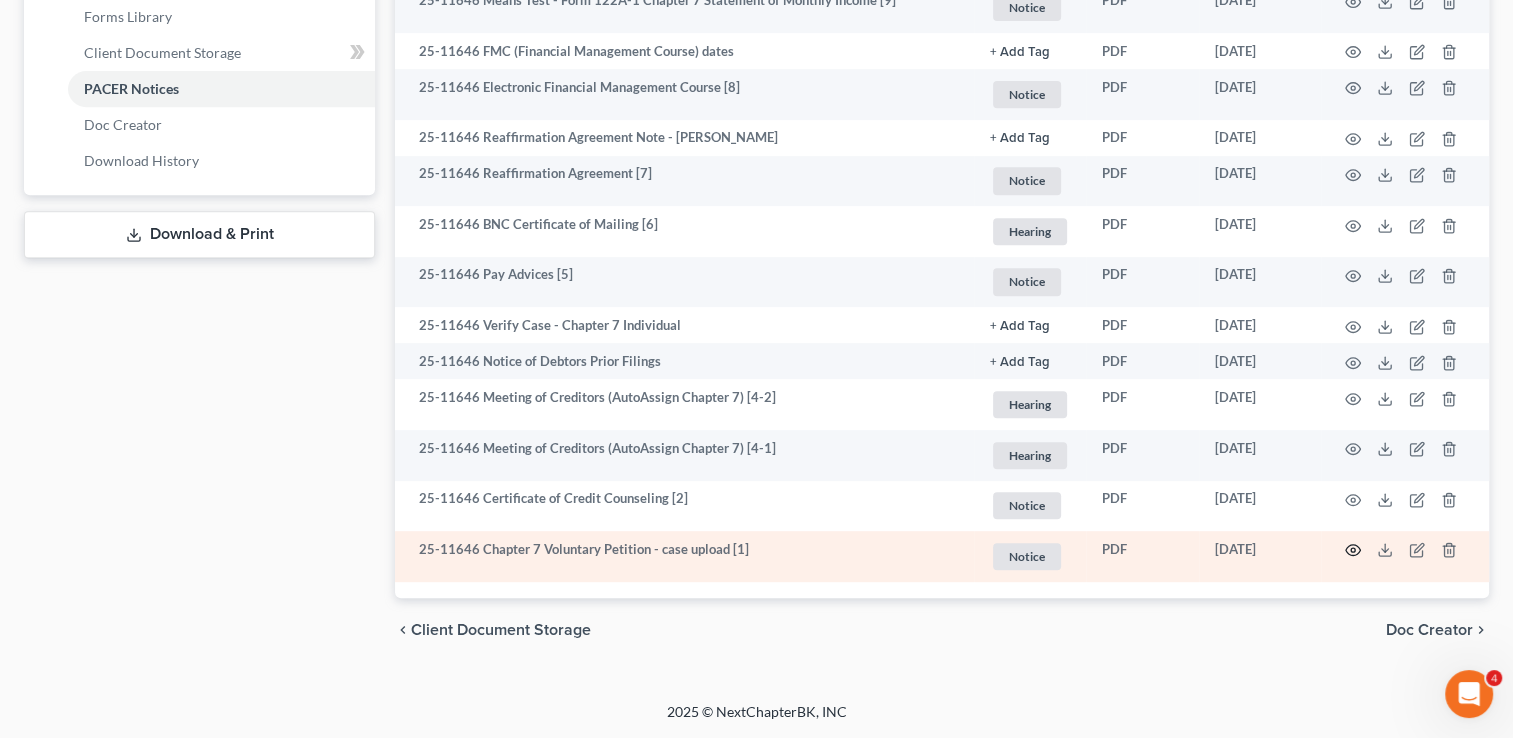 click 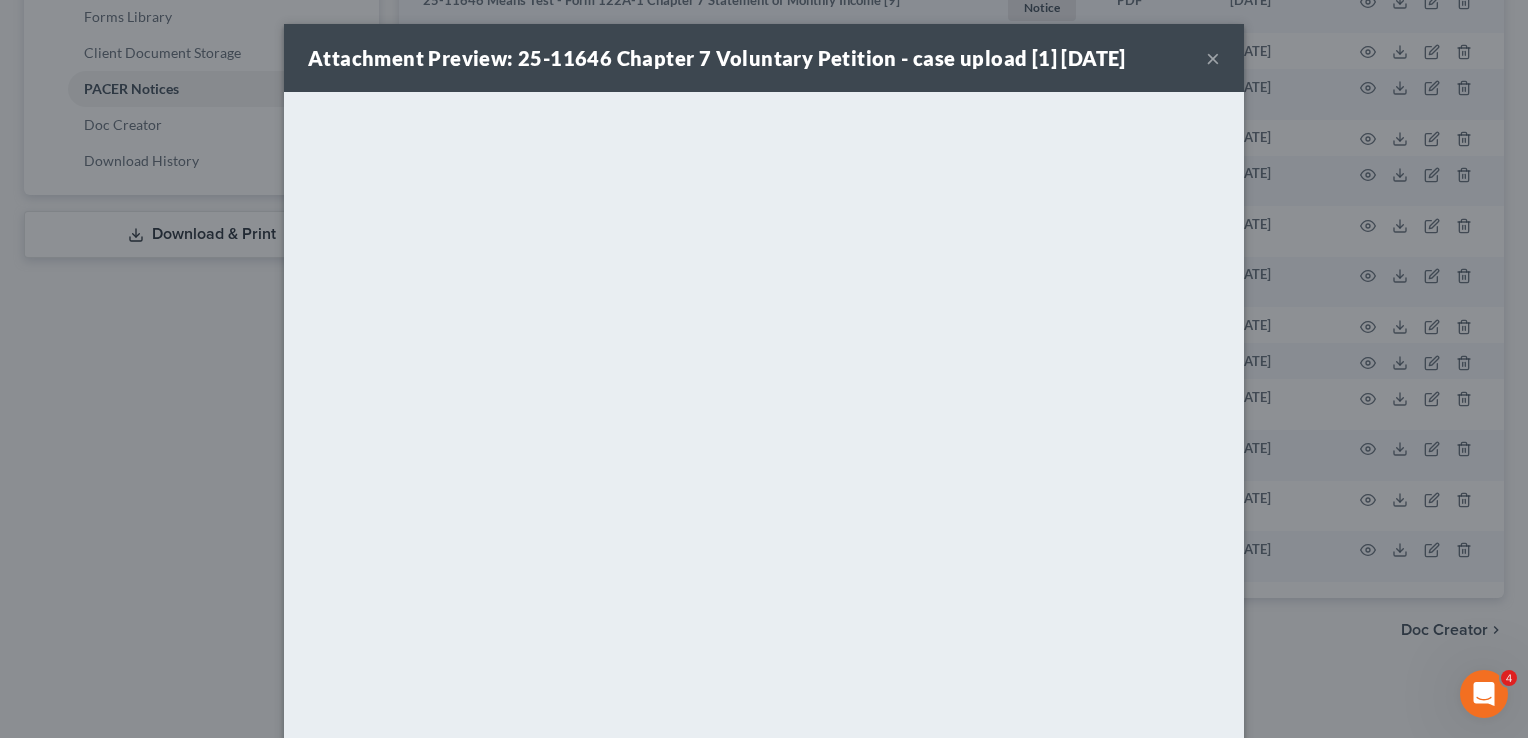 click on "×" at bounding box center [1213, 58] 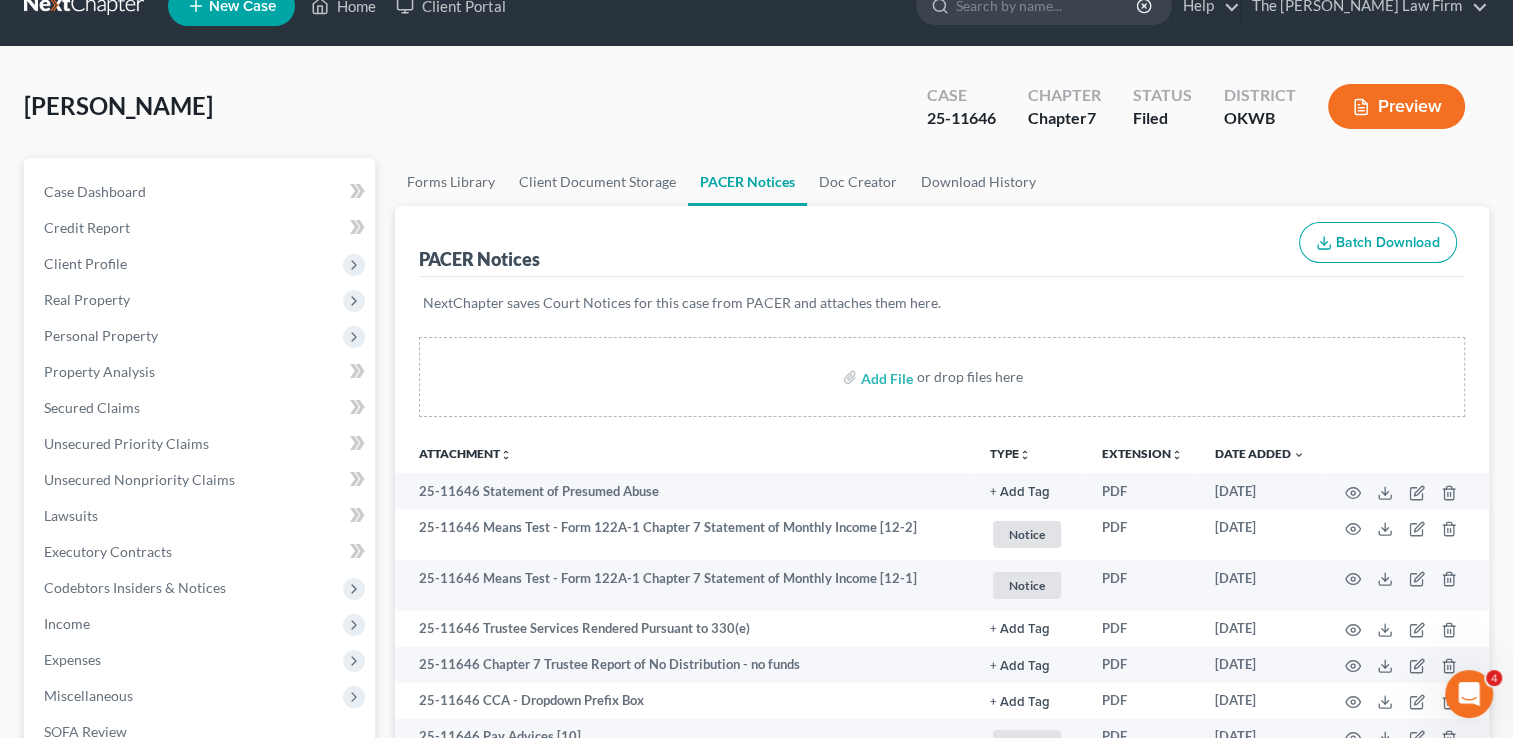 scroll, scrollTop: 0, scrollLeft: 0, axis: both 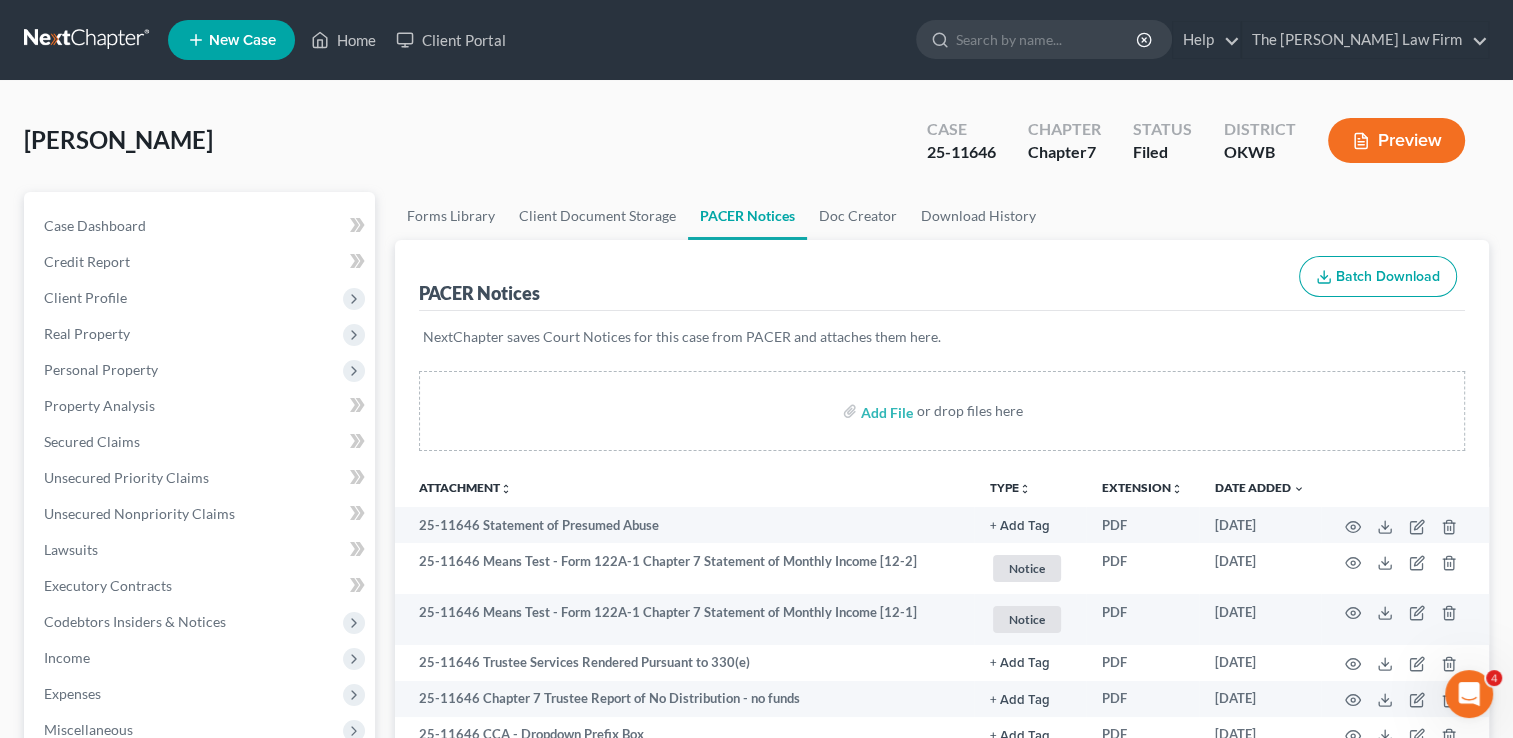 click at bounding box center (88, 40) 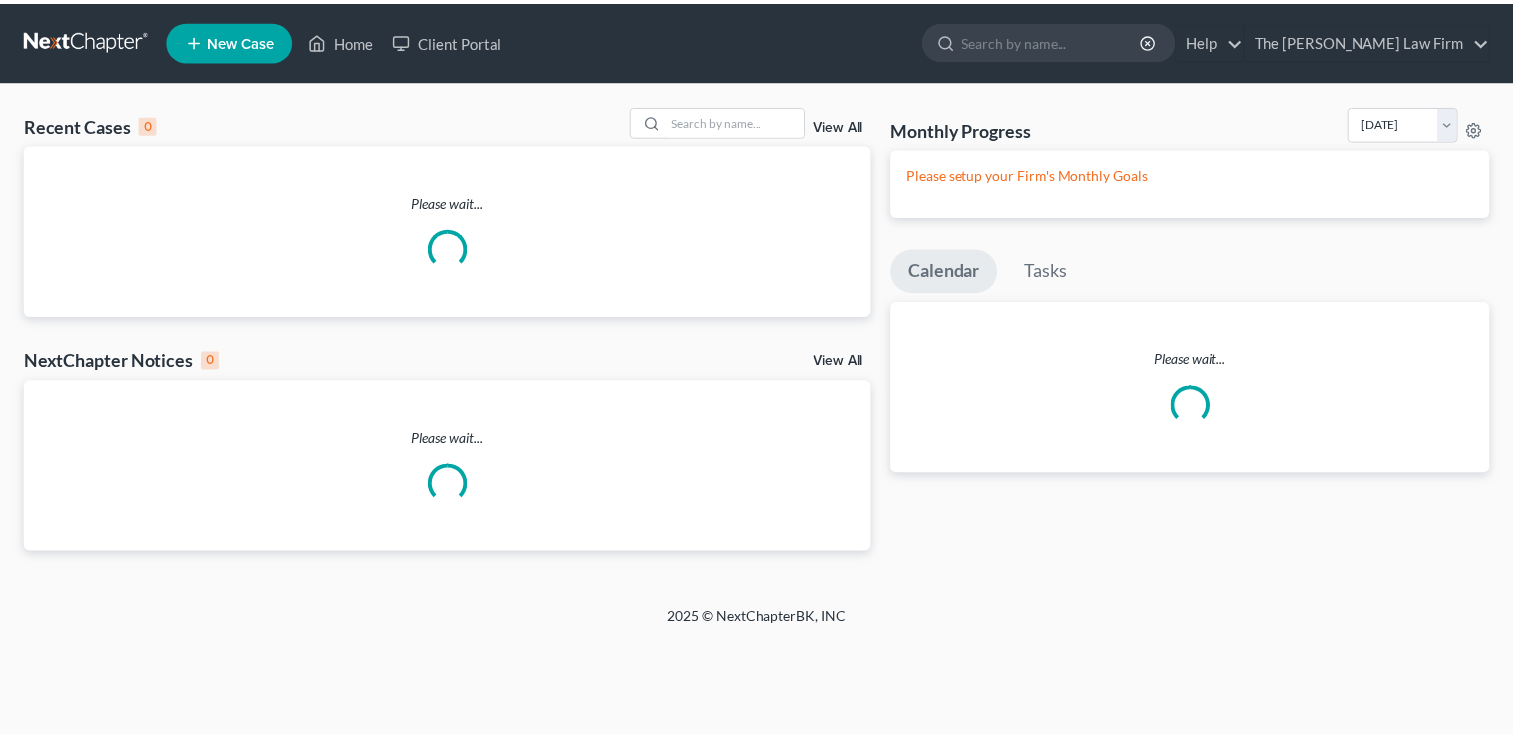 scroll, scrollTop: 0, scrollLeft: 0, axis: both 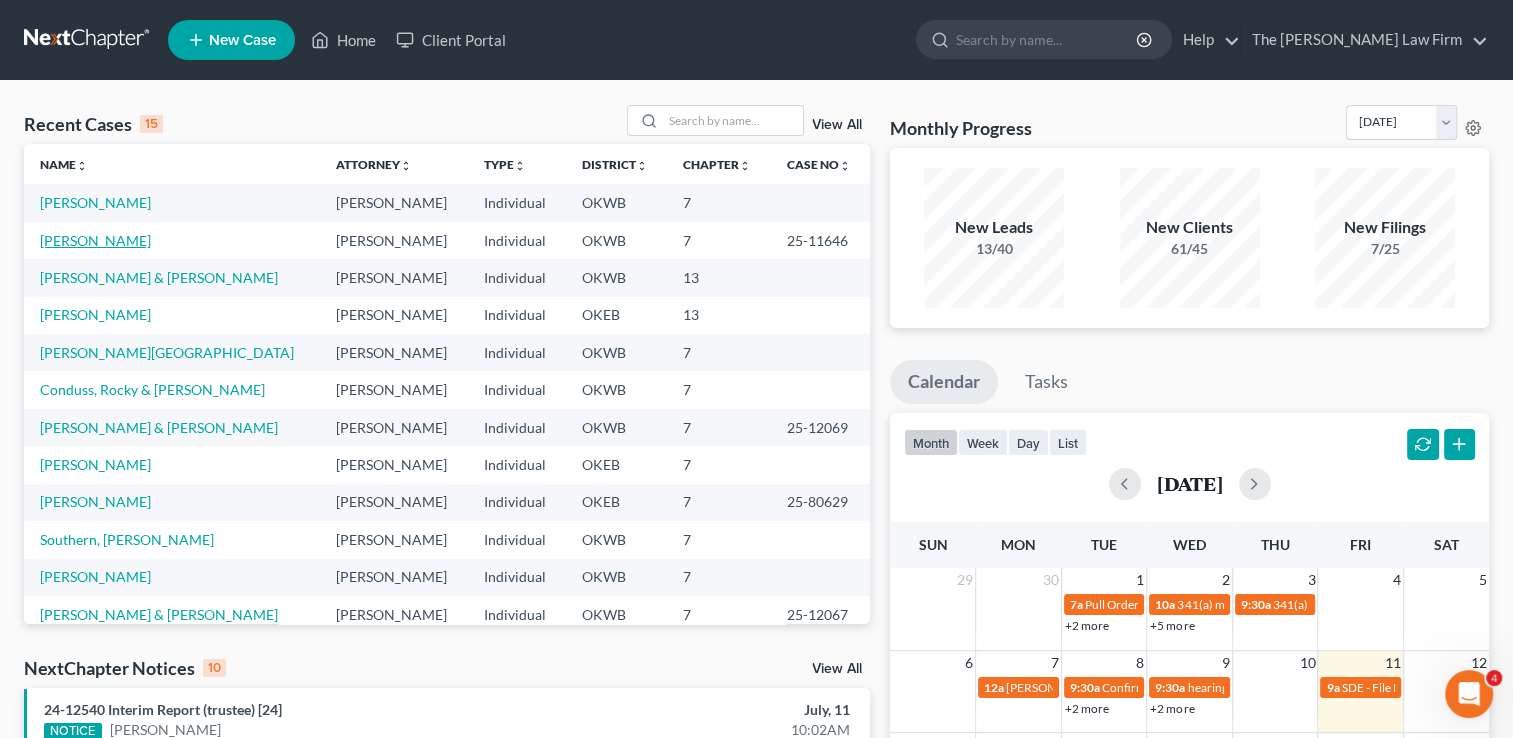 click on "[PERSON_NAME]" at bounding box center (95, 240) 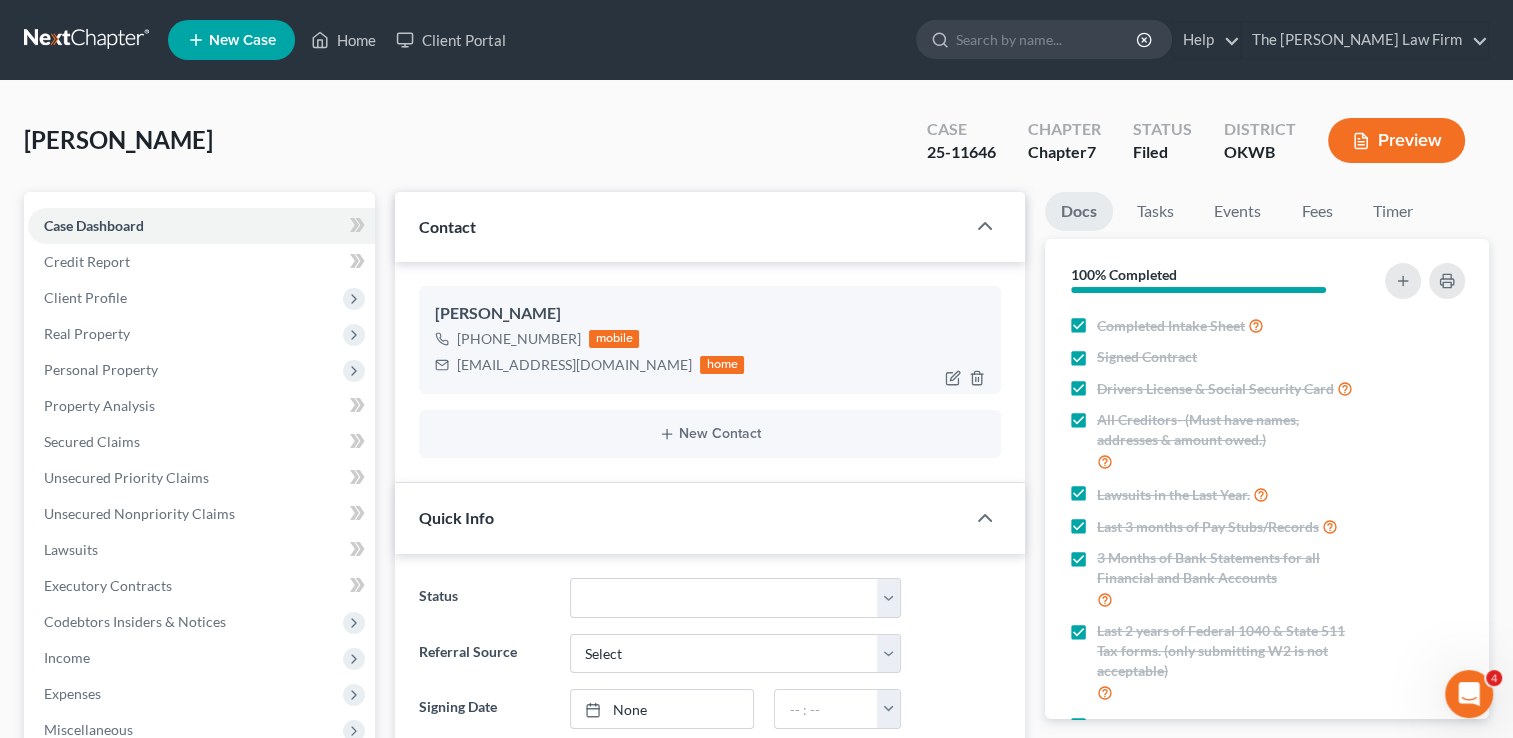 scroll, scrollTop: 642, scrollLeft: 0, axis: vertical 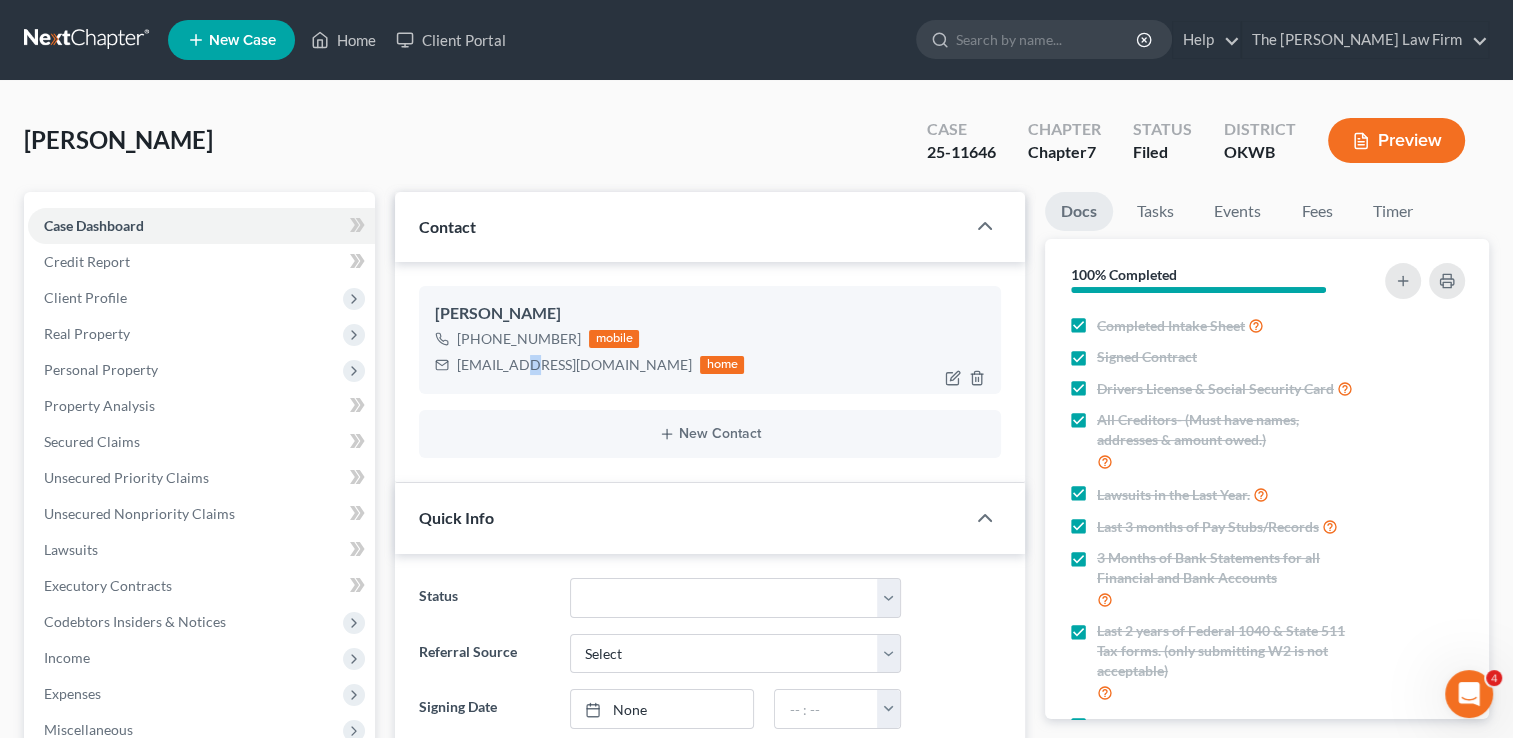 click on "[EMAIL_ADDRESS][DOMAIN_NAME]" at bounding box center [574, 365] 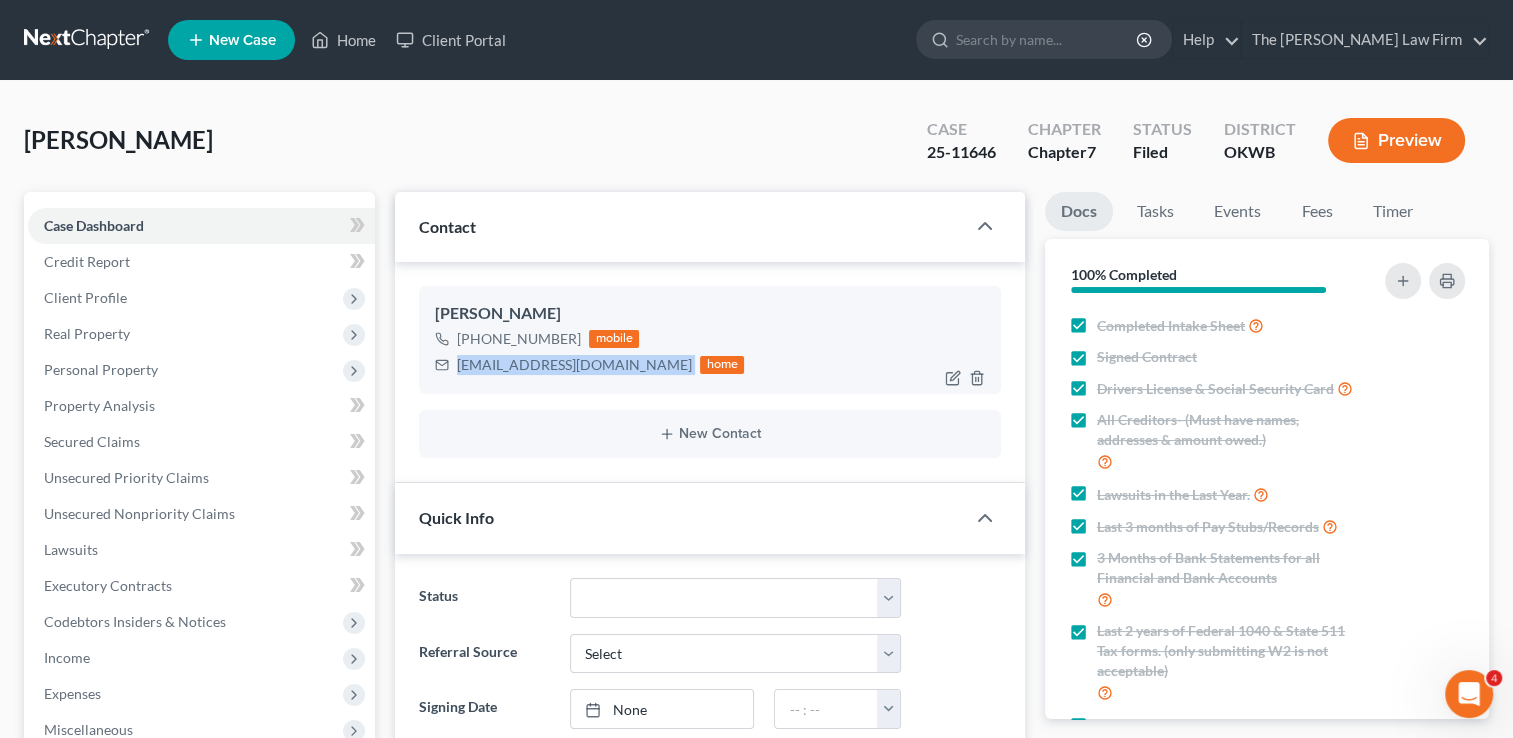 click on "[EMAIL_ADDRESS][DOMAIN_NAME]" at bounding box center [574, 365] 